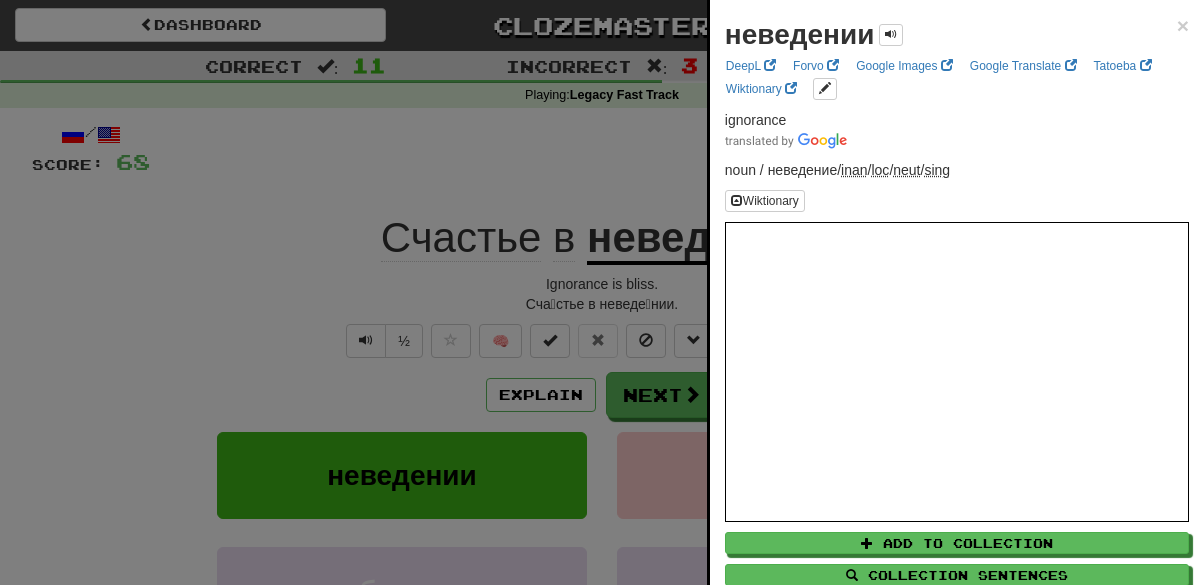 scroll, scrollTop: 0, scrollLeft: 0, axis: both 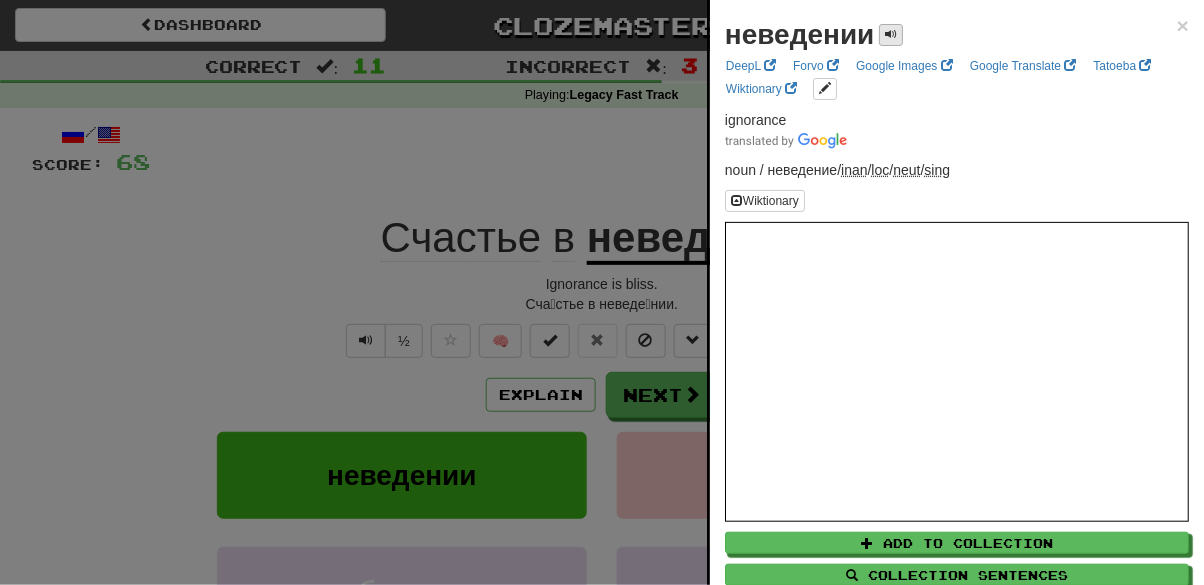 click at bounding box center (891, 35) 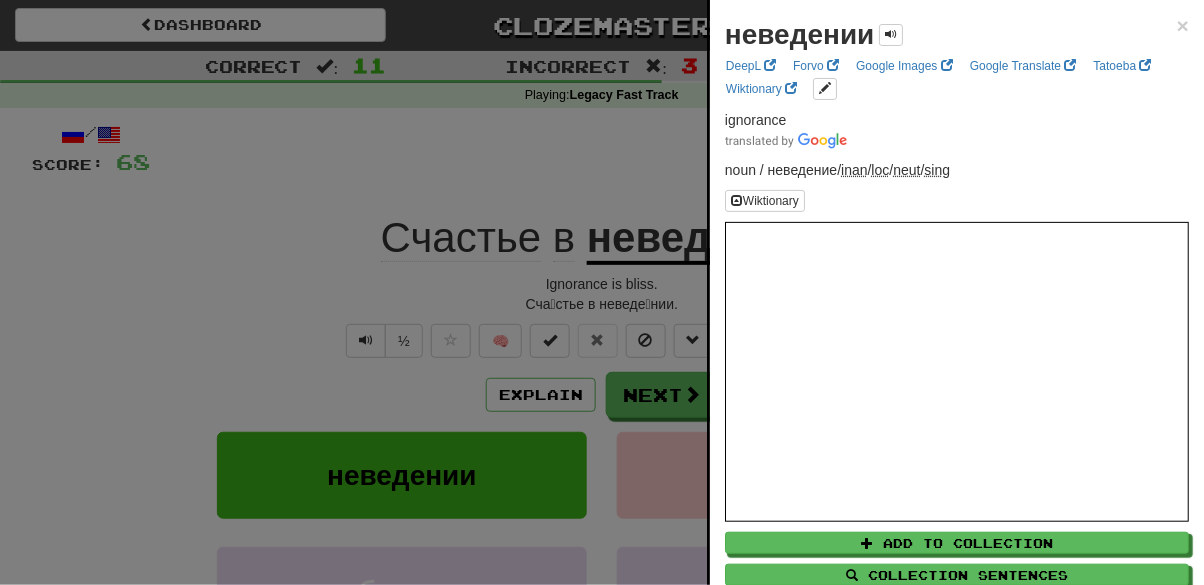 click at bounding box center (602, 292) 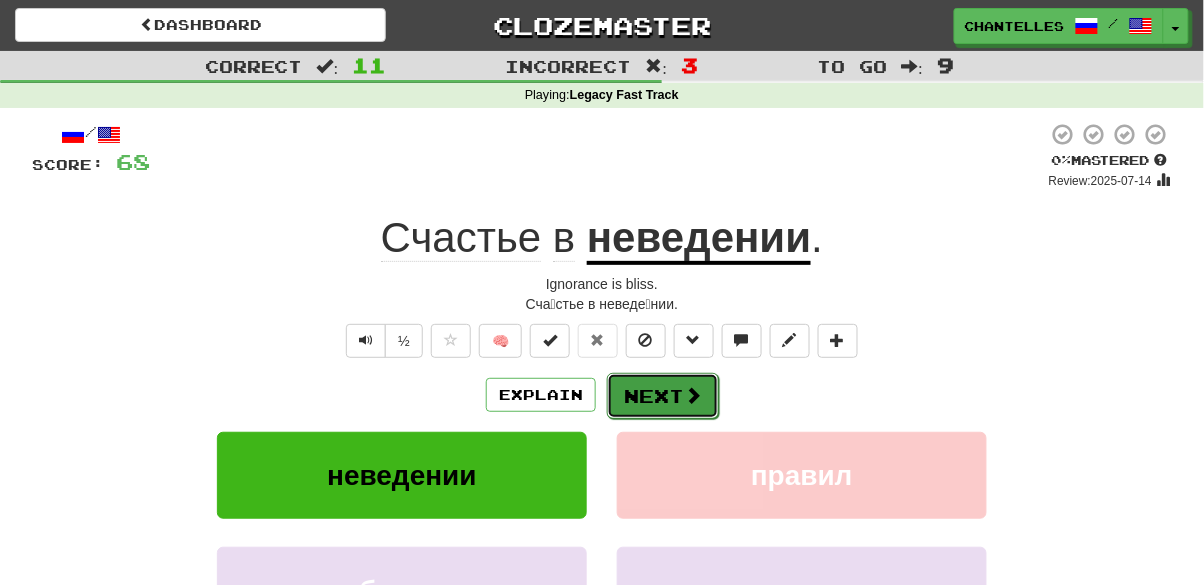 click on "Next" at bounding box center [663, 396] 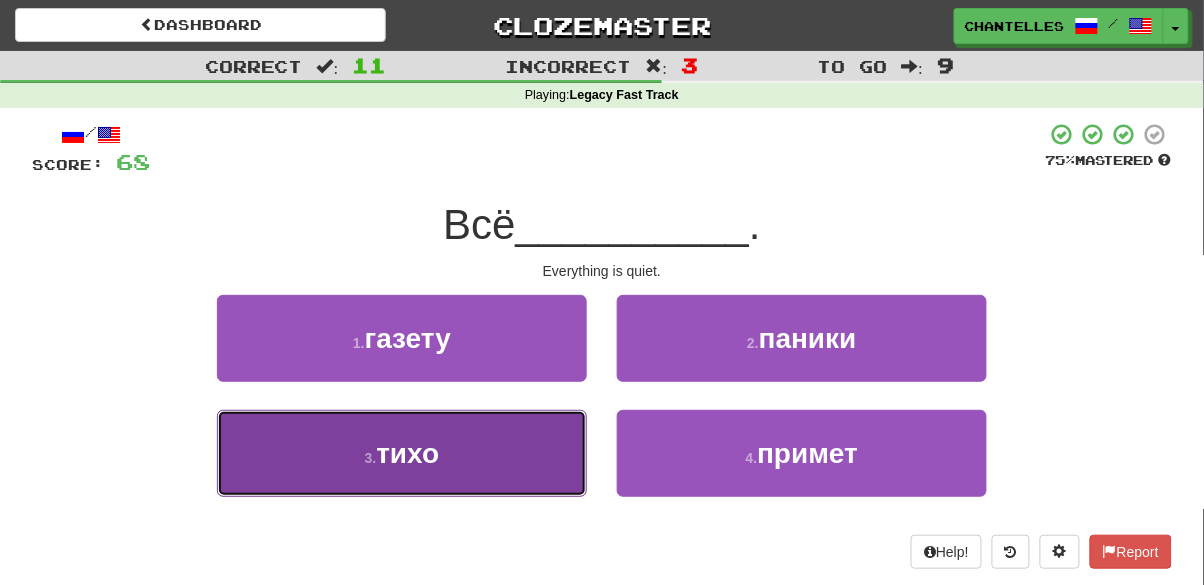 click on "[NUMBER] . тихо" at bounding box center [402, 453] 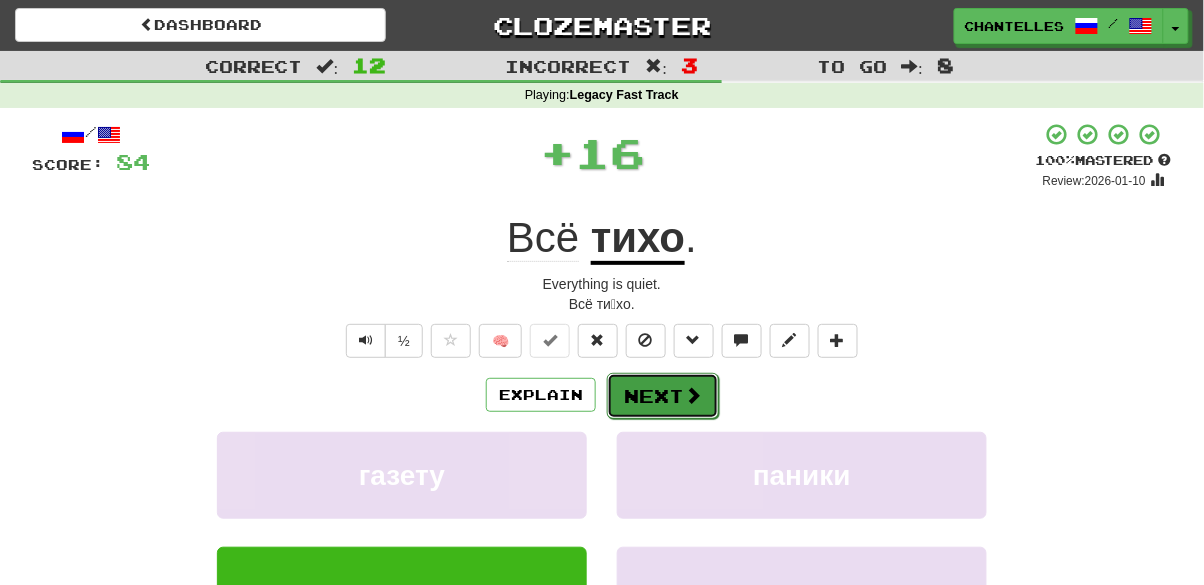 click on "Next" at bounding box center [663, 396] 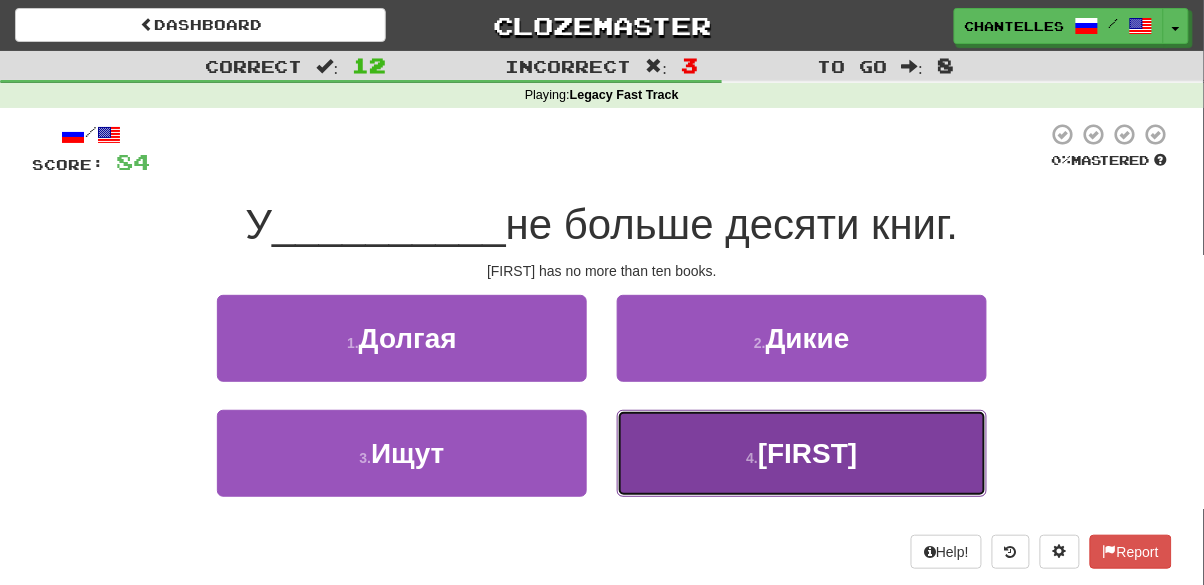 click on "[NUMBER] . Кена" at bounding box center [802, 453] 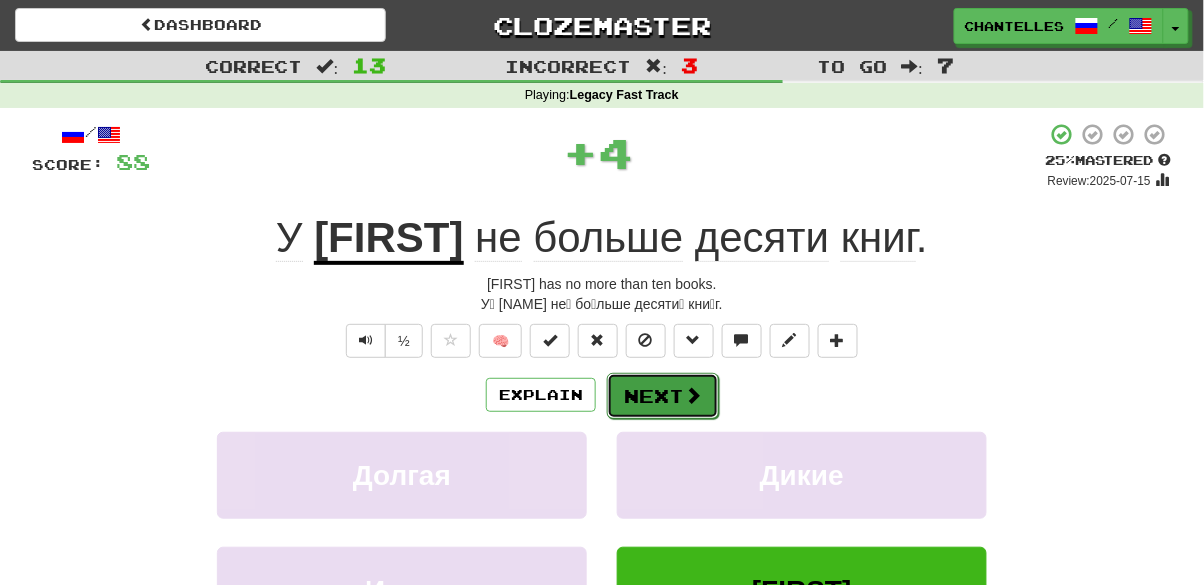 click at bounding box center [693, 395] 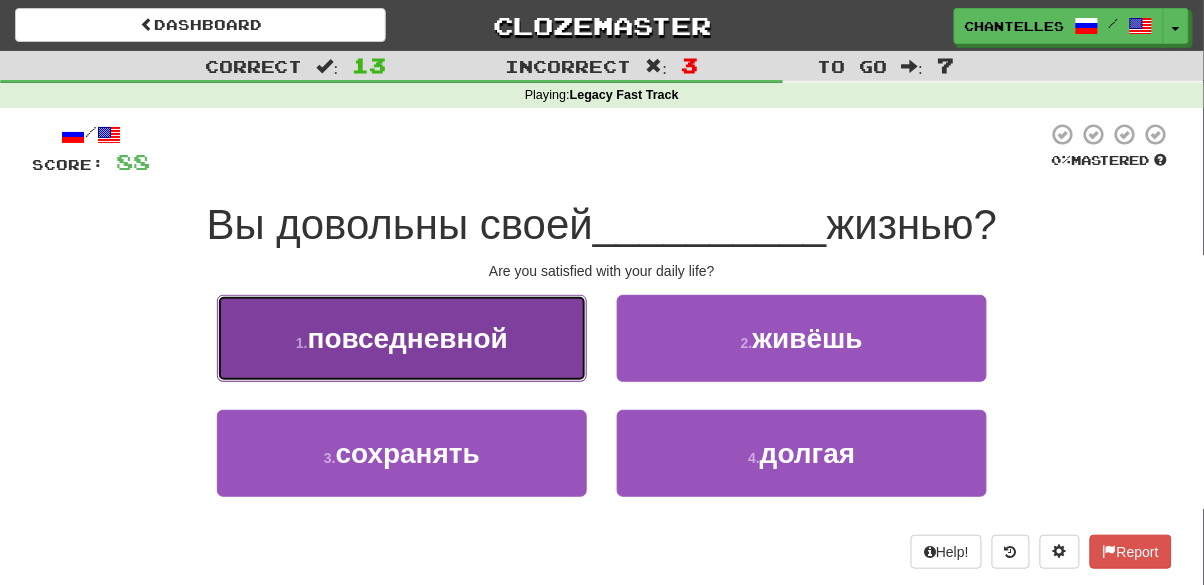 click on "1 .  повседневной" at bounding box center [402, 338] 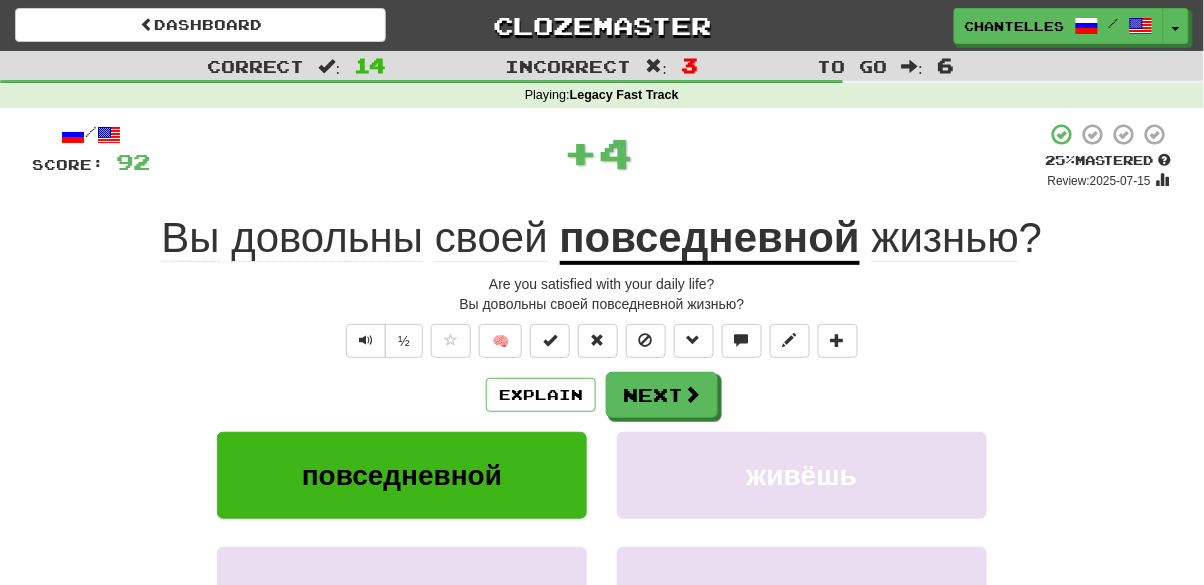 click on "повседневной" at bounding box center [710, 239] 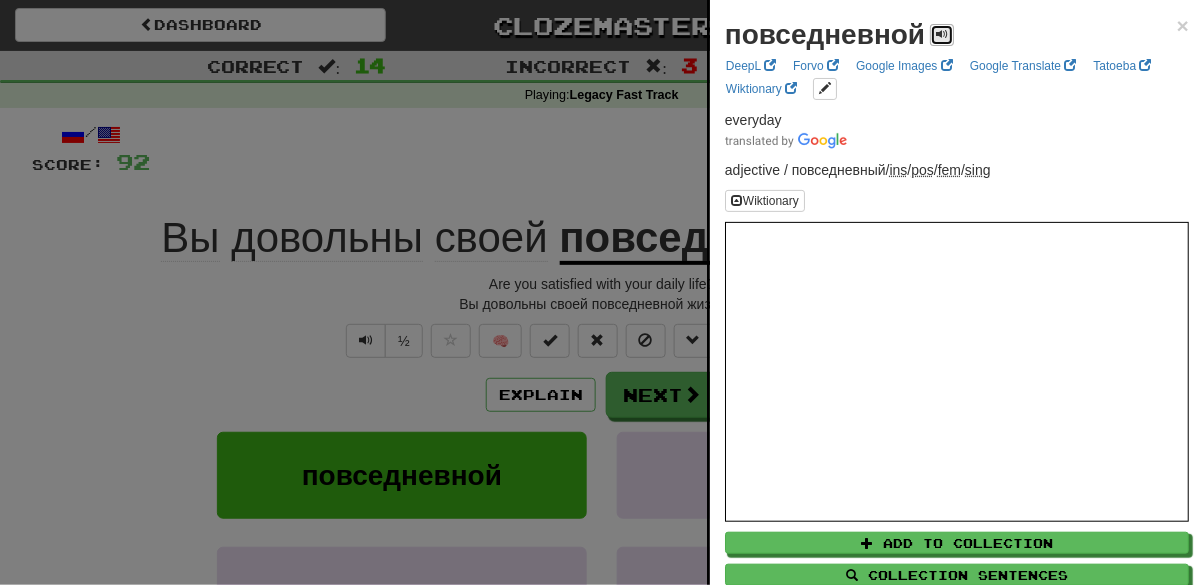 click at bounding box center (942, 35) 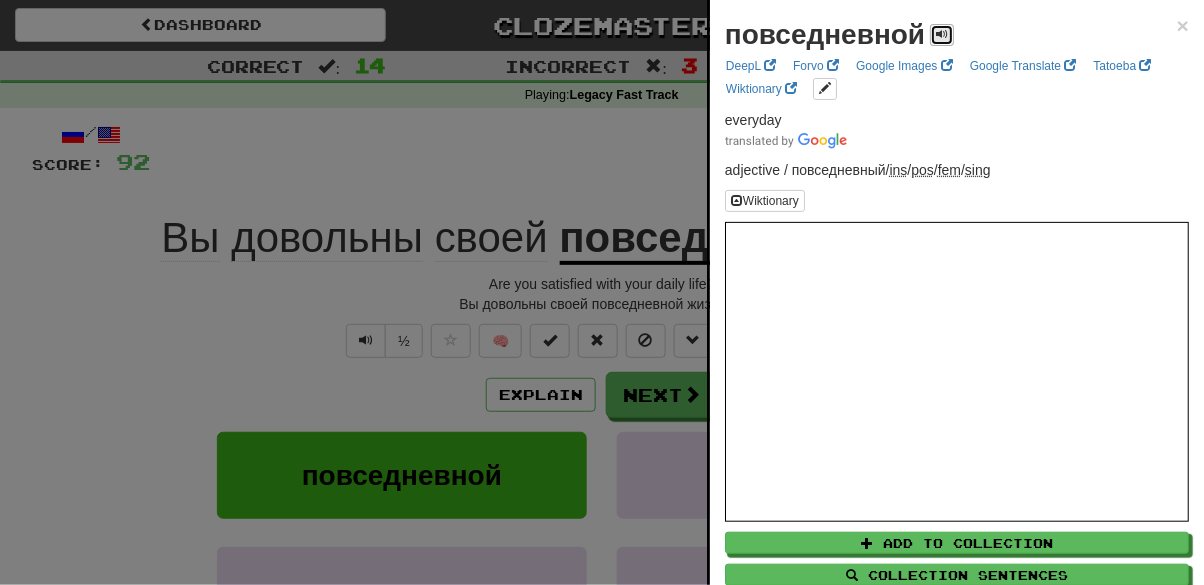 click at bounding box center (942, 35) 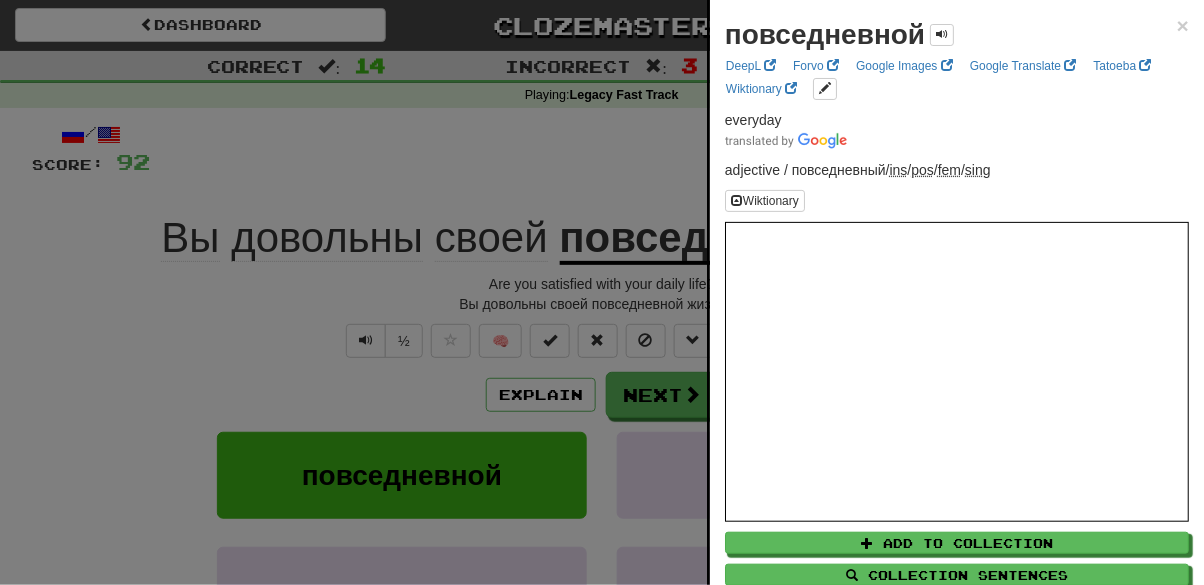 click at bounding box center [602, 292] 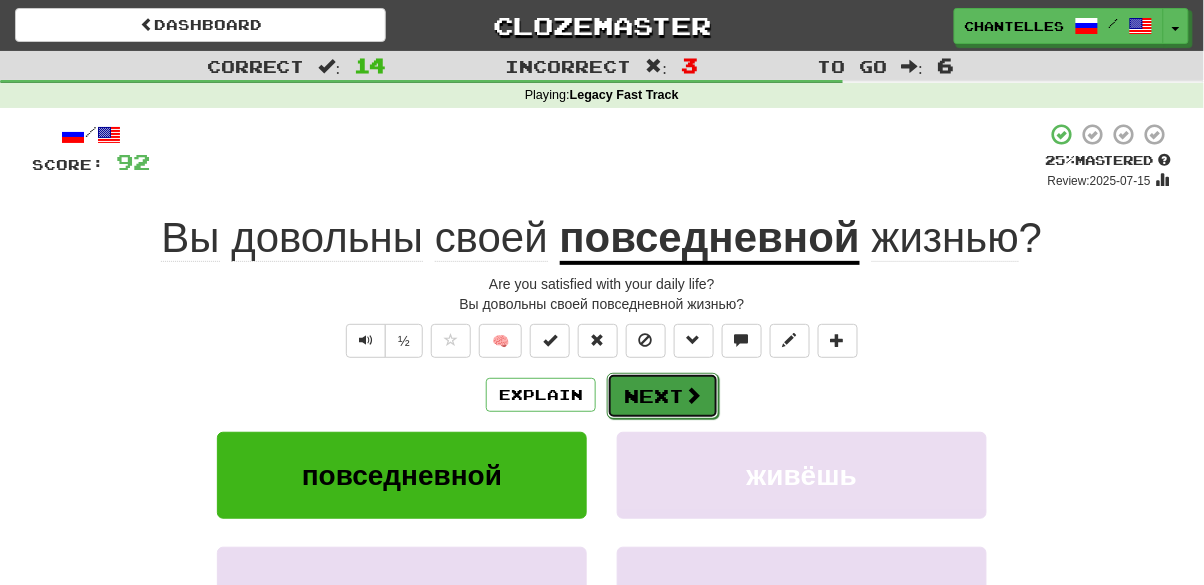 click on "Next" at bounding box center [663, 396] 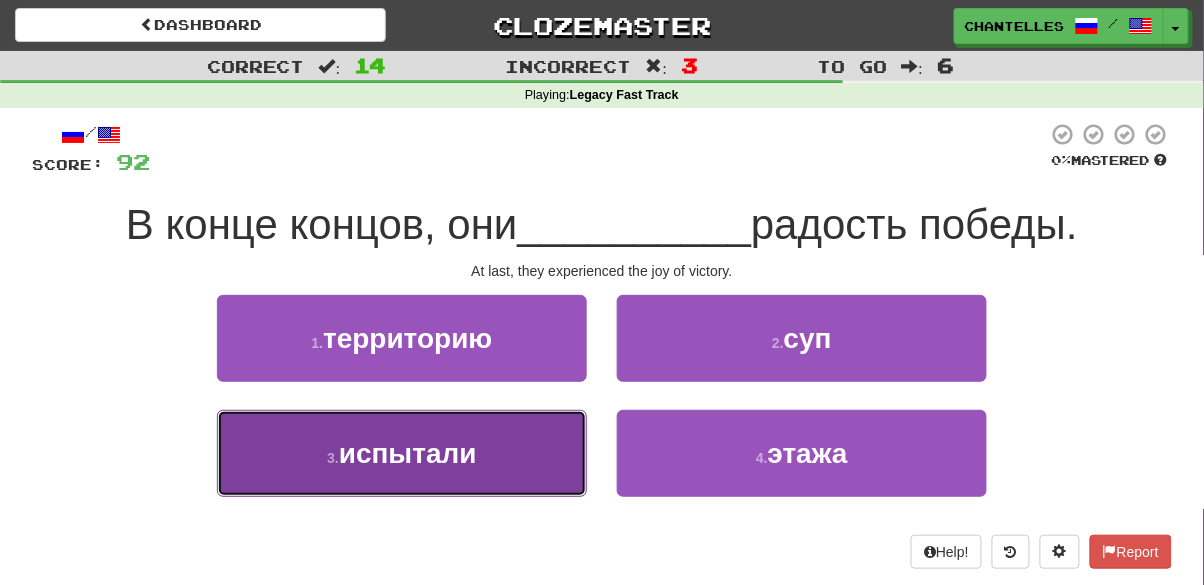click on "3 .  испытали" at bounding box center (402, 453) 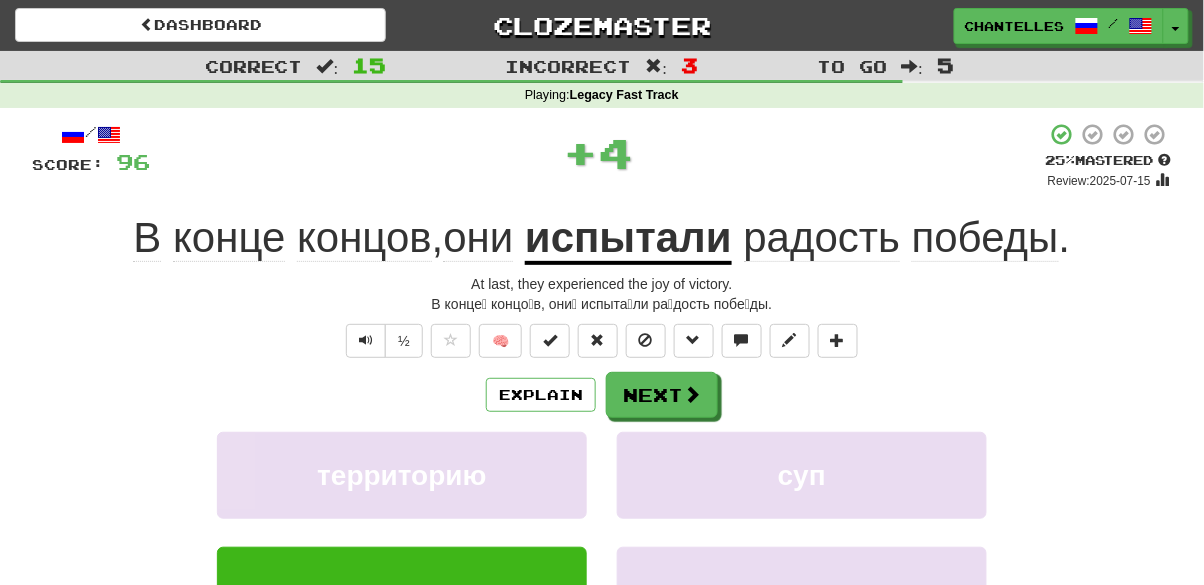 click on "испытали" at bounding box center [628, 239] 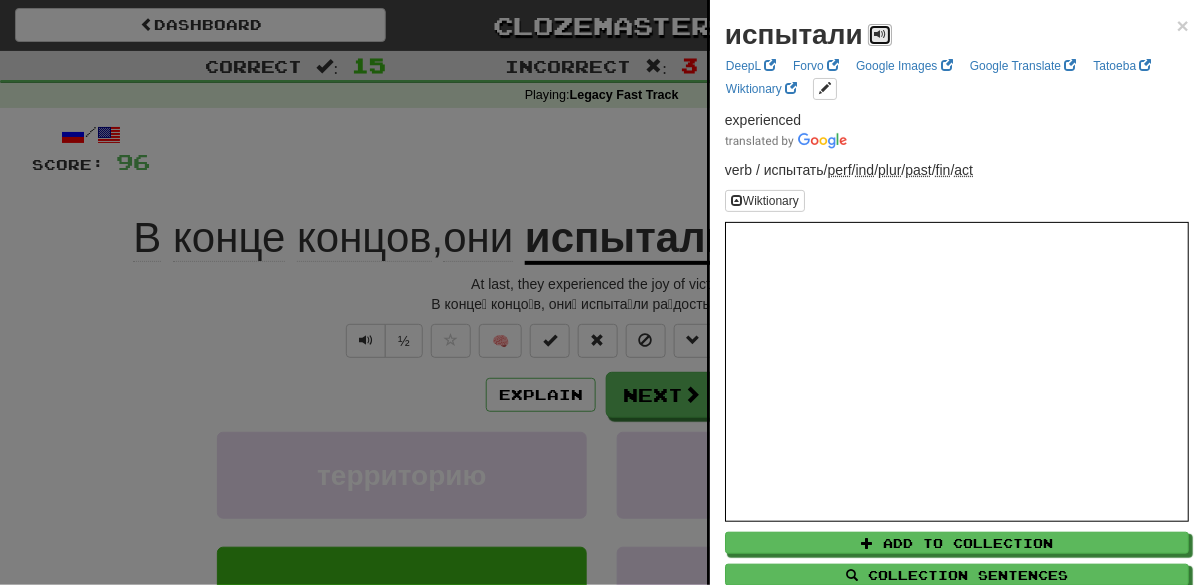 click at bounding box center [880, 34] 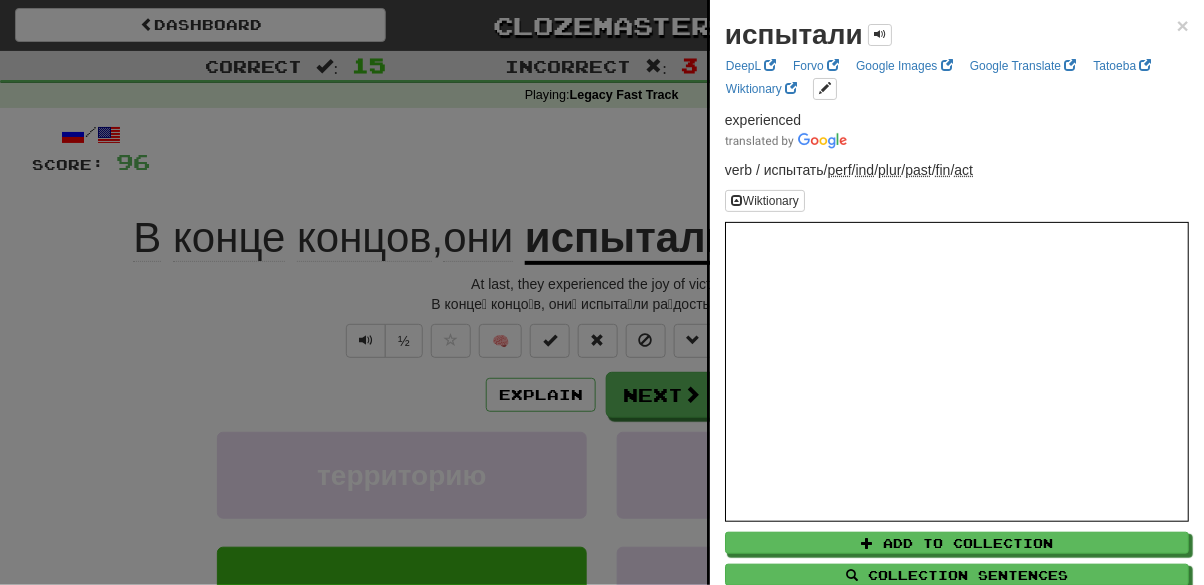 click at bounding box center [602, 292] 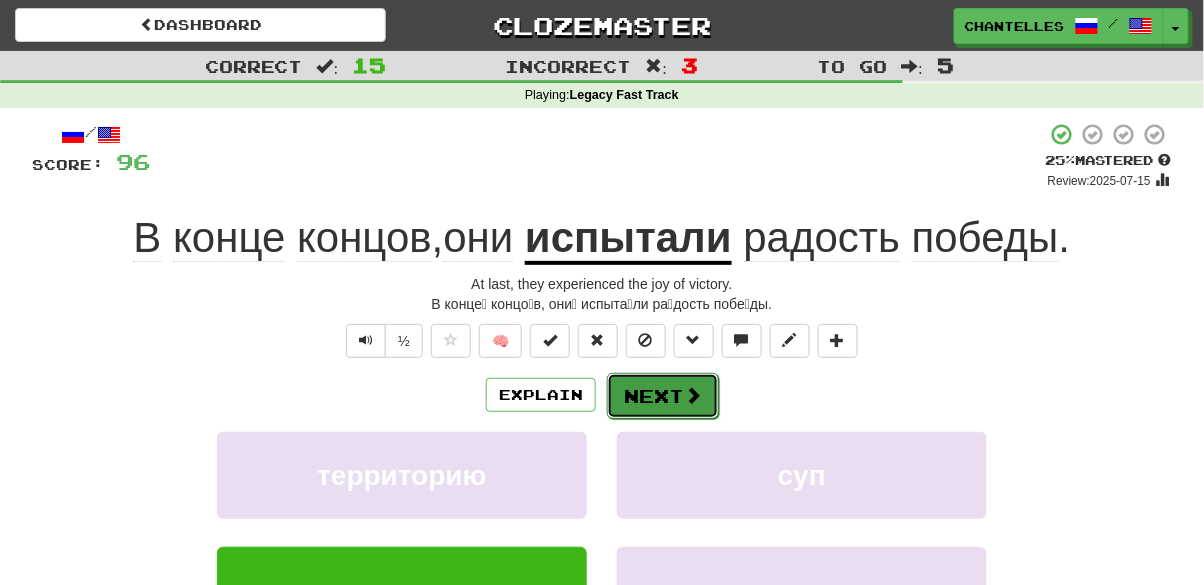 click on "Next" at bounding box center (663, 396) 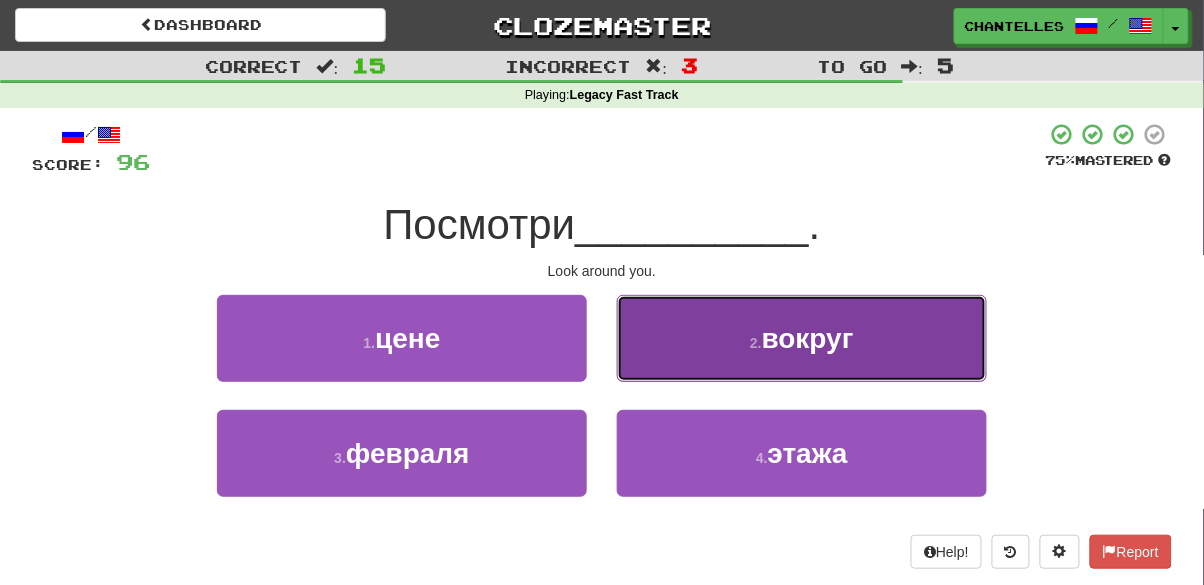 click on "[NUMBER] . вокруг" at bounding box center (802, 338) 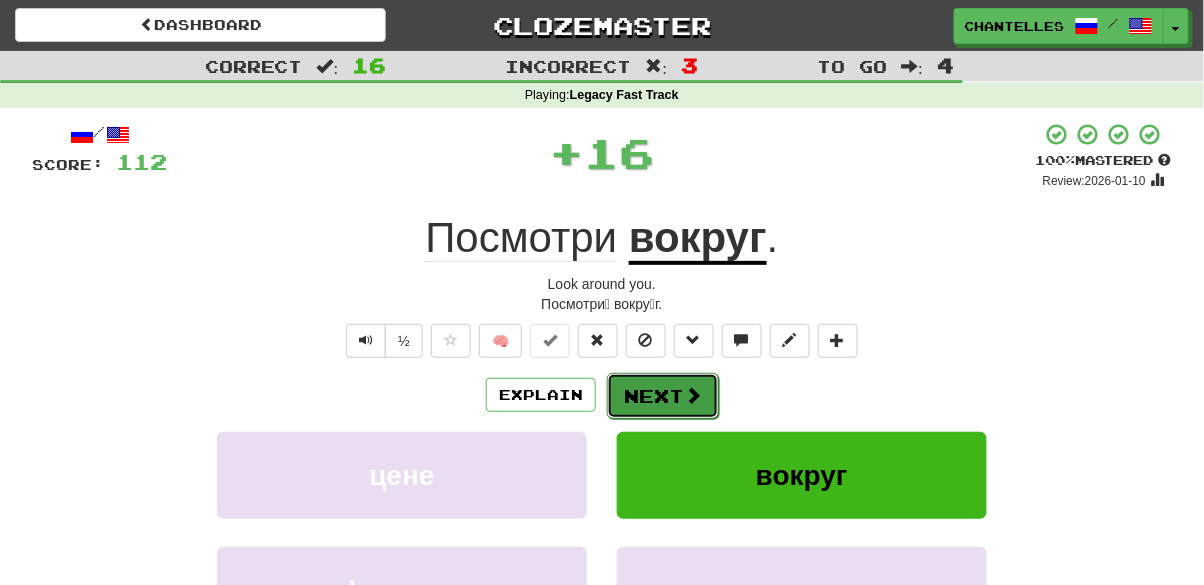 click on "Next" at bounding box center (663, 396) 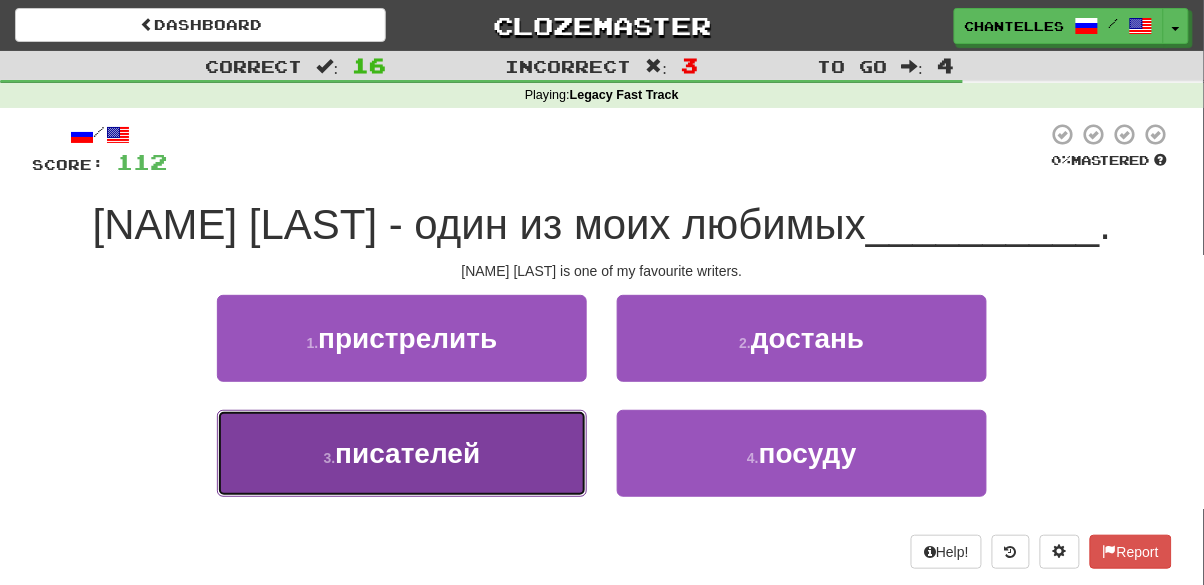 click on "писателей" at bounding box center (402, 453) 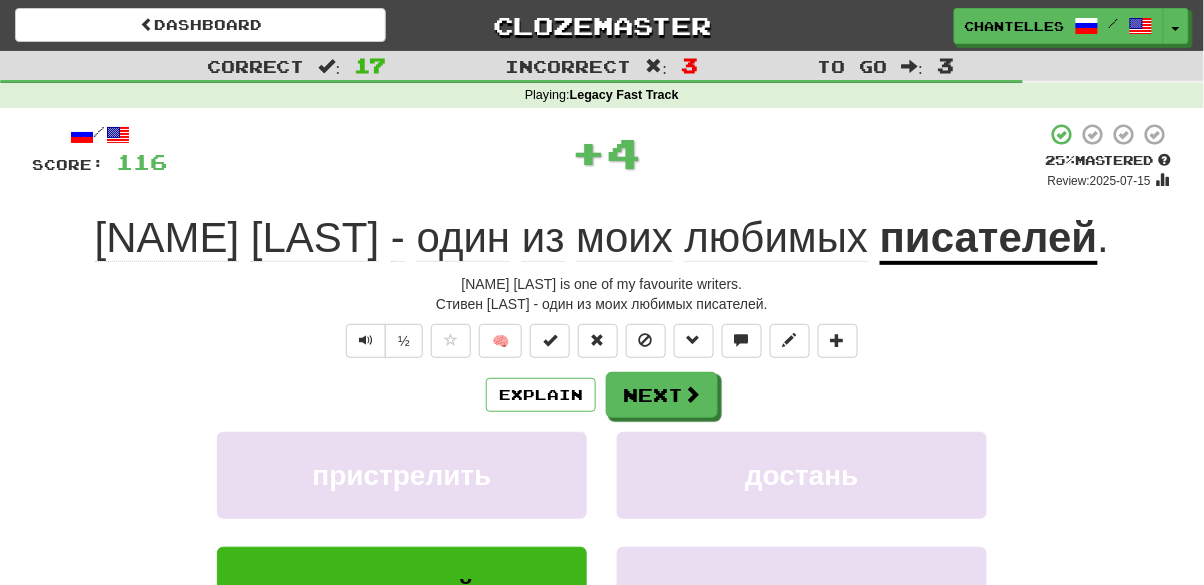 click on "писателей" at bounding box center [989, 239] 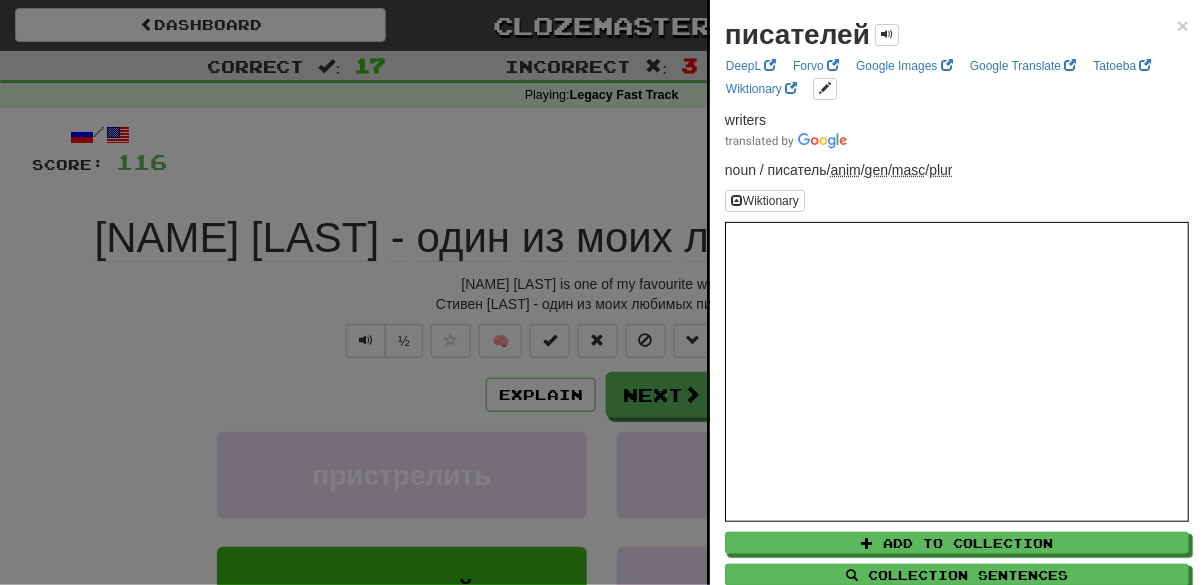 click at bounding box center (602, 292) 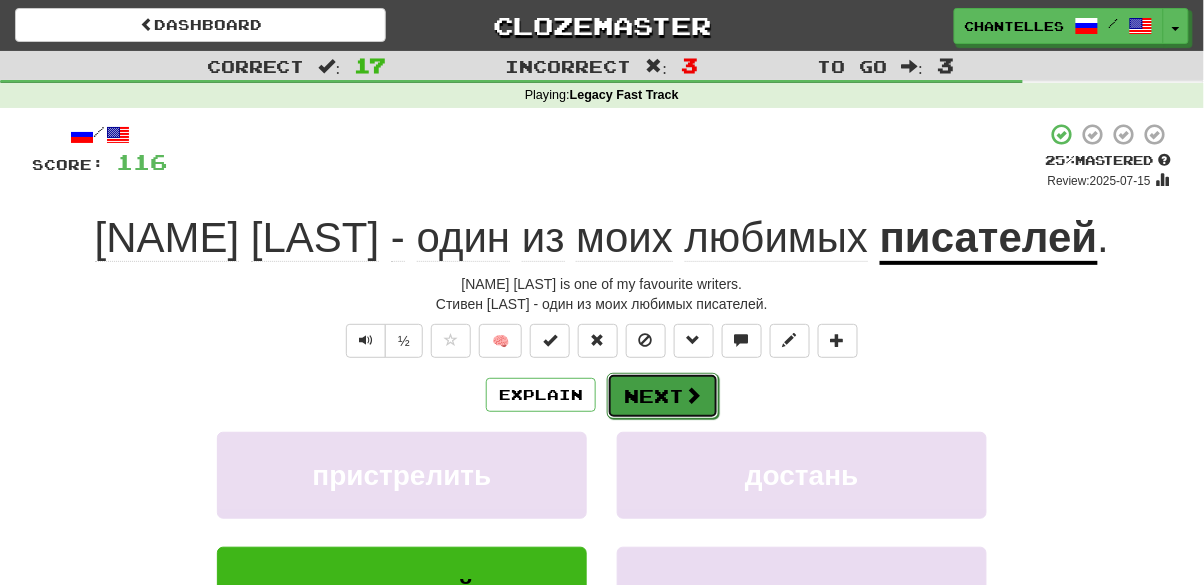 click on "Next" at bounding box center [663, 396] 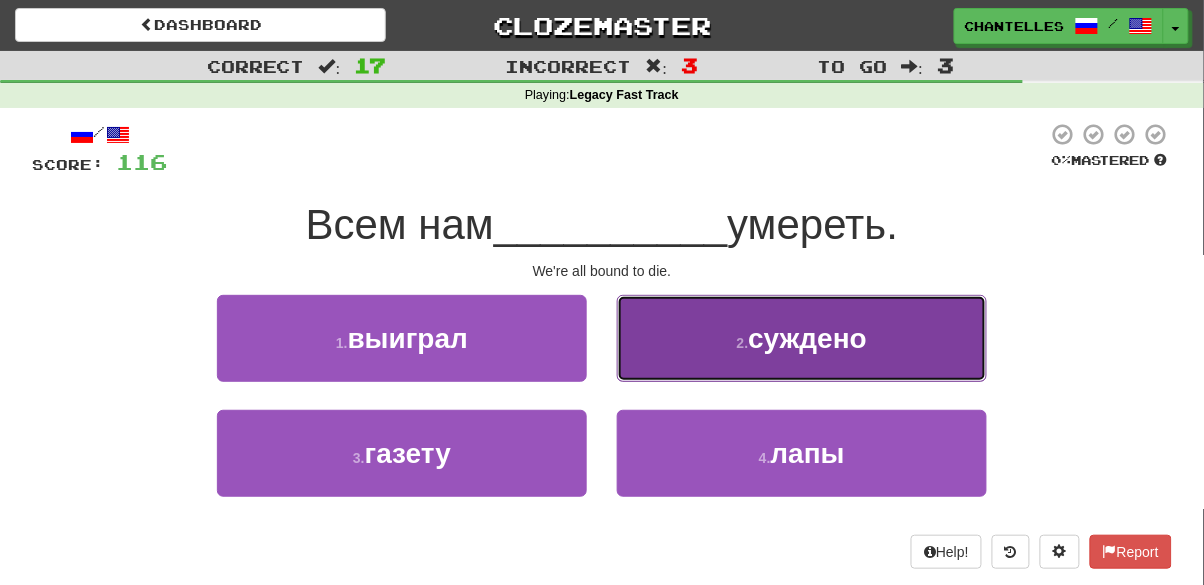 click on "[NUMBER] . суждено" at bounding box center [802, 338] 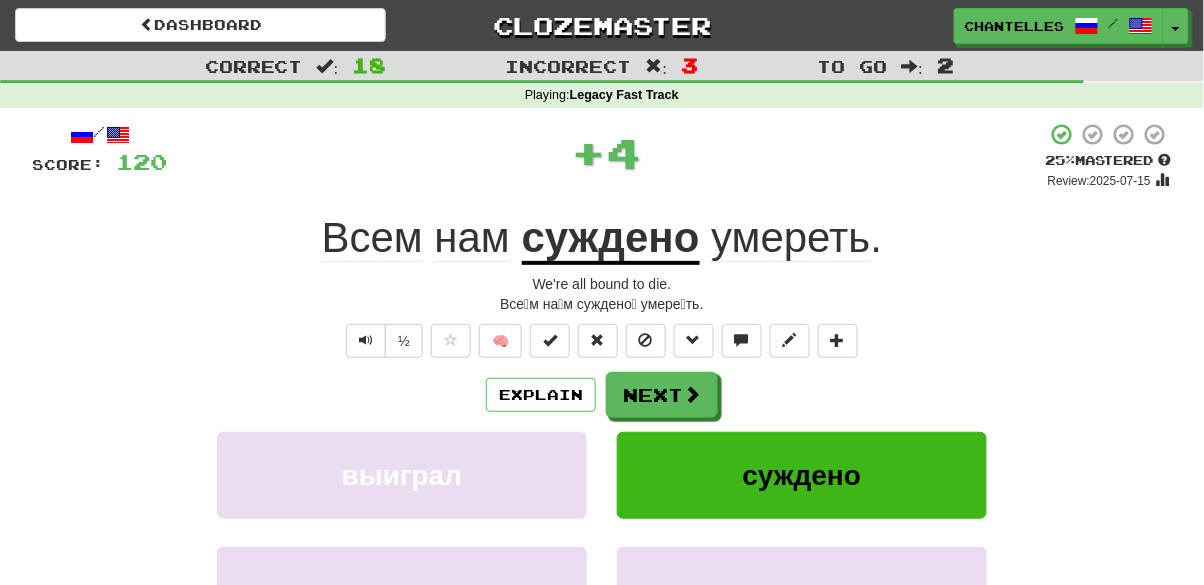 click on "суждено" at bounding box center [611, 239] 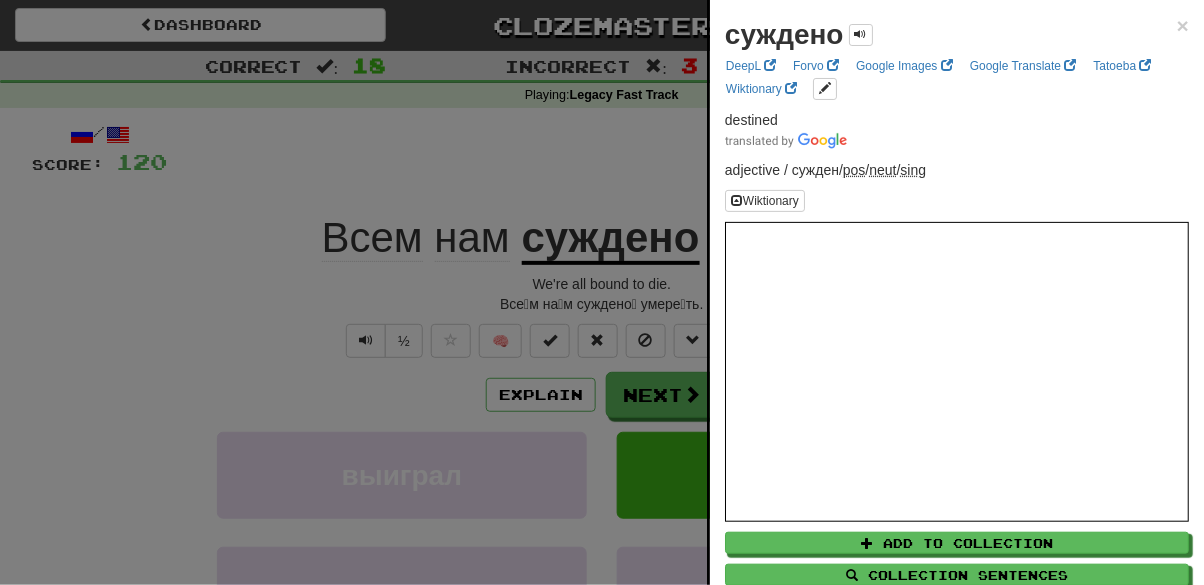 click at bounding box center (602, 292) 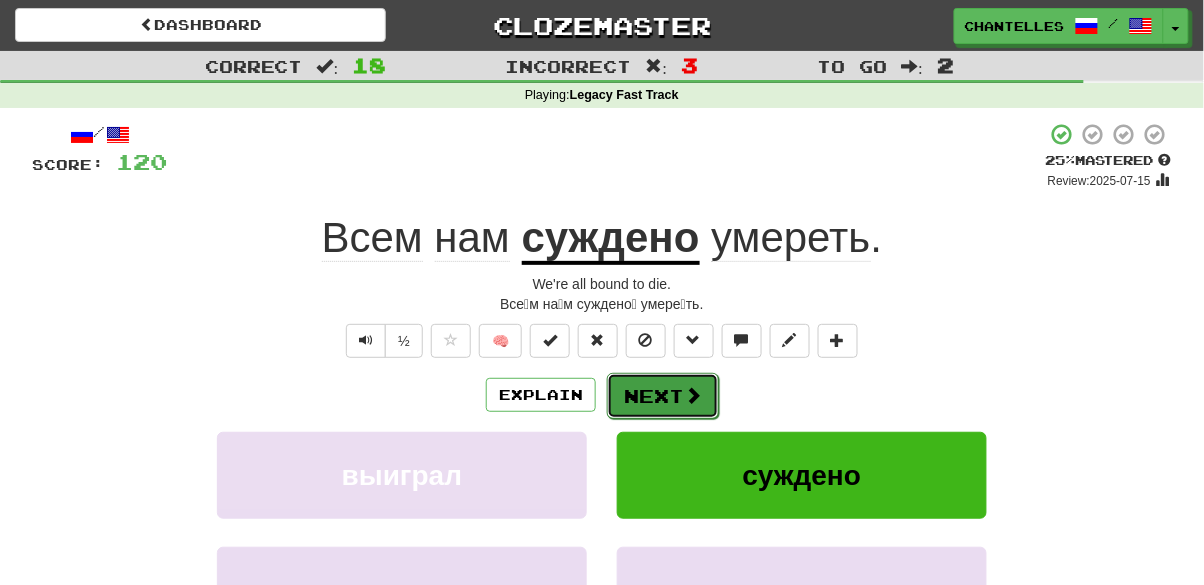 click on "Next" at bounding box center [663, 396] 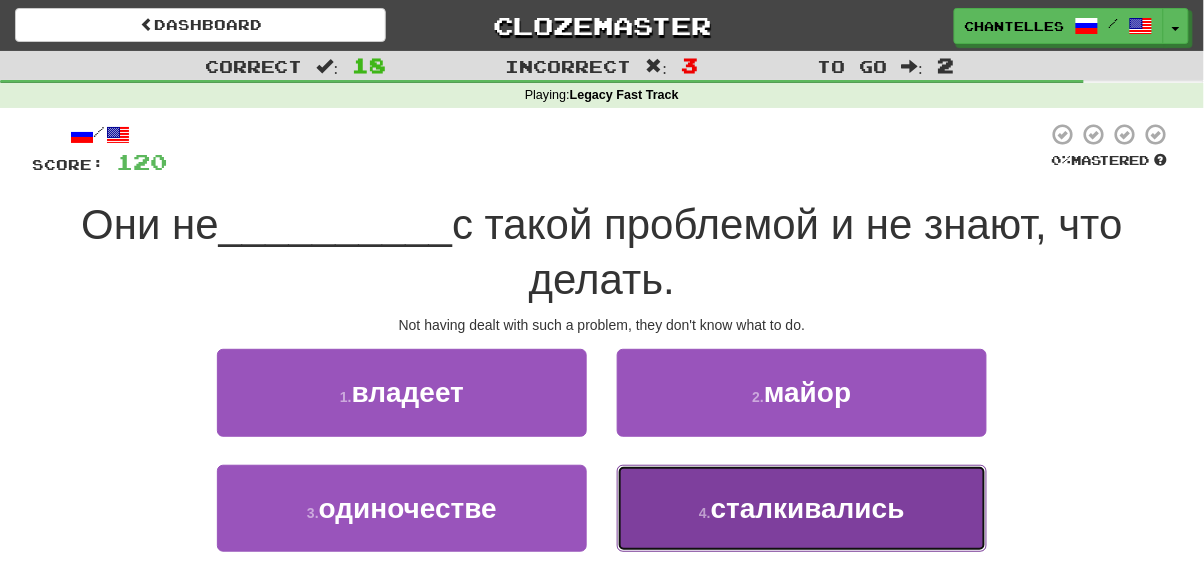 click on "[NUMBER] . сталкивались" at bounding box center [802, 508] 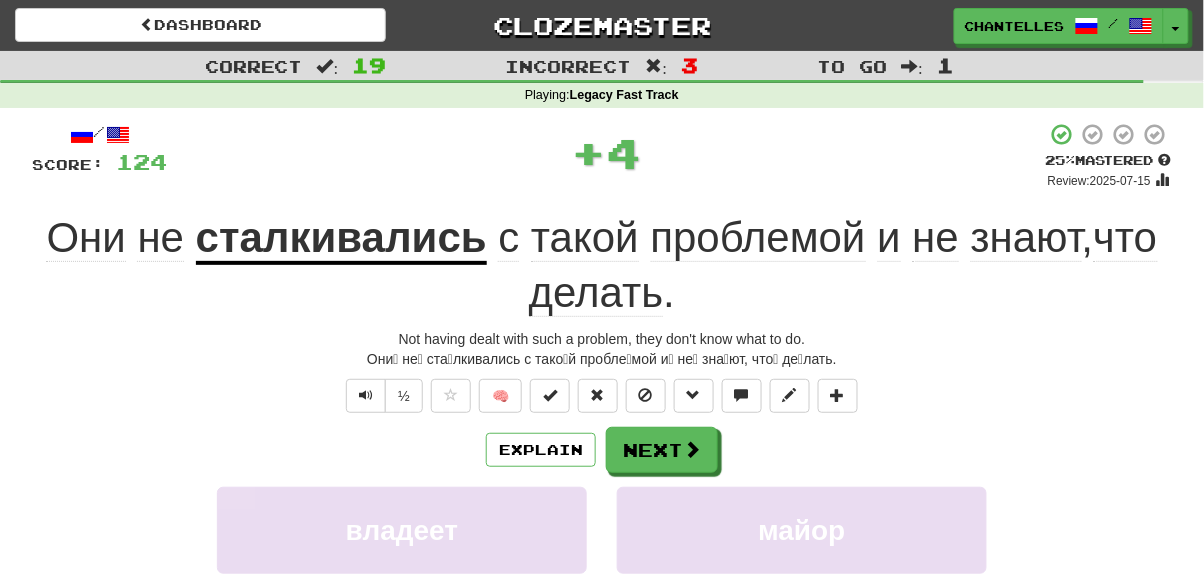 click on "сталкивались" at bounding box center [341, 239] 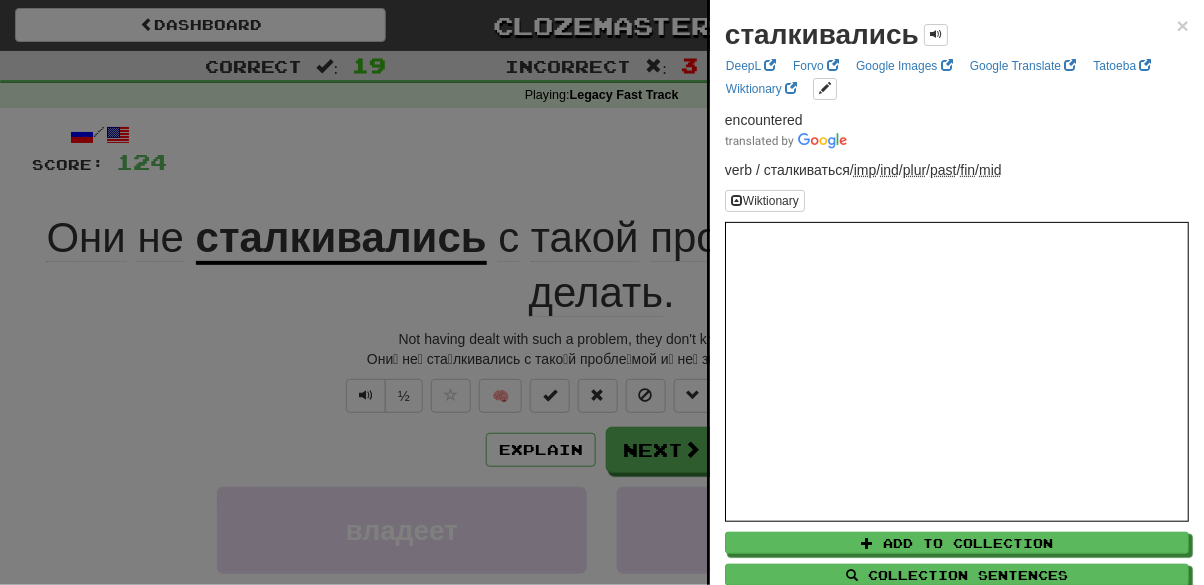 click at bounding box center [602, 292] 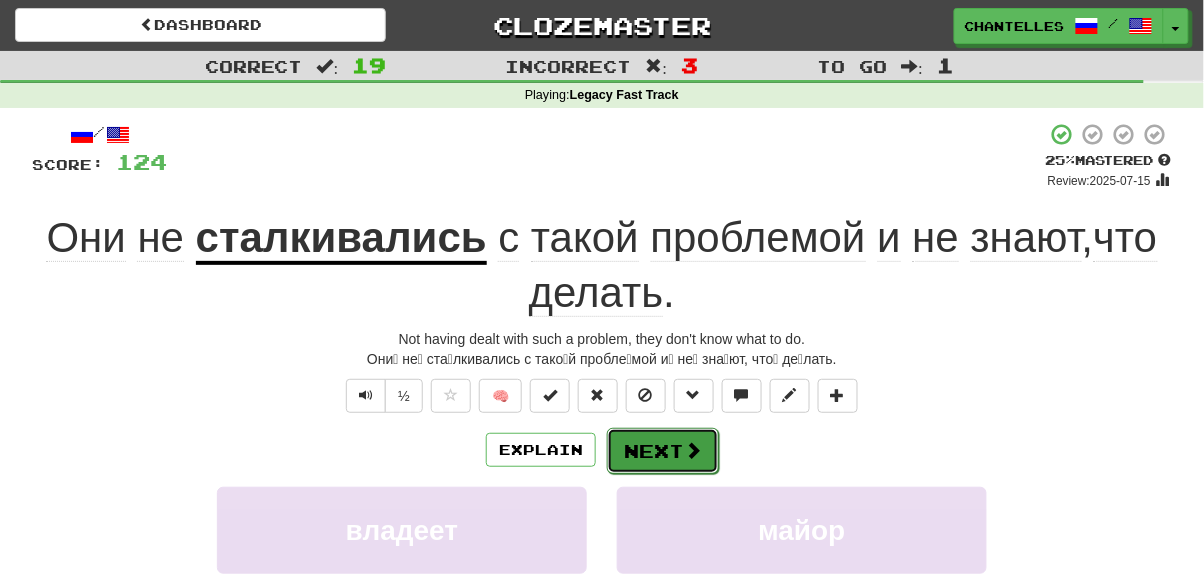 click on "Next" at bounding box center [663, 451] 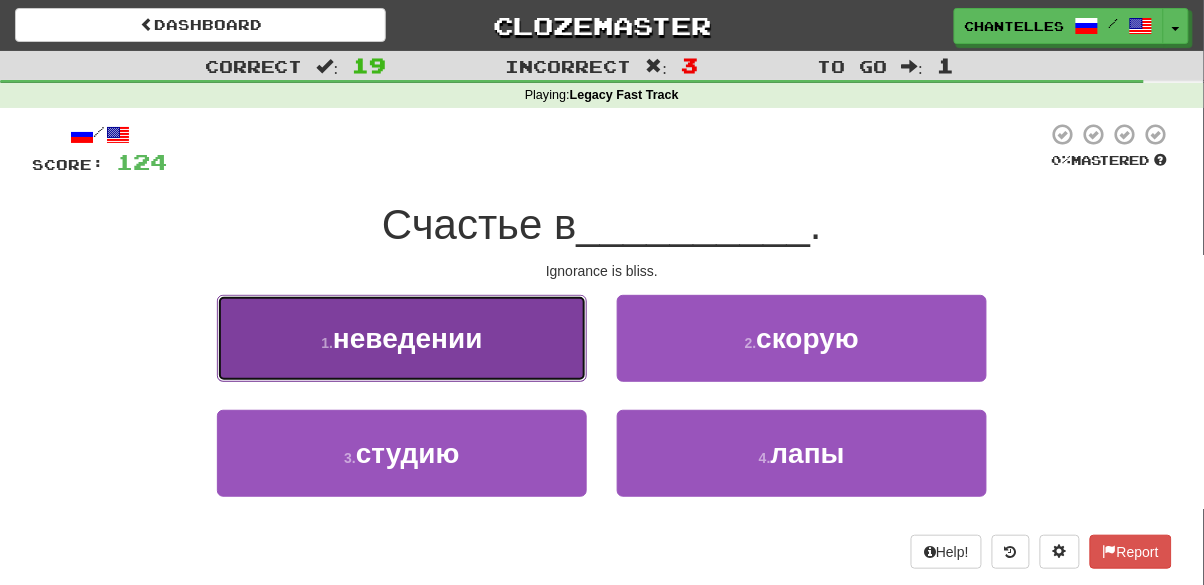 click on "[NUMBER] . неведении" at bounding box center [402, 338] 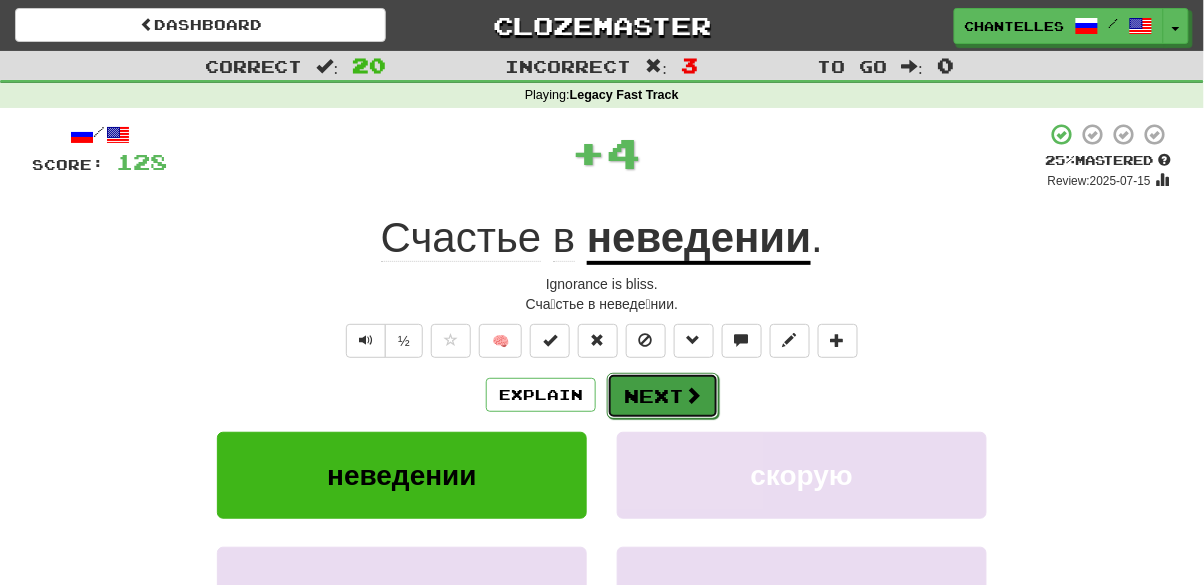 click on "Next" at bounding box center (663, 396) 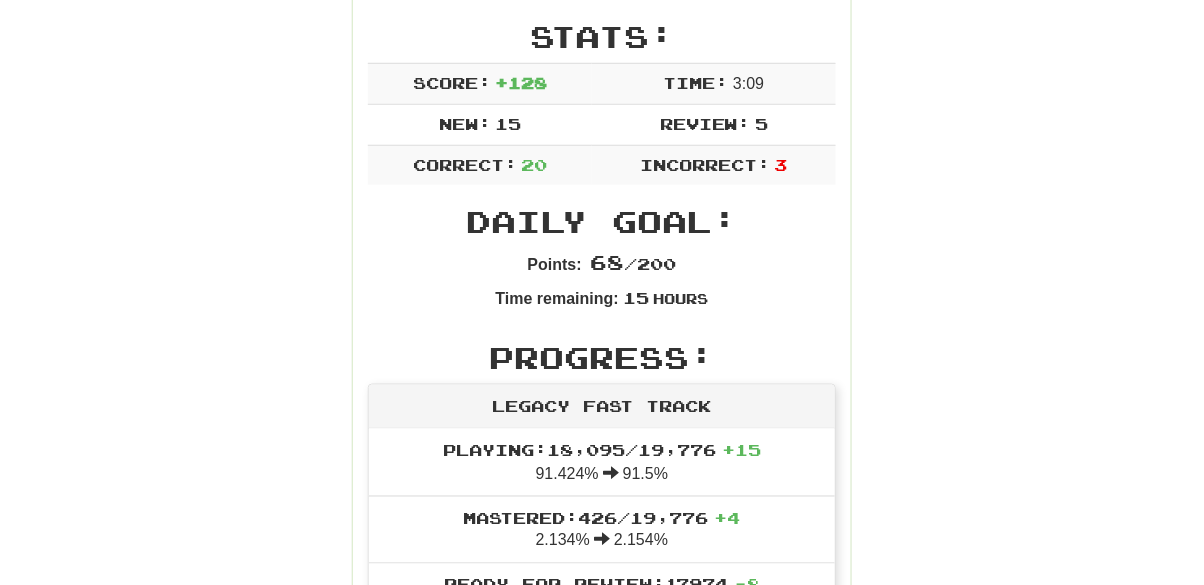 scroll, scrollTop: 384, scrollLeft: 0, axis: vertical 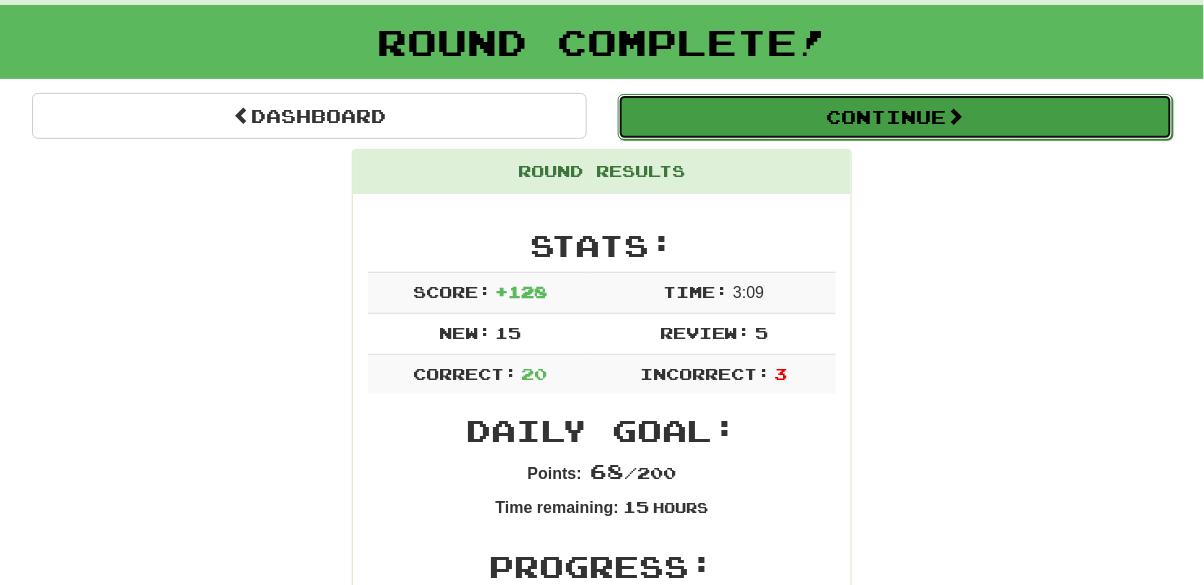 click on "Continue" at bounding box center [895, 117] 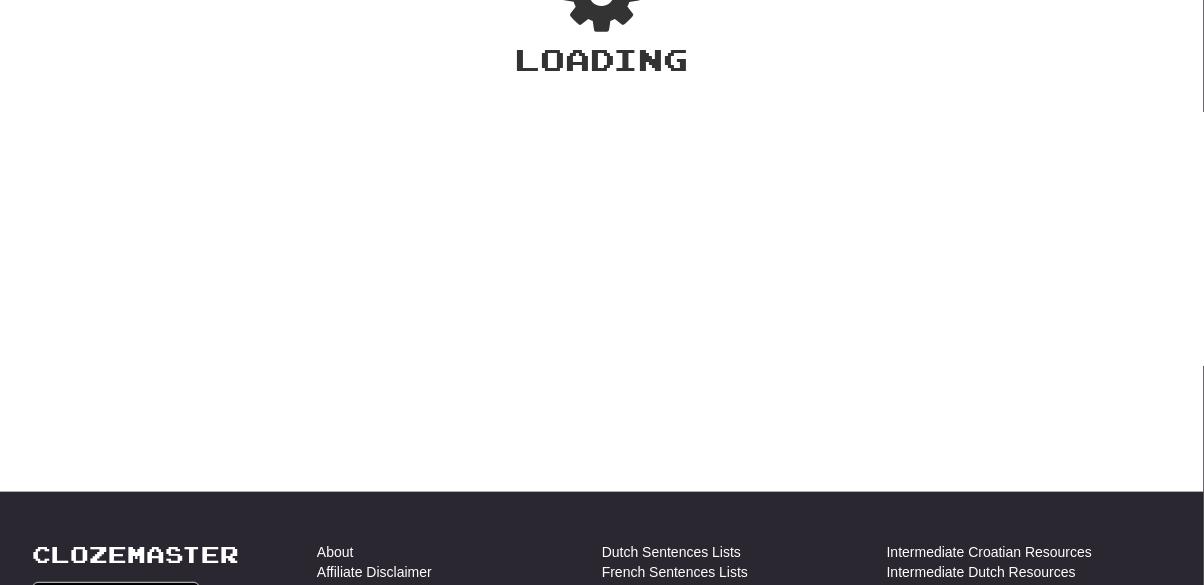 scroll, scrollTop: 103, scrollLeft: 0, axis: vertical 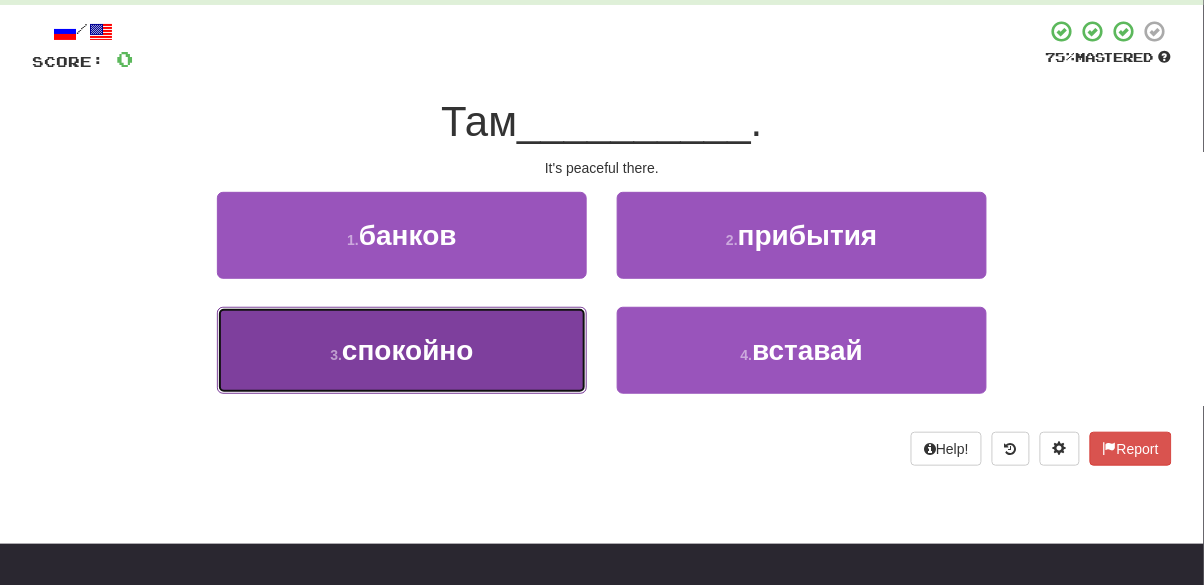 click on "3 .  спокойно" at bounding box center [402, 350] 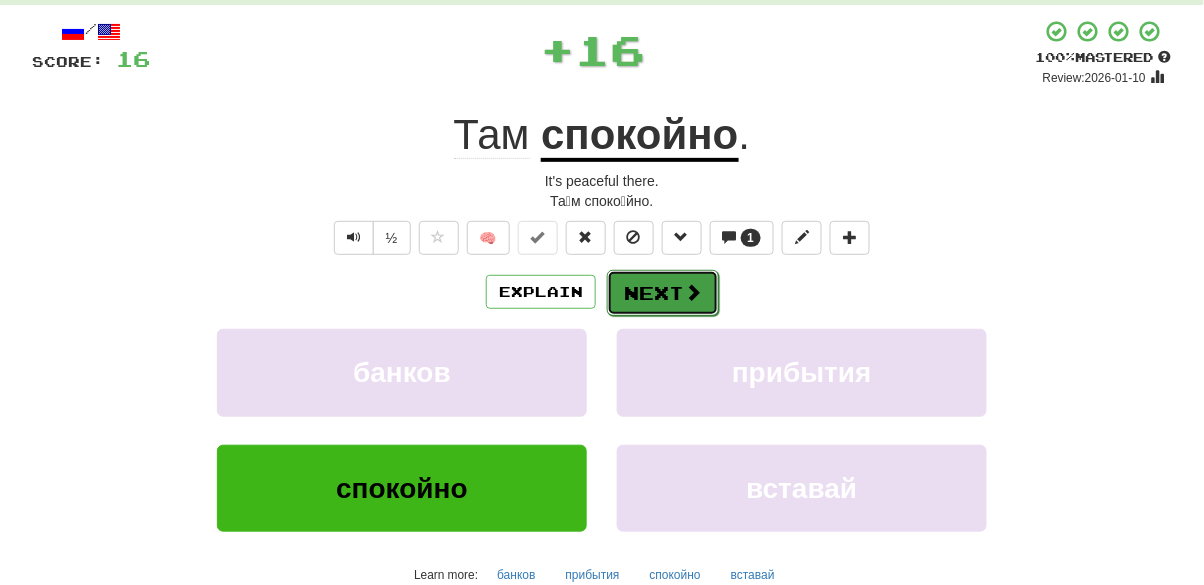 click at bounding box center [693, 292] 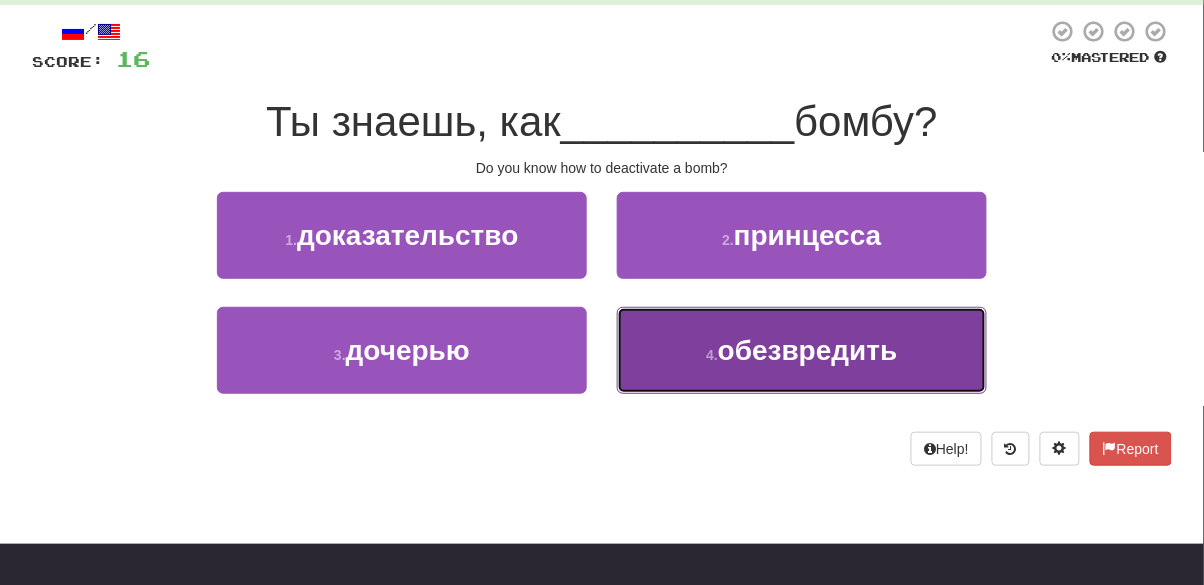 click on "[NUMBER] . обезвредить" at bounding box center (802, 350) 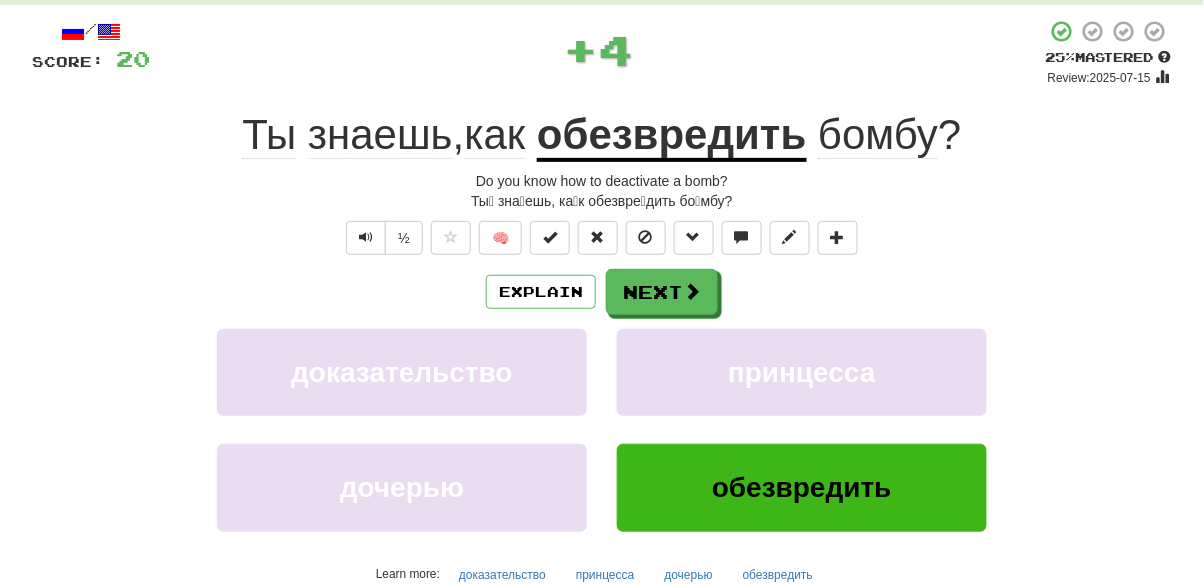 click on "обезвредить" at bounding box center [672, 136] 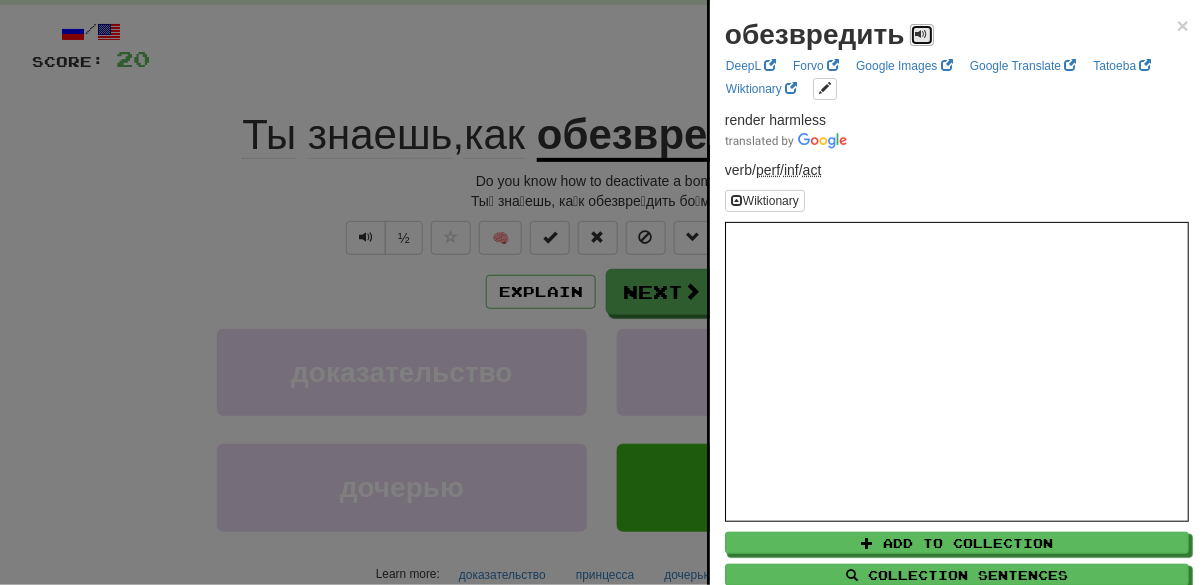 click at bounding box center [922, 34] 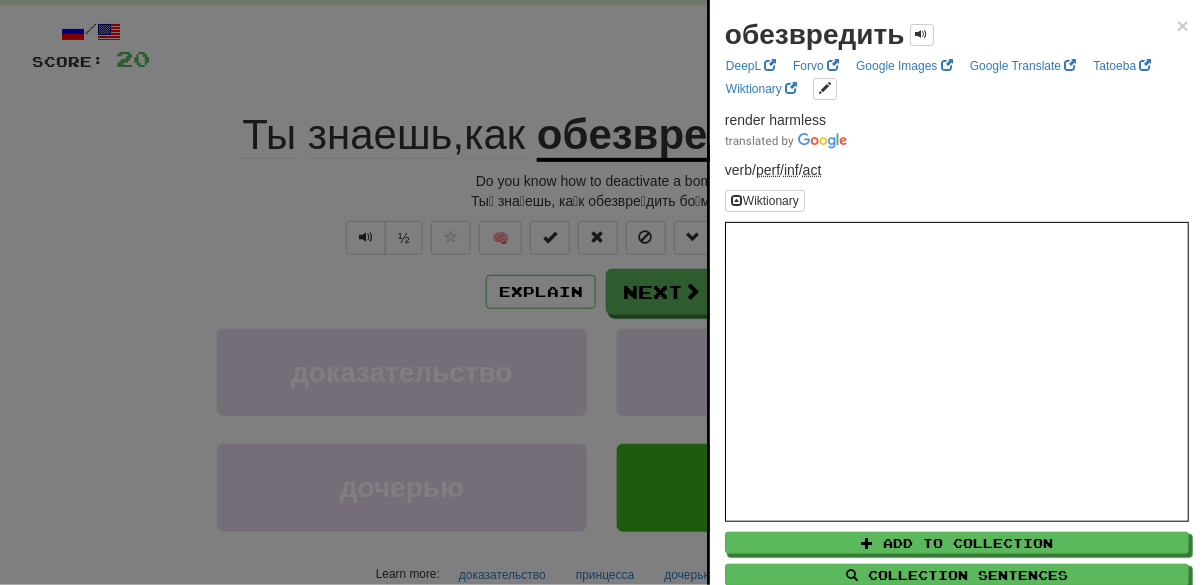 click at bounding box center (602, 292) 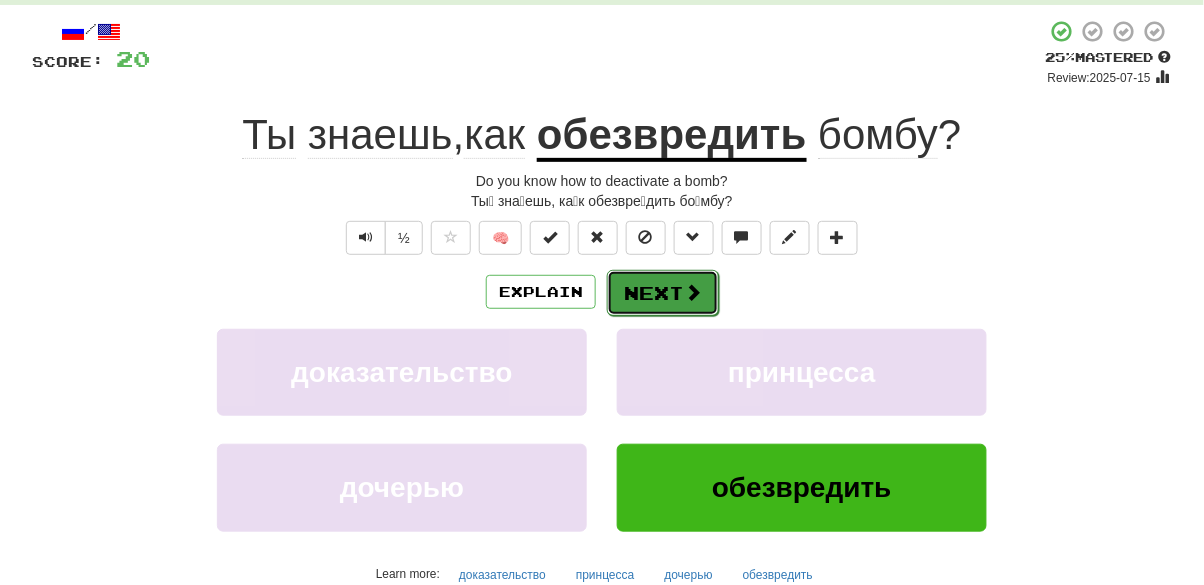 click on "Next" at bounding box center (663, 293) 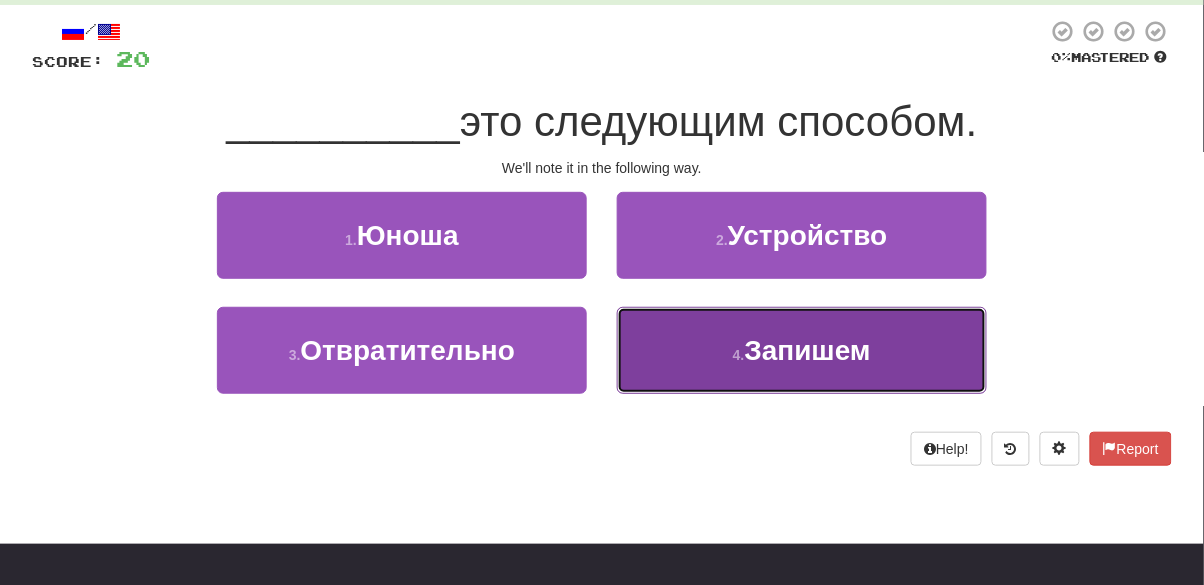 click on "[NUMBER] . Запишем" at bounding box center [802, 350] 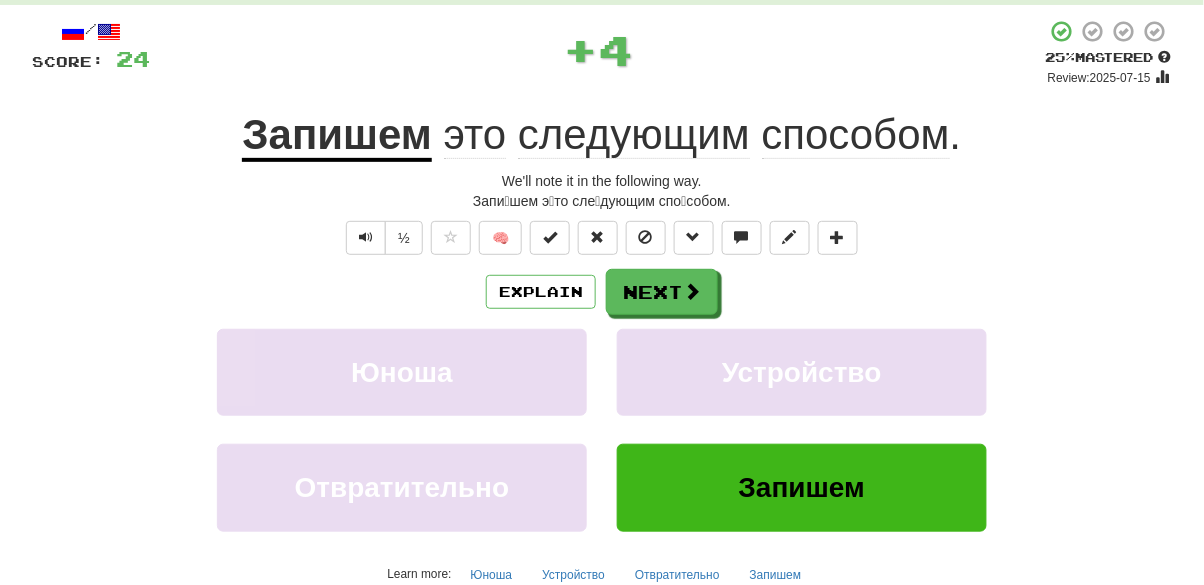click on "следующим" at bounding box center [634, 135] 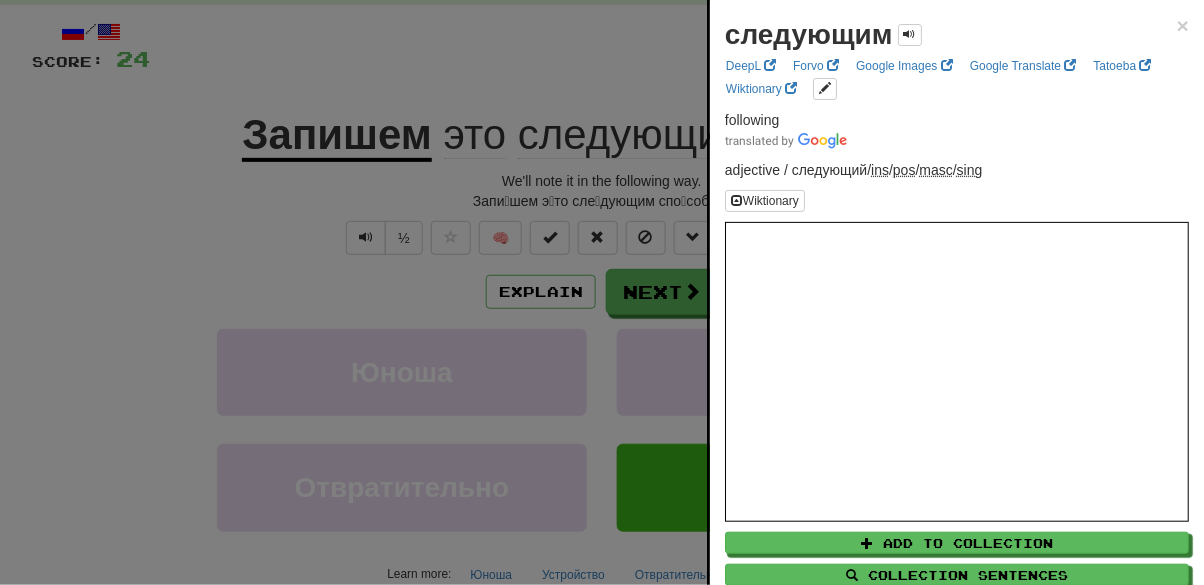 click at bounding box center [602, 292] 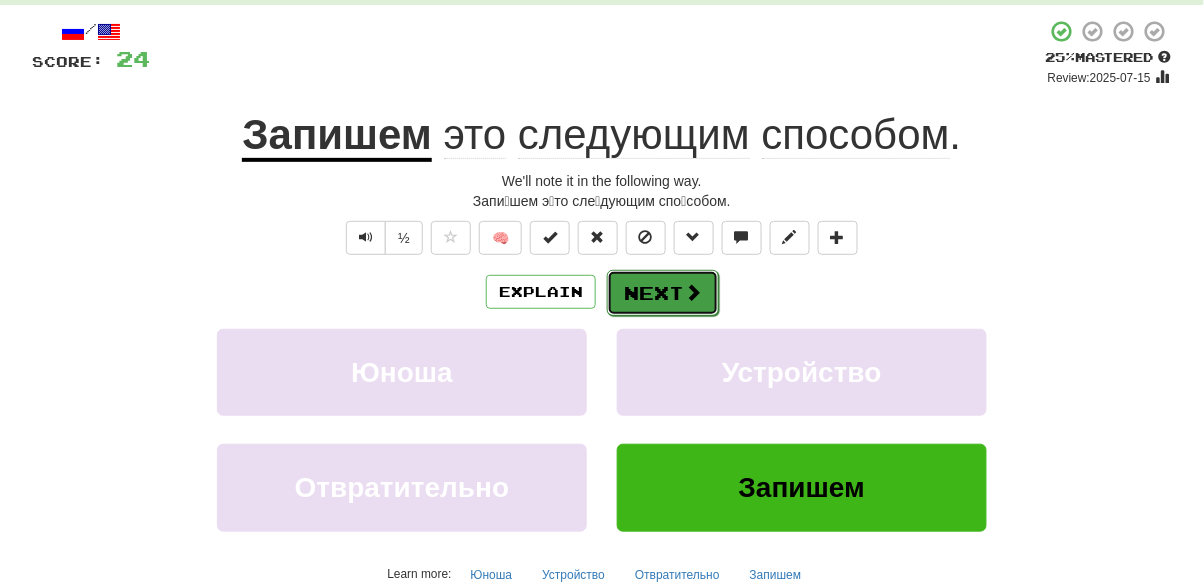 click at bounding box center [693, 292] 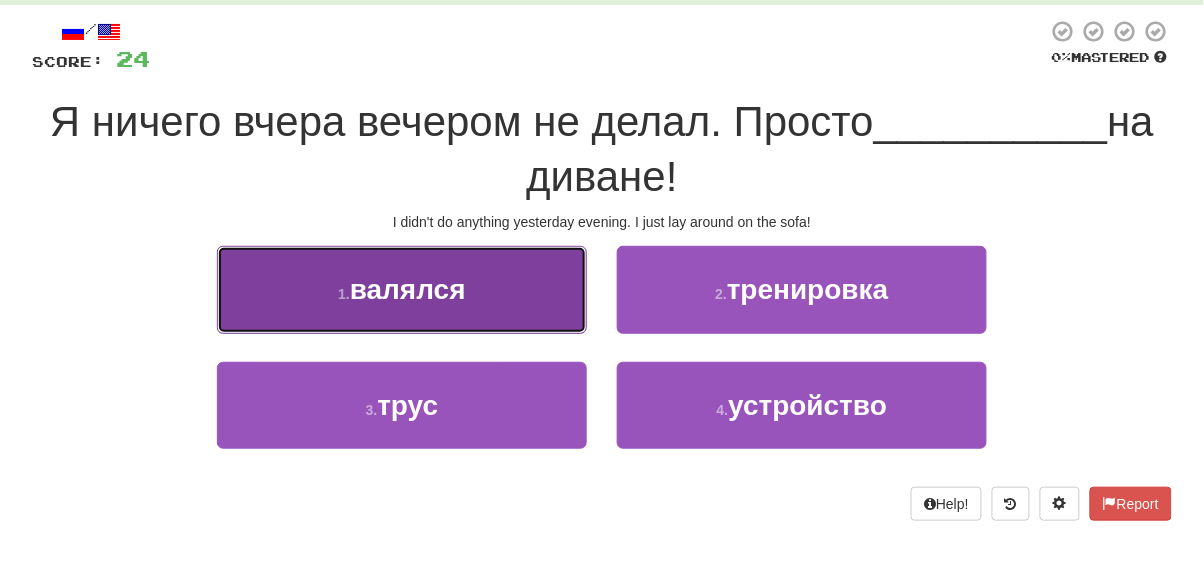 click on "[NUMBER] . валялся" at bounding box center (402, 289) 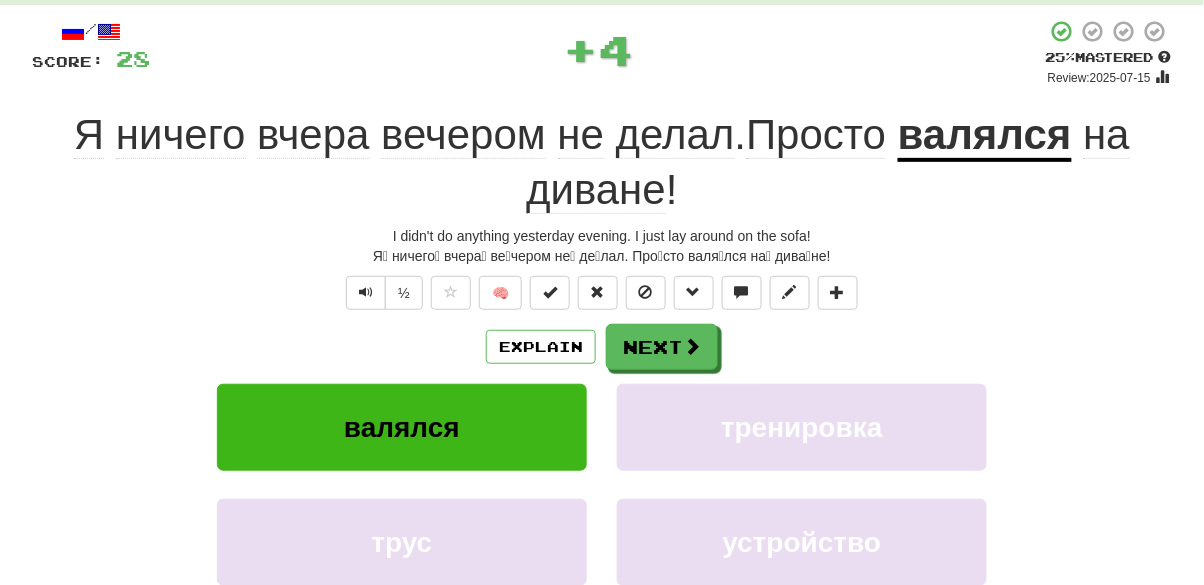 click on "валялся" at bounding box center [985, 136] 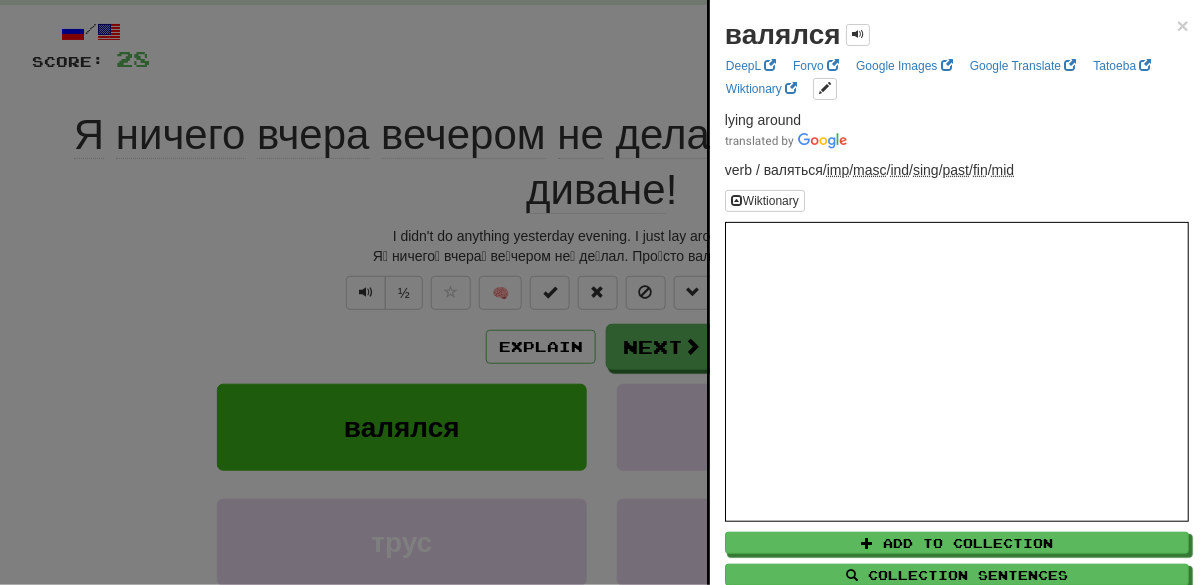 click at bounding box center [602, 292] 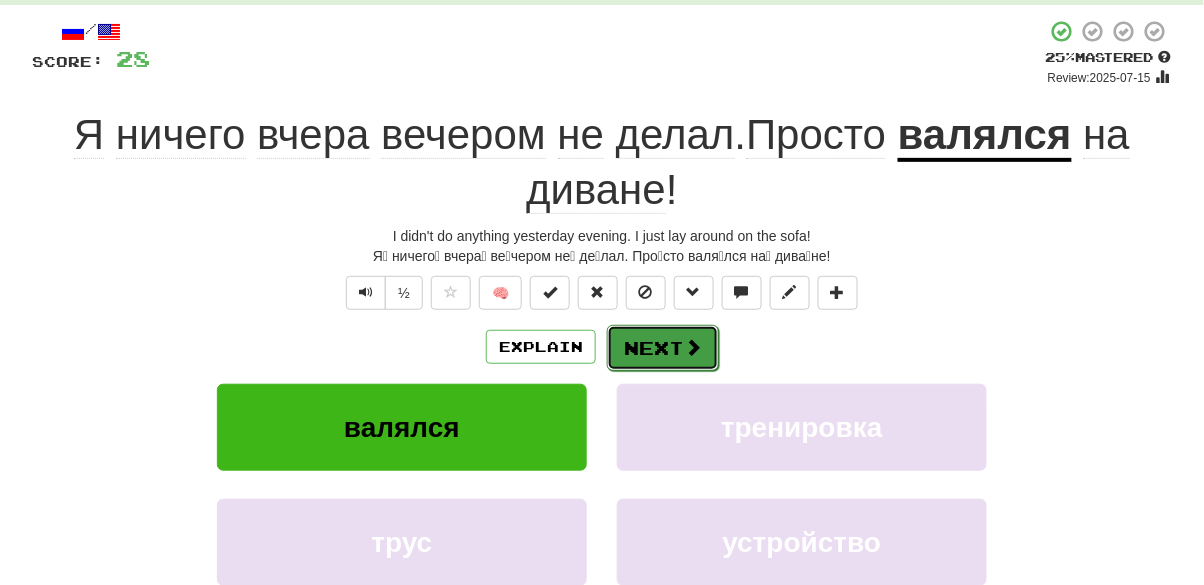 click on "Next" at bounding box center [663, 348] 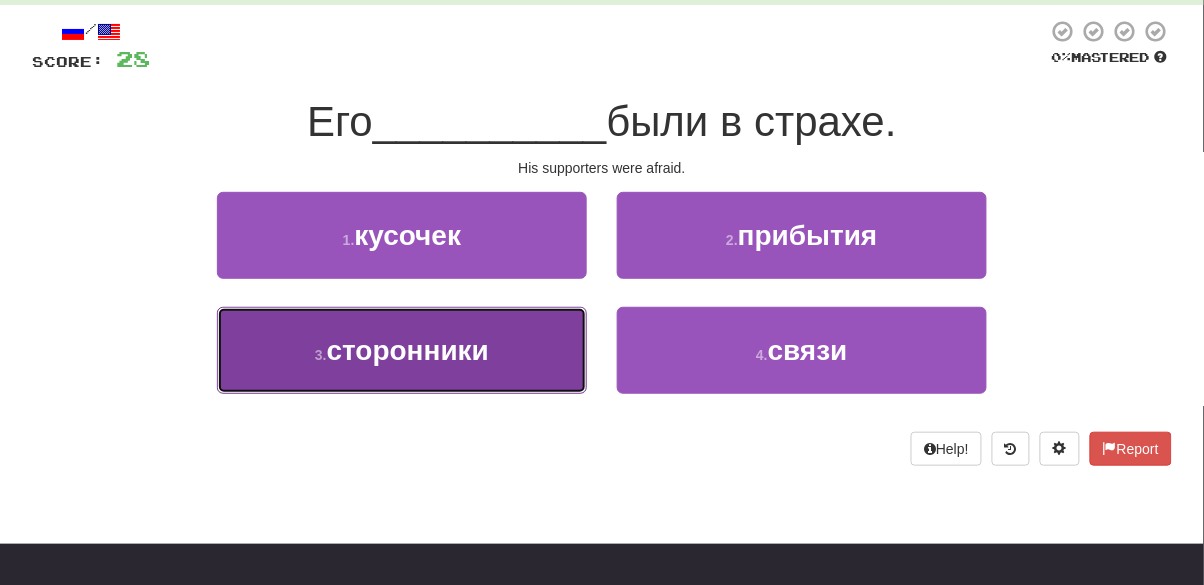 click on "[NUMBER] . сторонники" at bounding box center (402, 350) 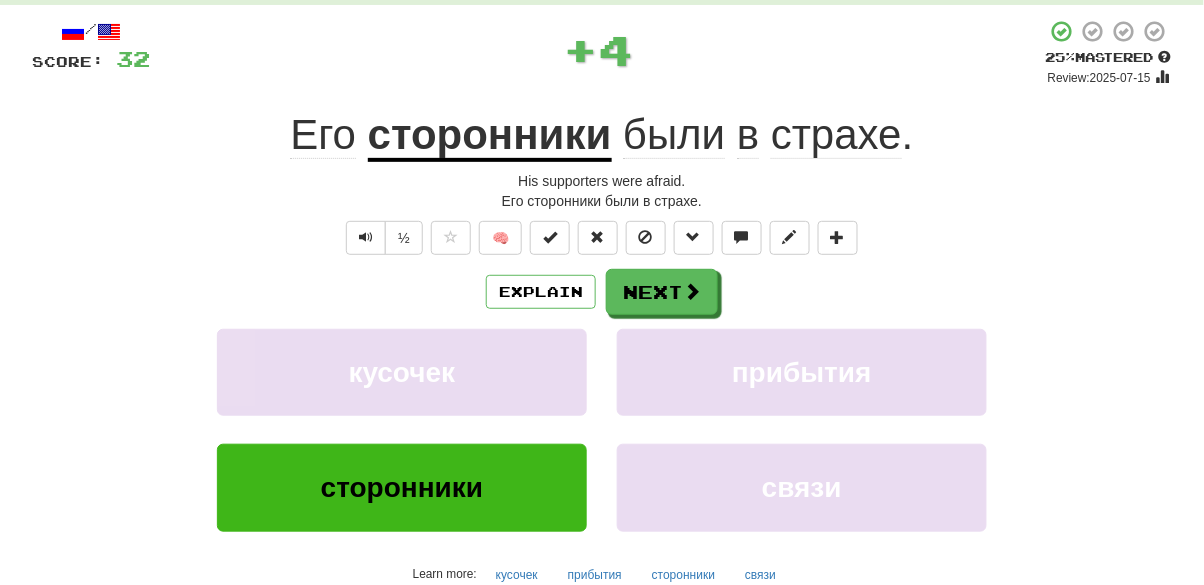 click on "сторонники" at bounding box center (490, 136) 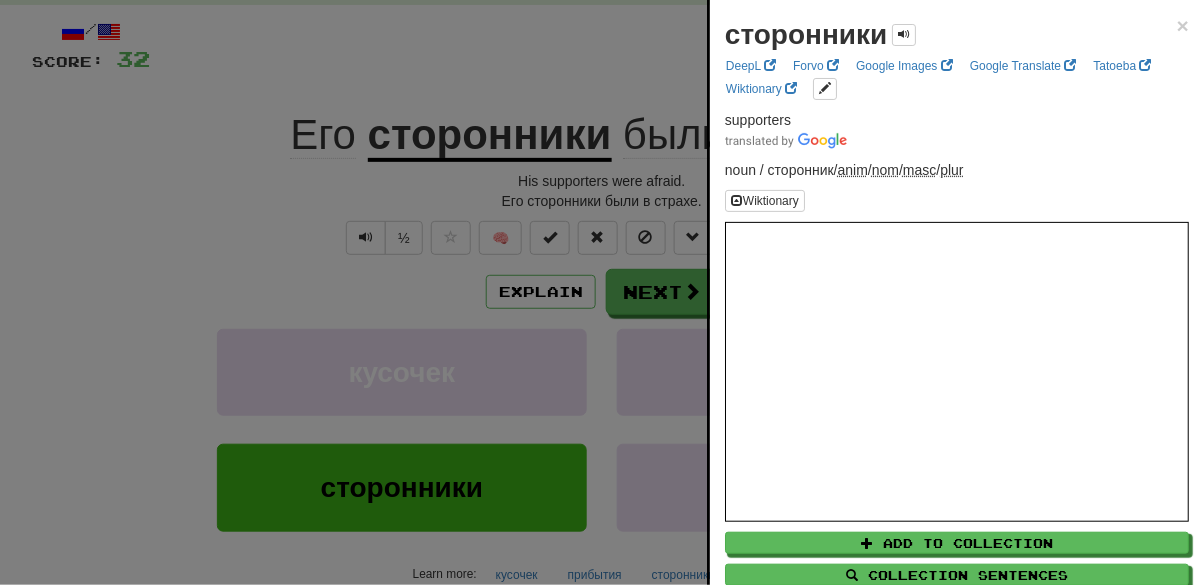click at bounding box center [602, 292] 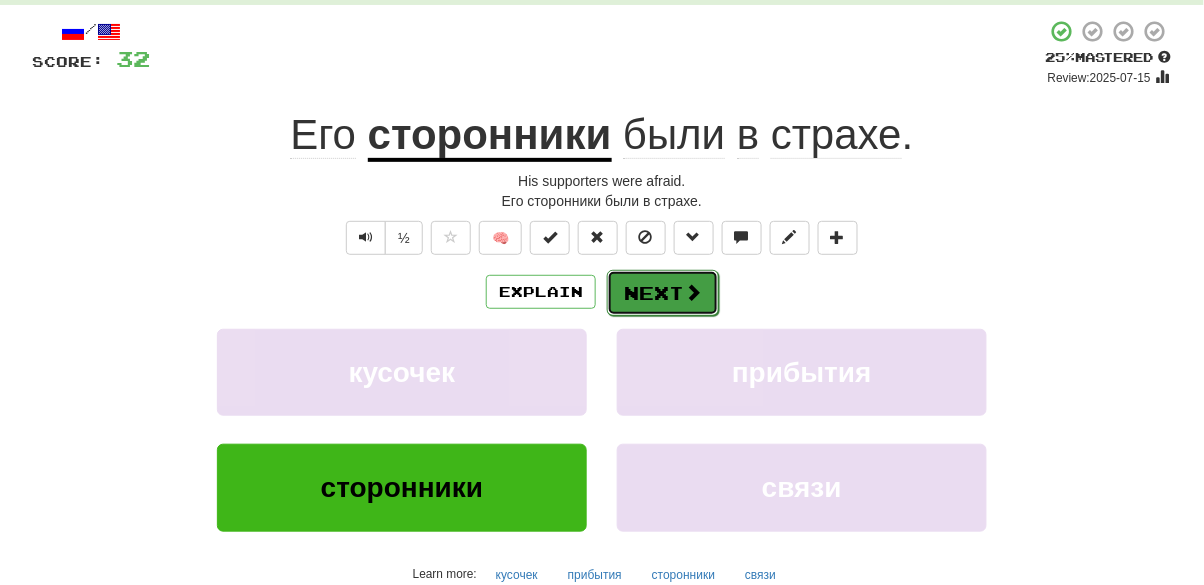click on "Next" at bounding box center [663, 293] 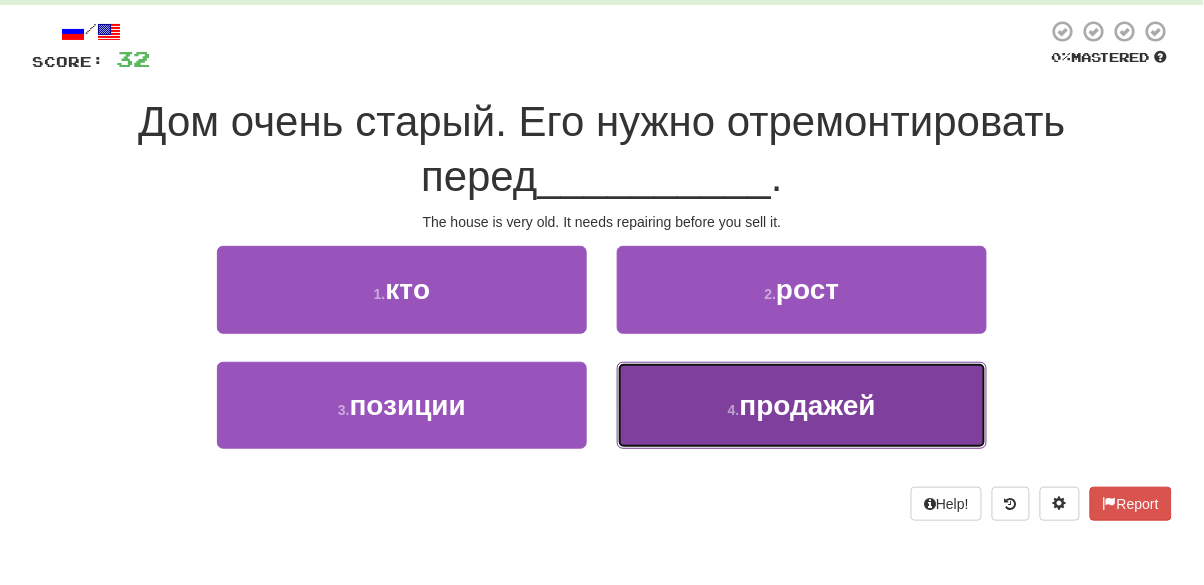 click on "[NUMBER] . продажей" at bounding box center (802, 405) 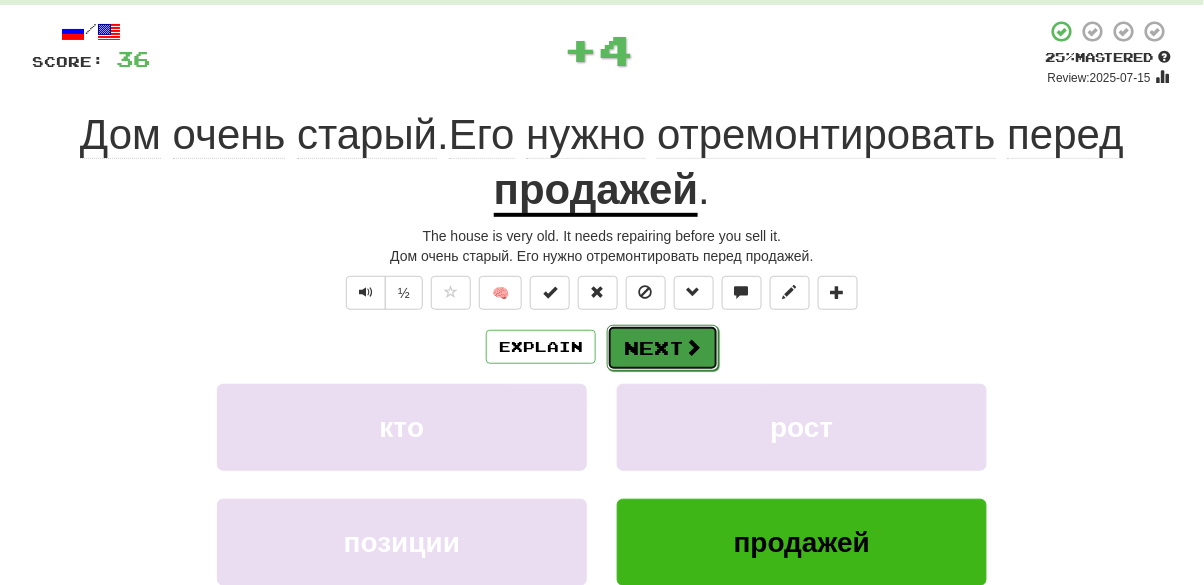 click on "Next" at bounding box center [663, 348] 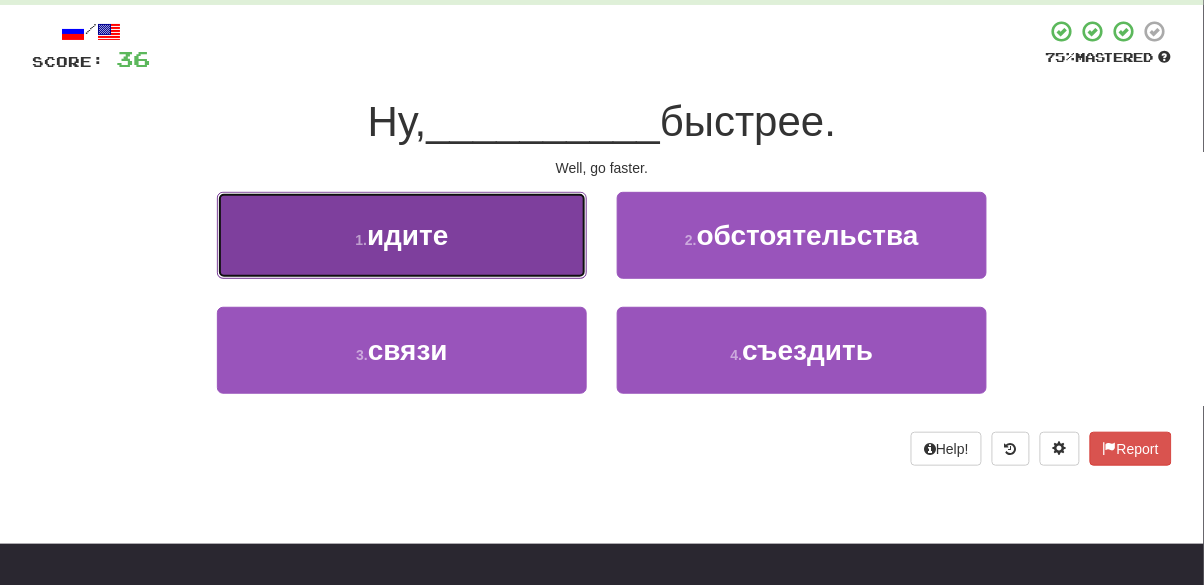 click on "1 .  идите" at bounding box center [402, 235] 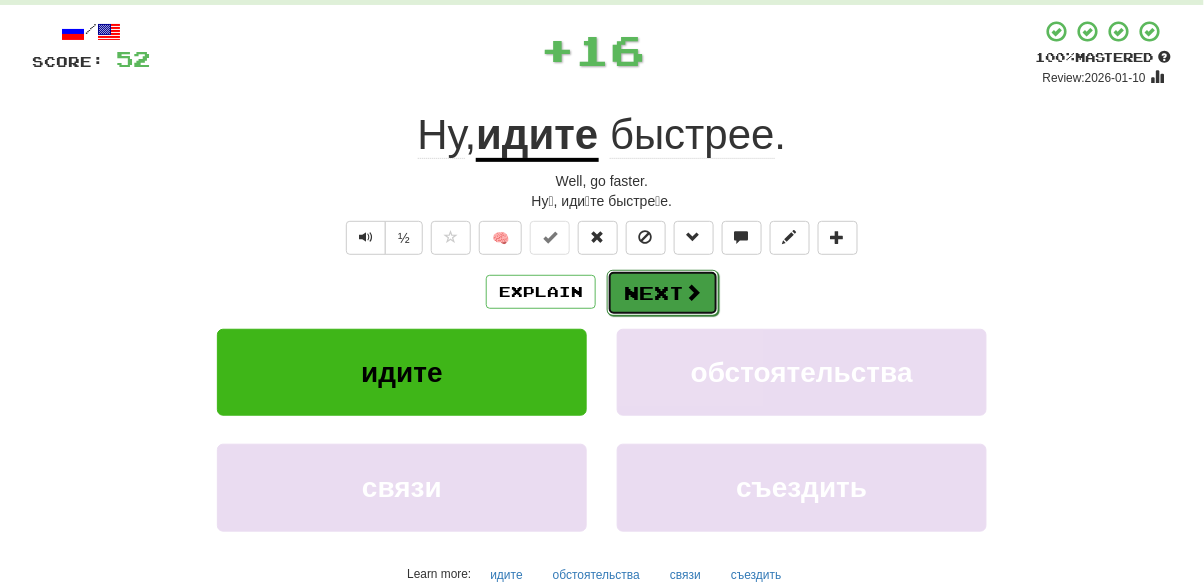 click on "Next" at bounding box center [663, 293] 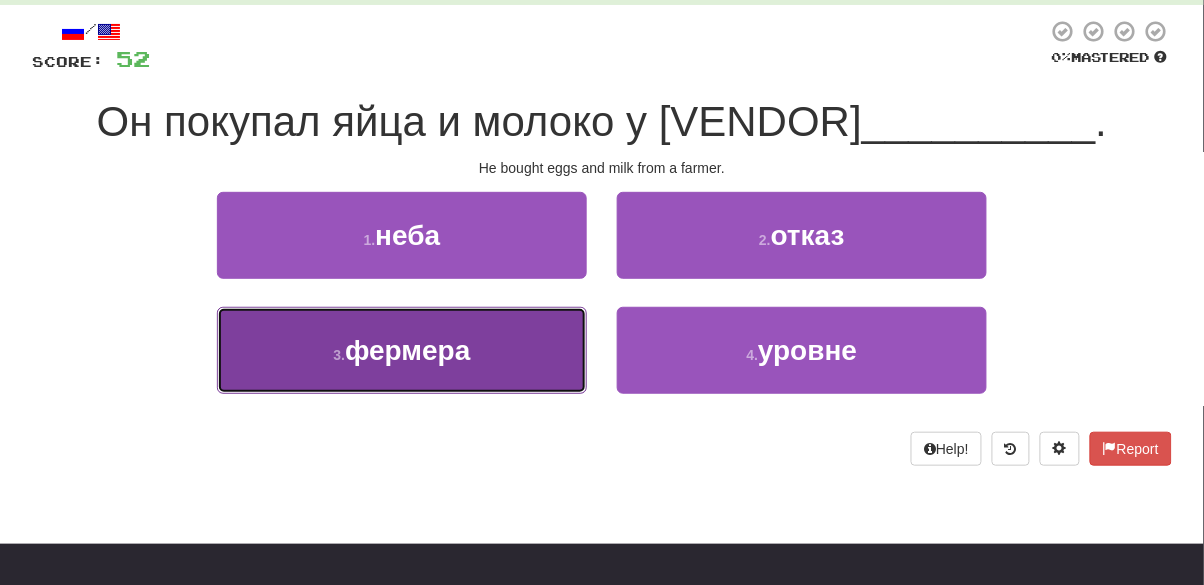click on "[NUMBER] . фермера" at bounding box center [402, 350] 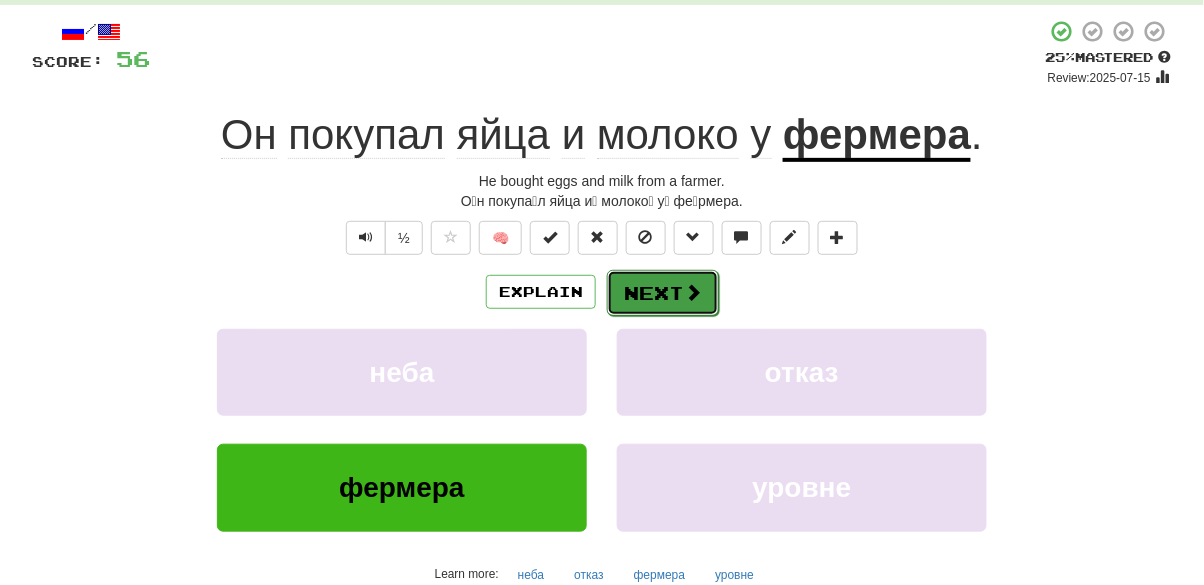 click on "Next" at bounding box center (663, 293) 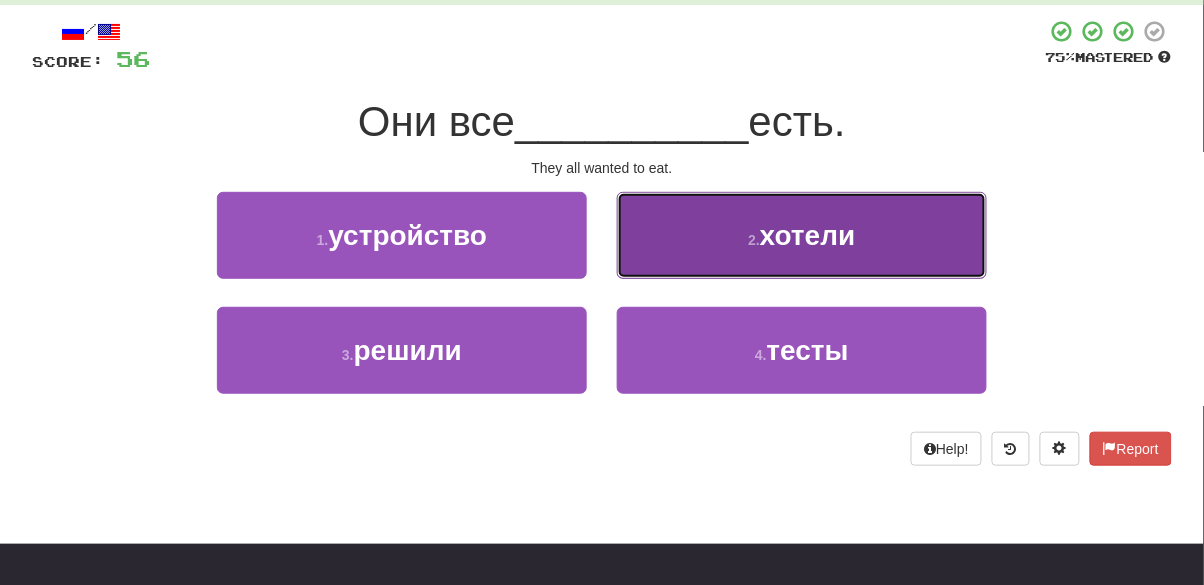 click on "[NUMBER] . хотели" at bounding box center (802, 235) 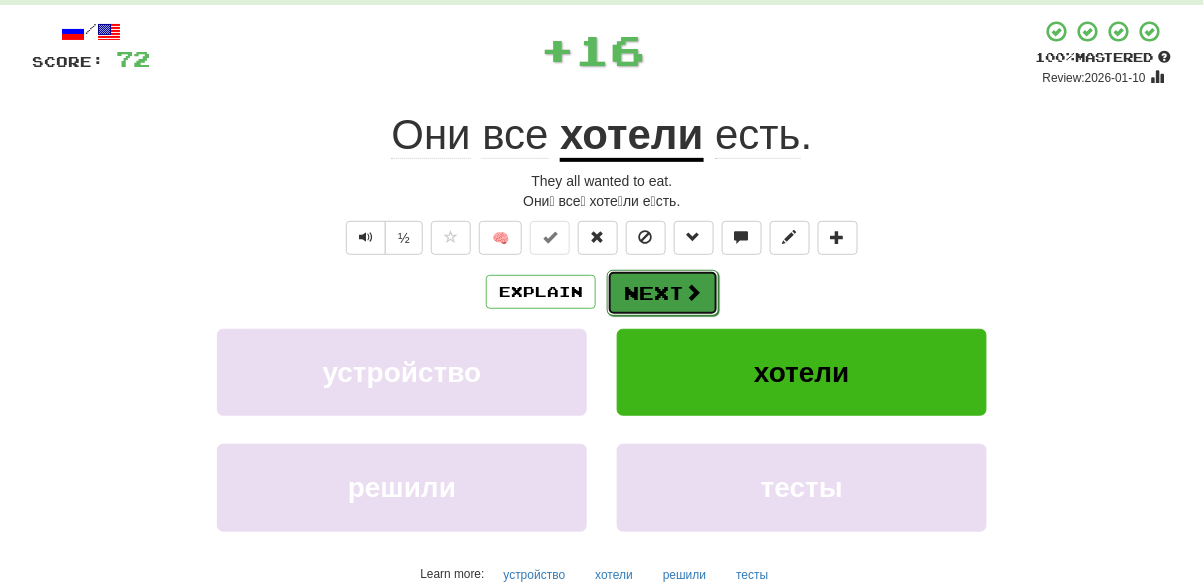 click on "Next" at bounding box center (663, 293) 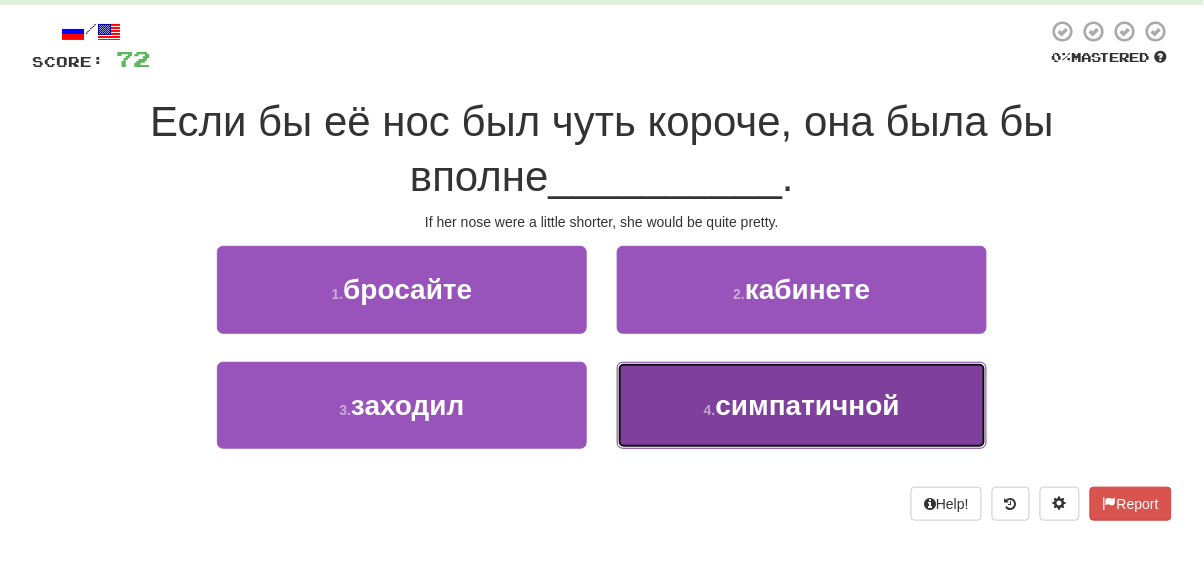 click on "4 .  симпатичной" at bounding box center (802, 405) 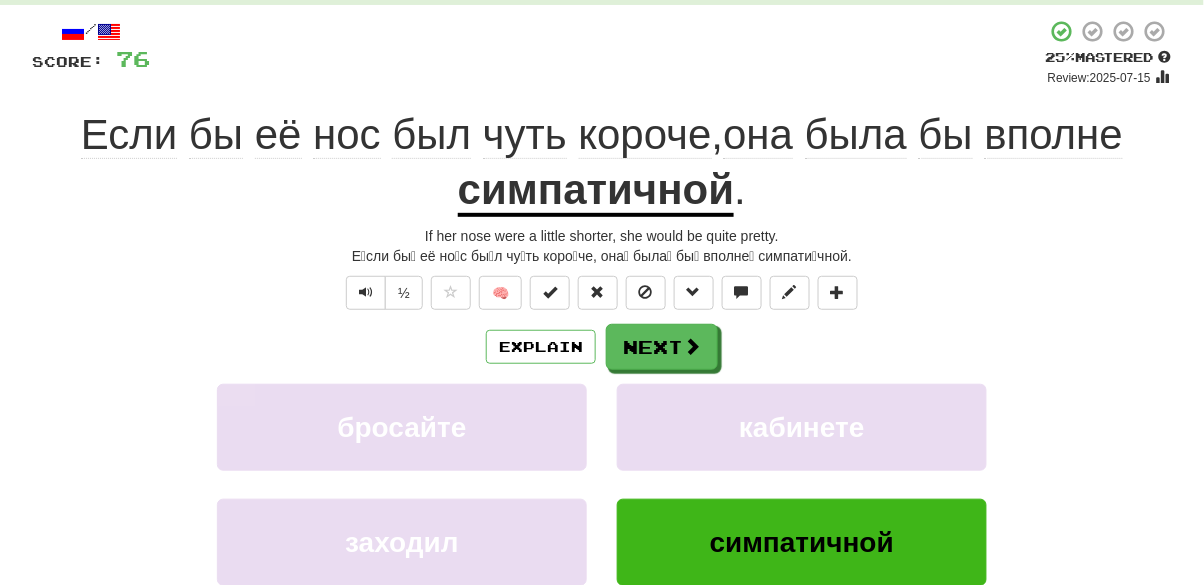 click on "вполне" 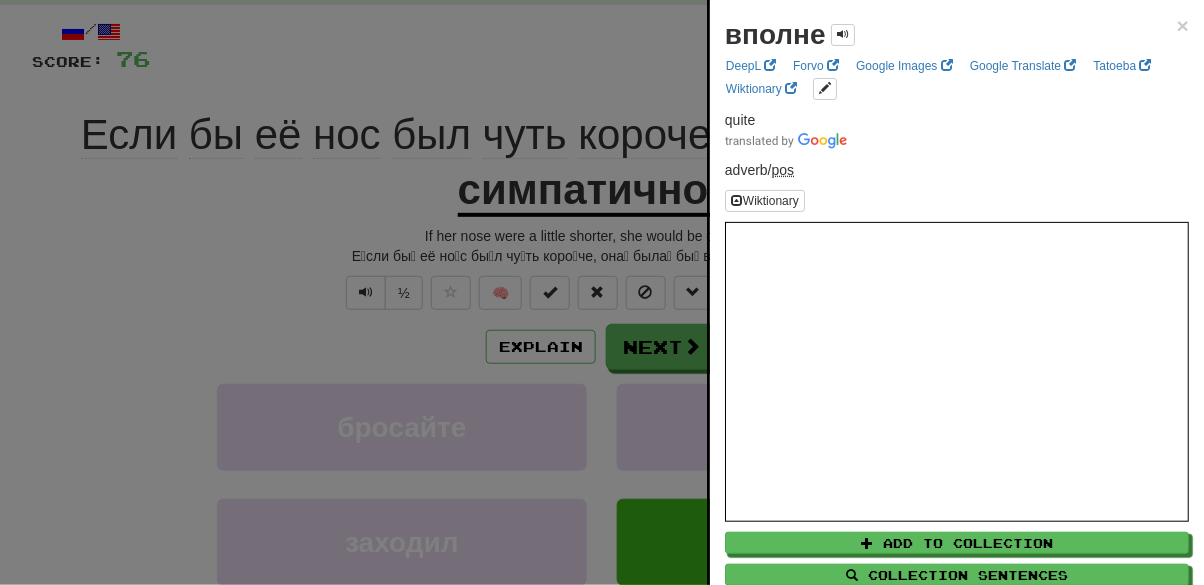 click at bounding box center (602, 292) 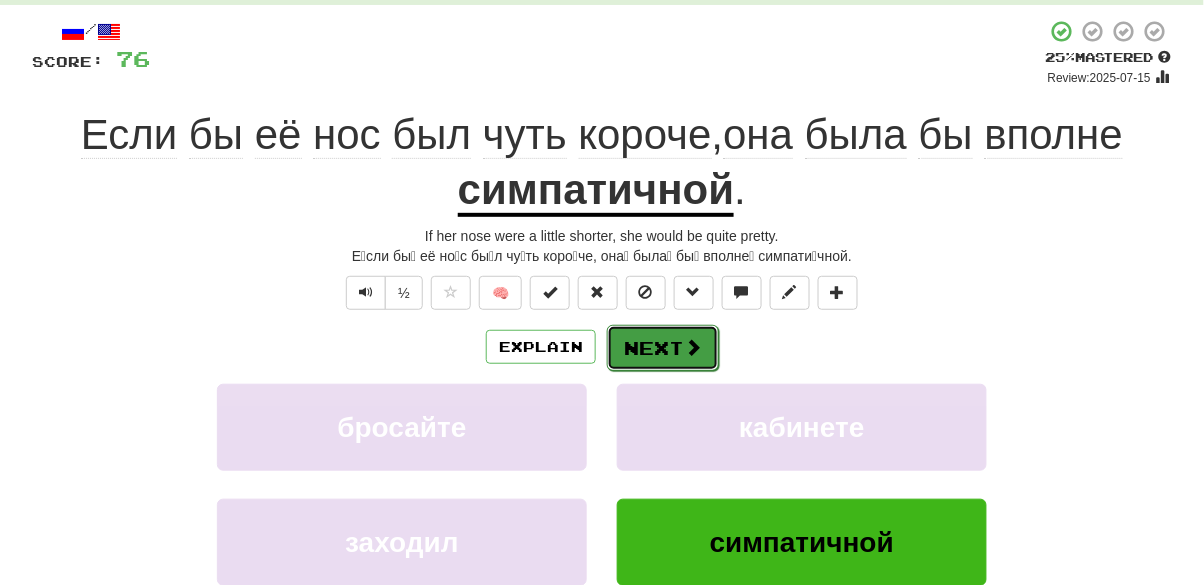 click on "Next" at bounding box center [663, 348] 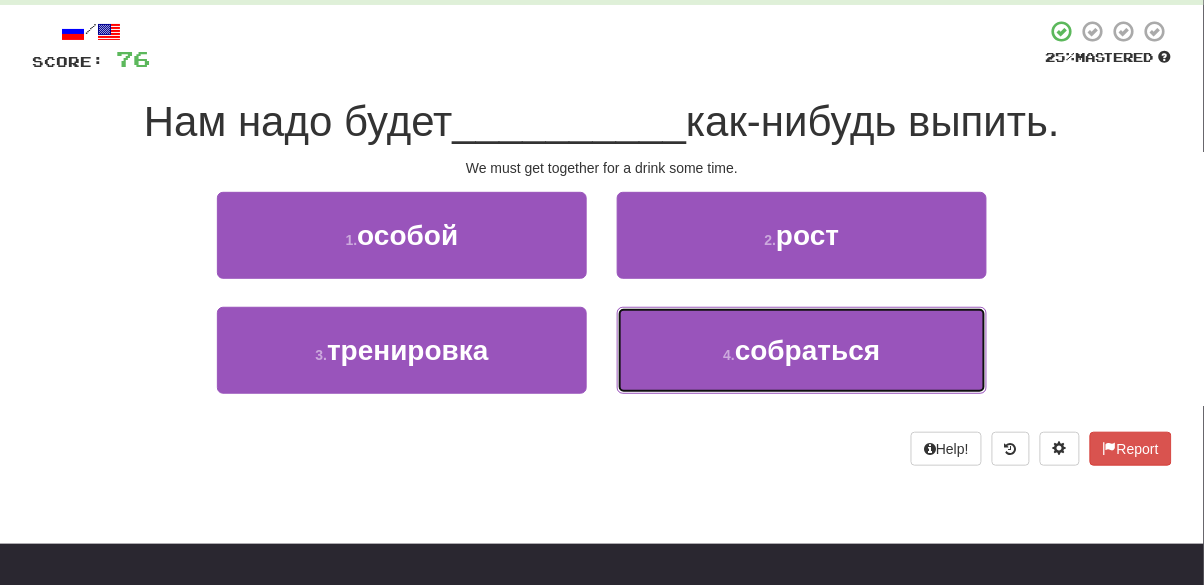 click on "4 .  собраться" at bounding box center [802, 350] 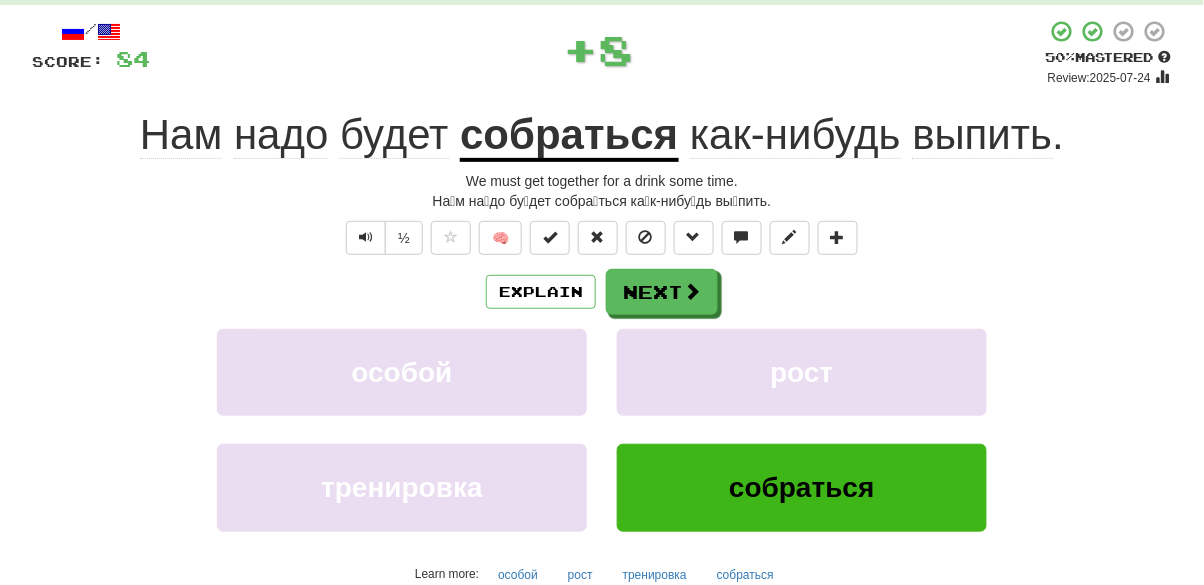 click on "собраться" at bounding box center [569, 136] 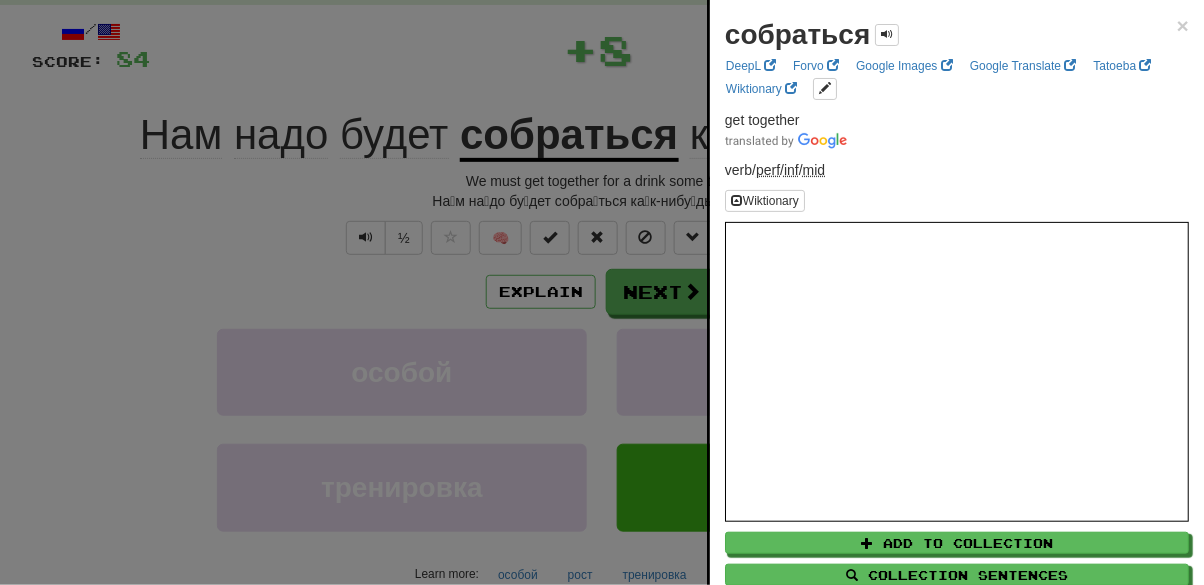 click at bounding box center [602, 292] 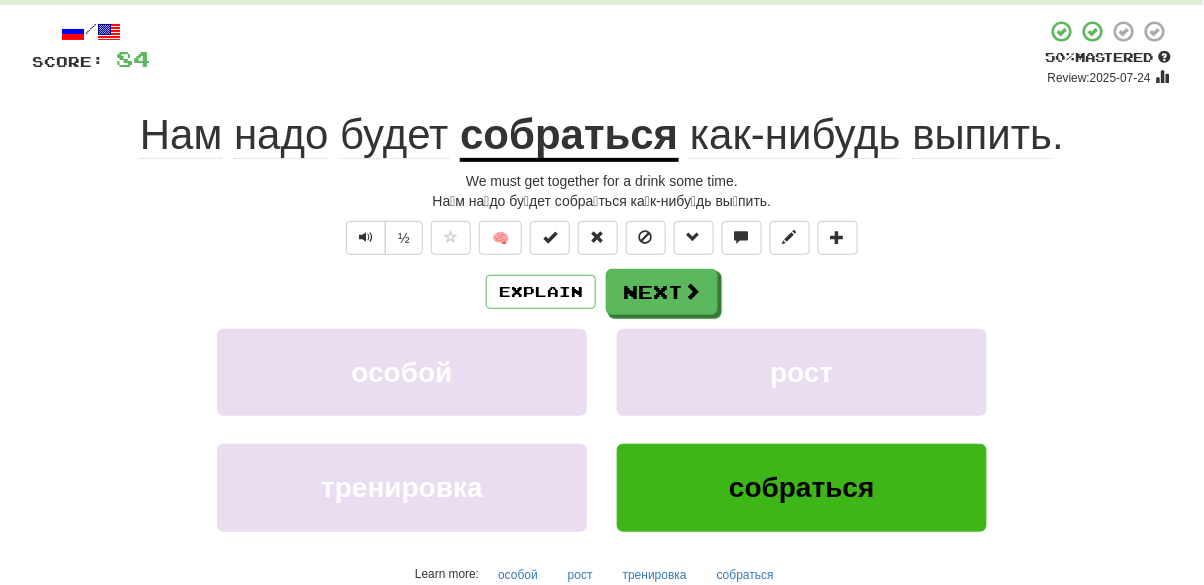 click on "собраться" at bounding box center (569, 136) 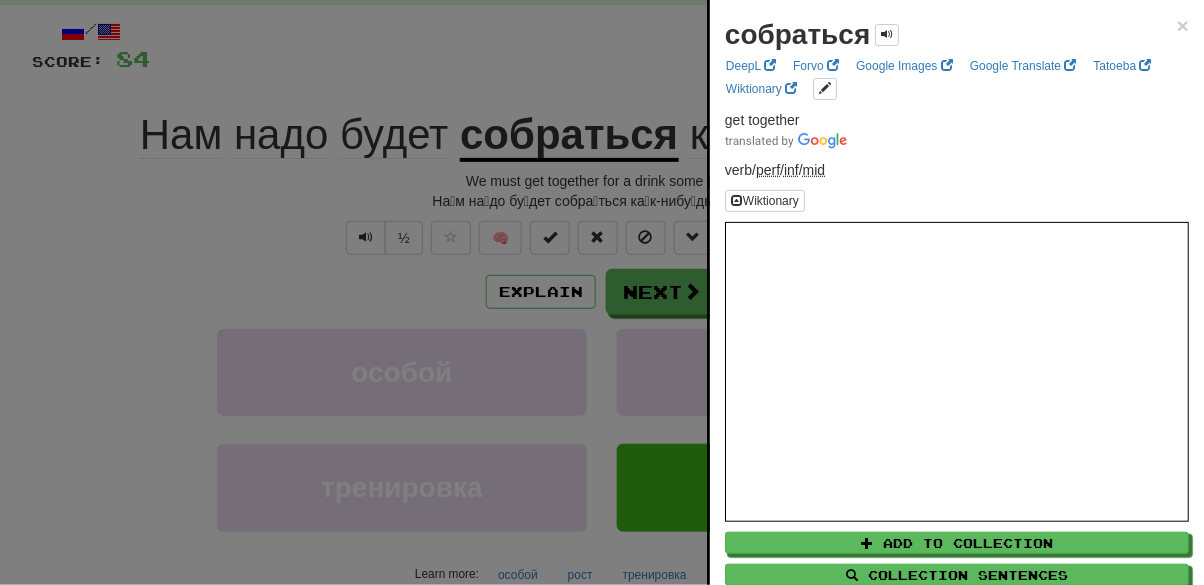 click at bounding box center [602, 292] 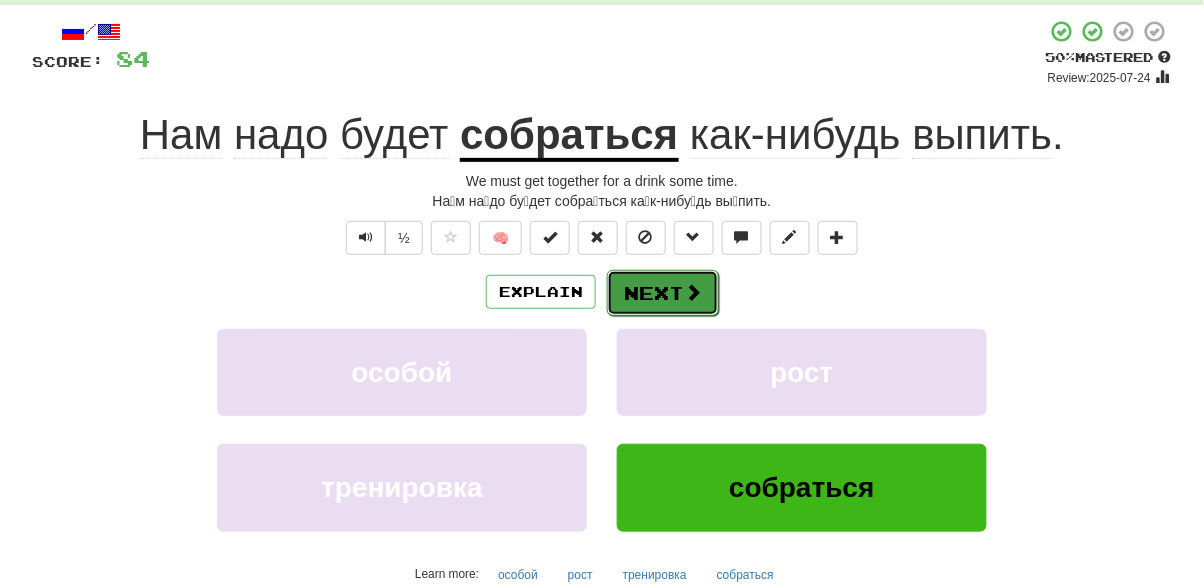 click on "Next" at bounding box center (663, 293) 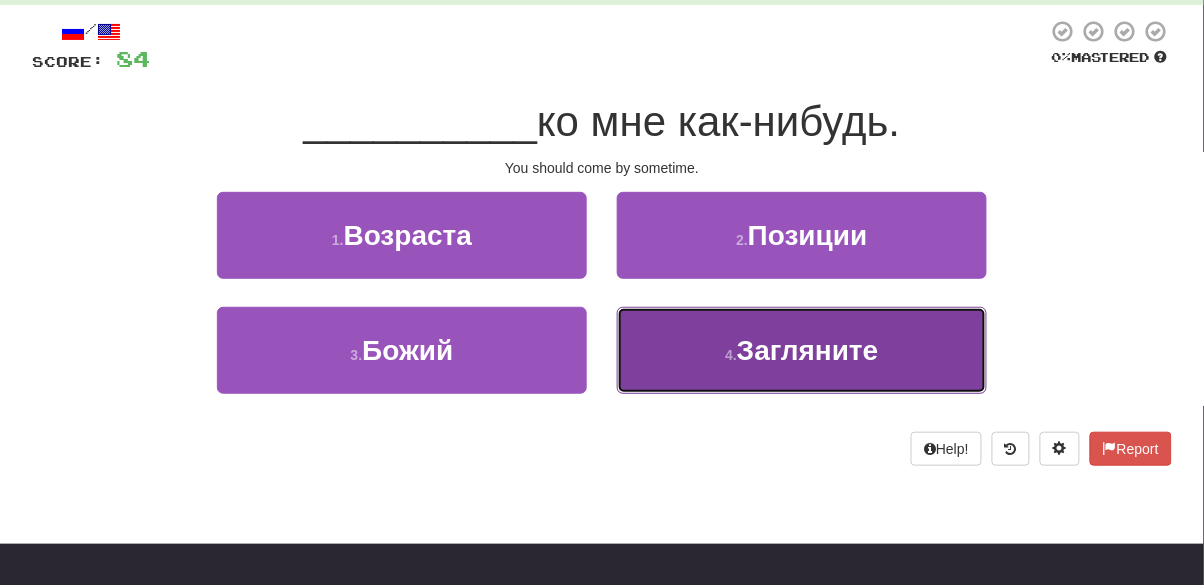 click on "[NUMBER] . Загляните" at bounding box center (802, 350) 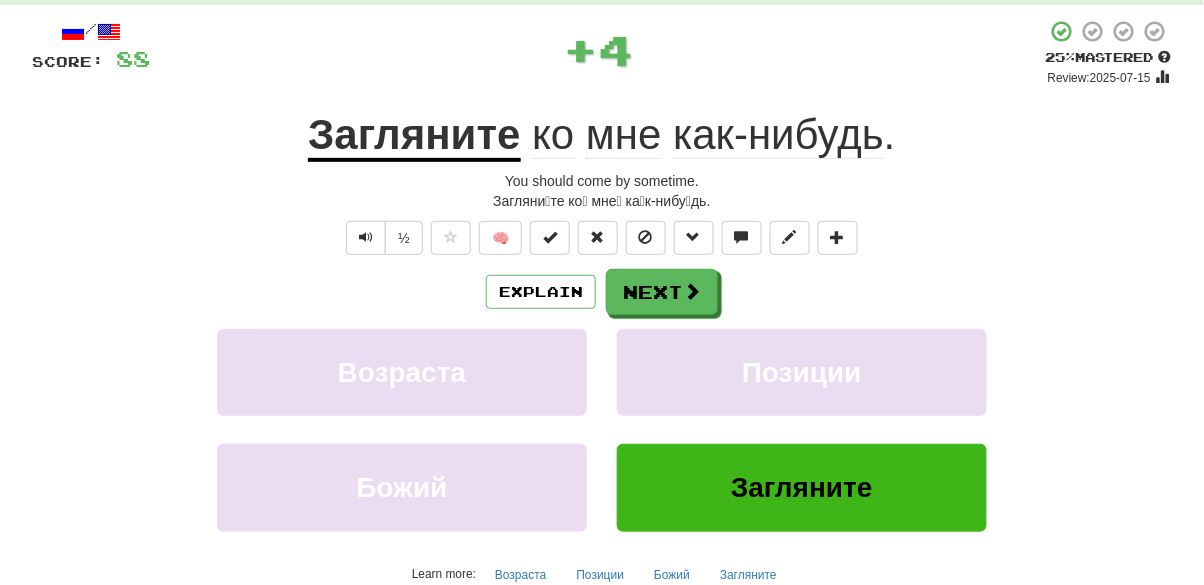click on "Загляните" at bounding box center (414, 136) 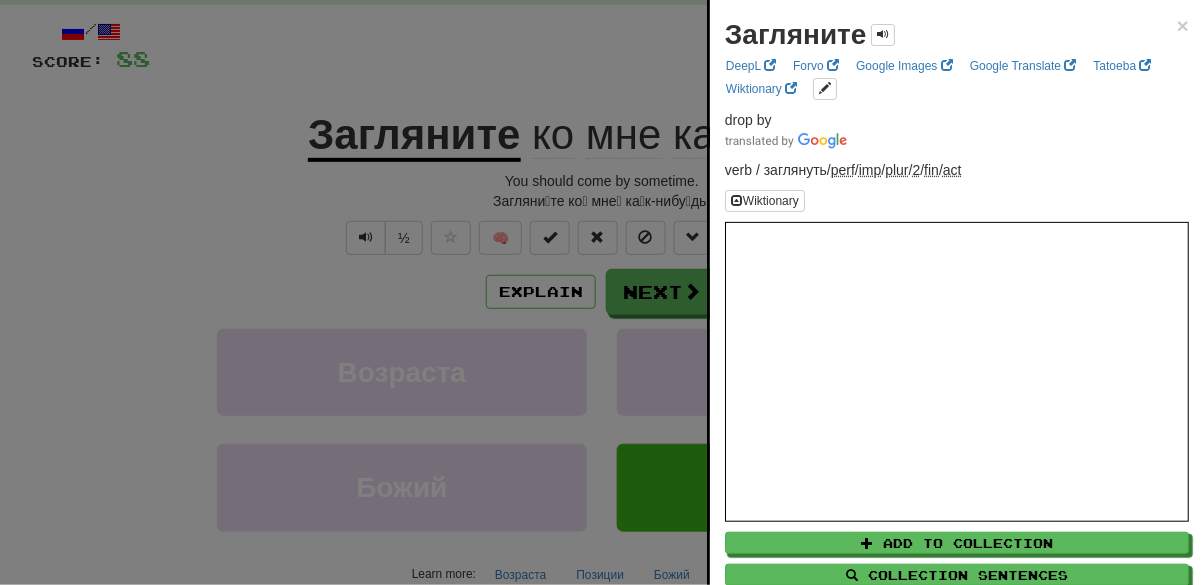 click at bounding box center [602, 292] 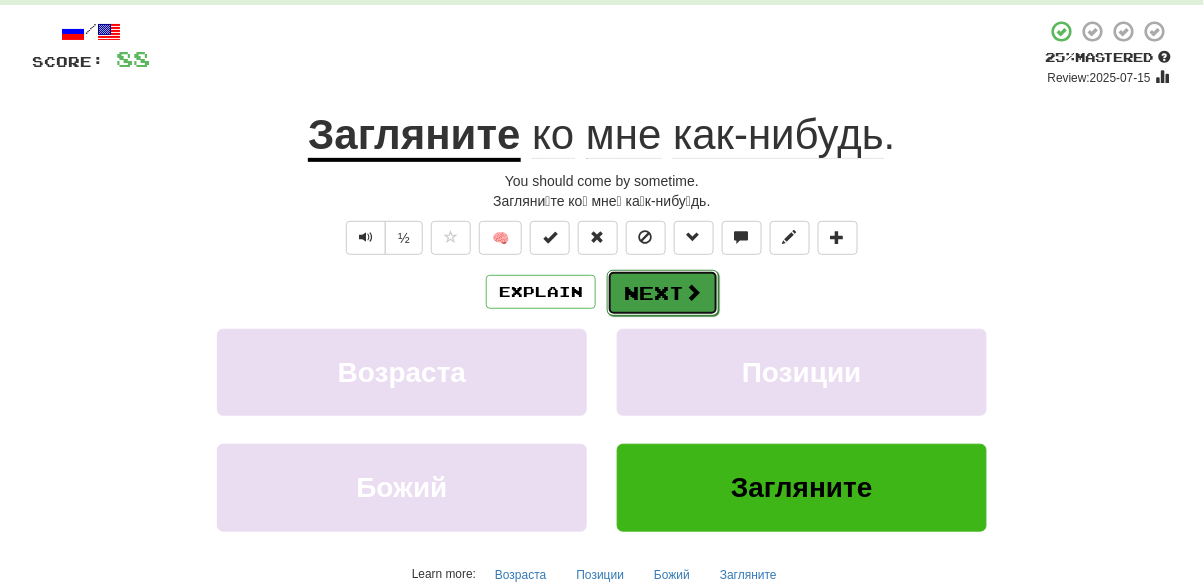 click on "Next" at bounding box center (663, 293) 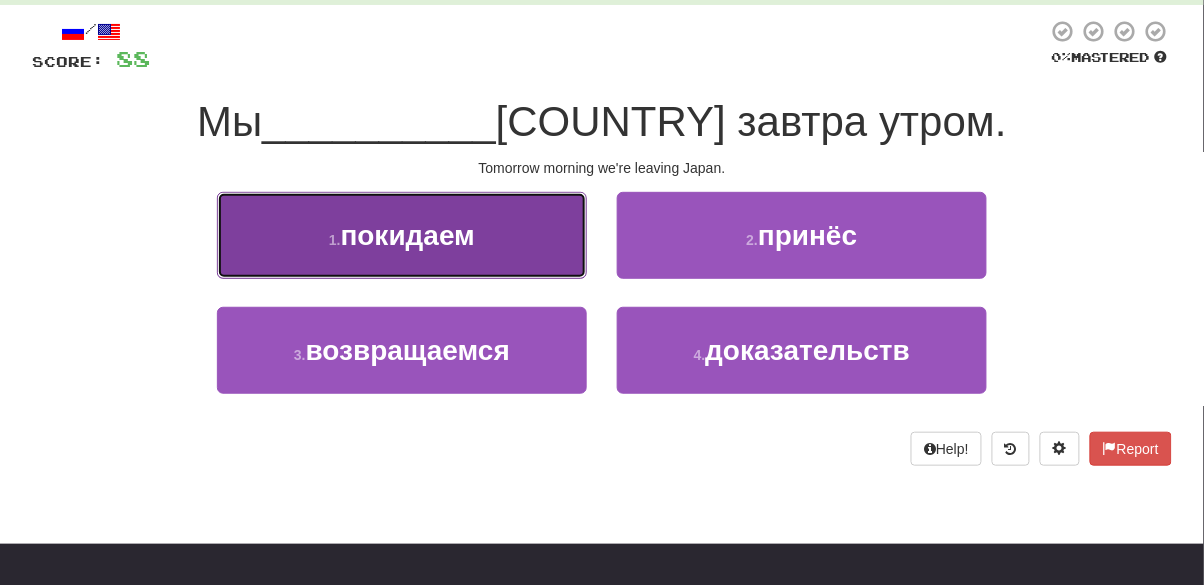 click on "[NUMBER] . покидаем" at bounding box center (402, 235) 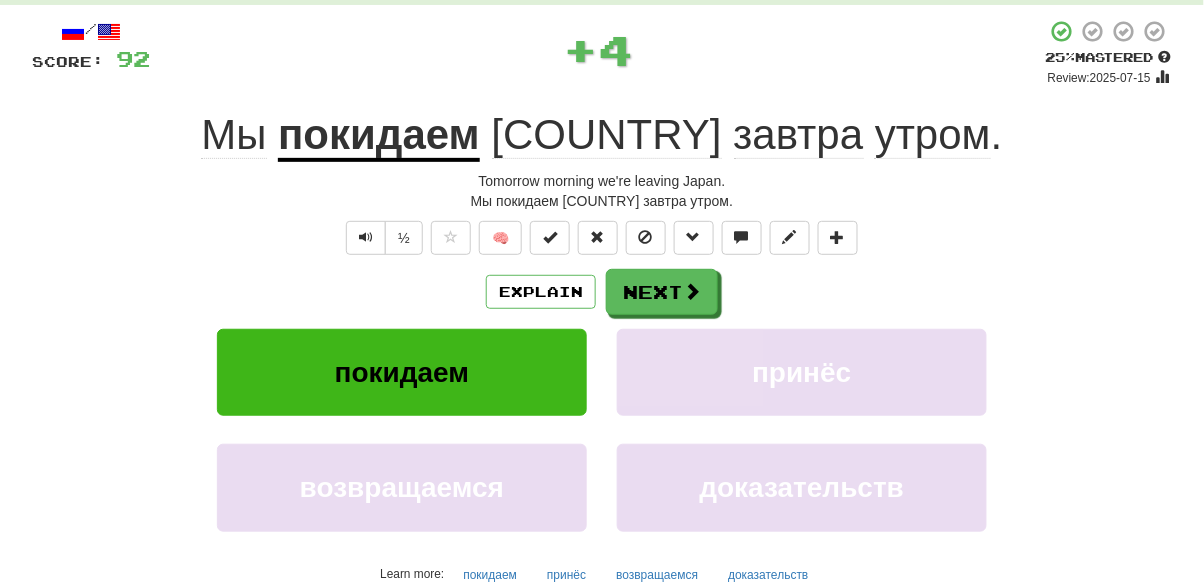 click on "покидаем" at bounding box center (379, 136) 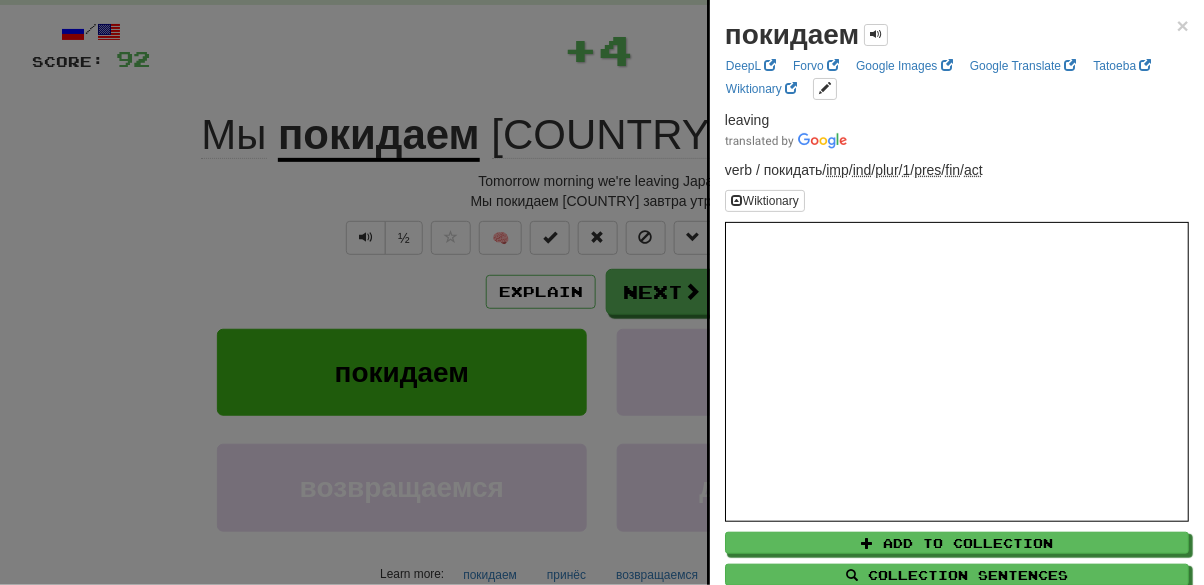 click at bounding box center [602, 292] 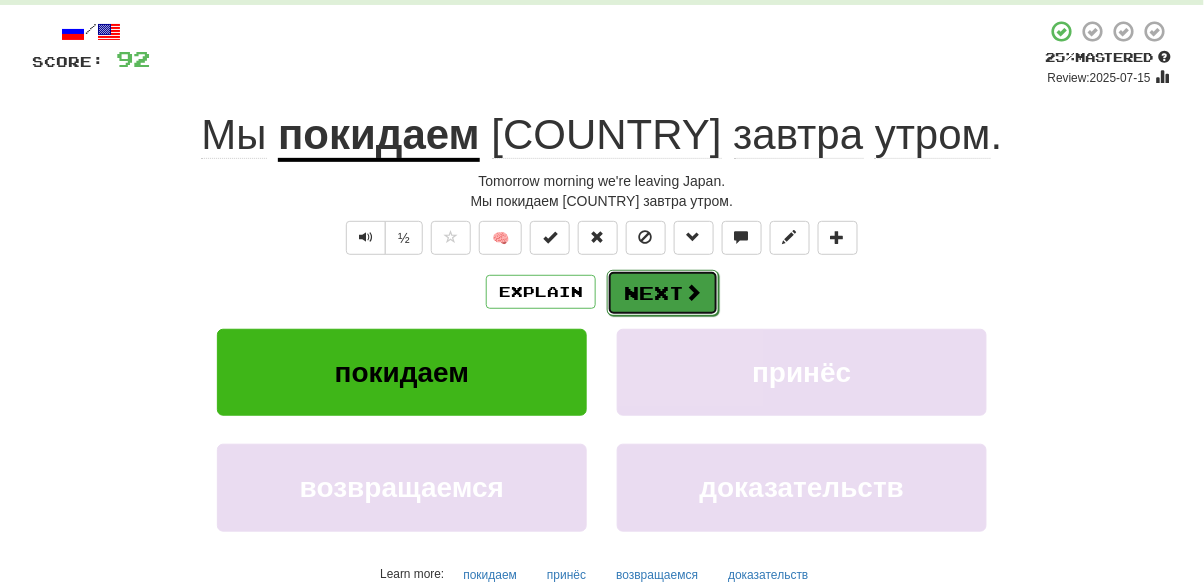 click on "Next" at bounding box center (663, 293) 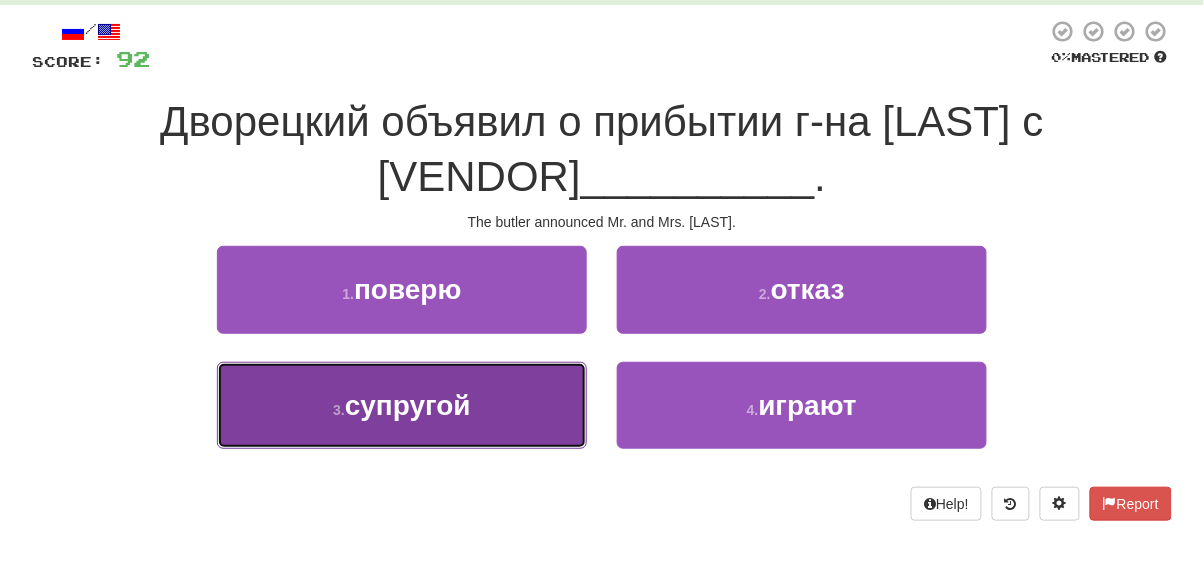 click on "[NUMBER] . супругой" at bounding box center [402, 405] 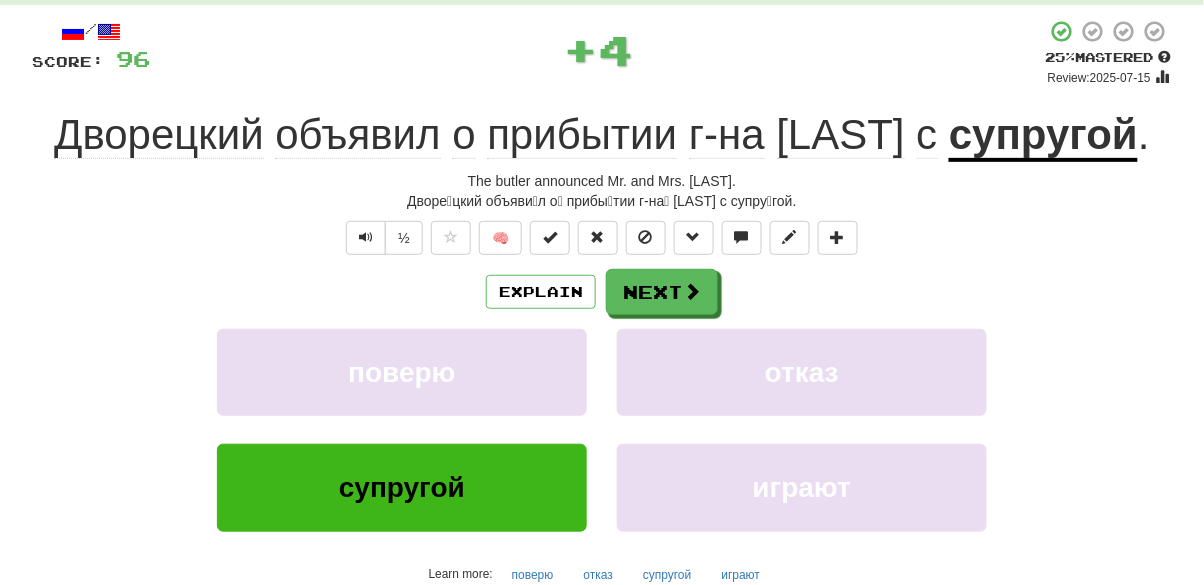 click on "прибытии" 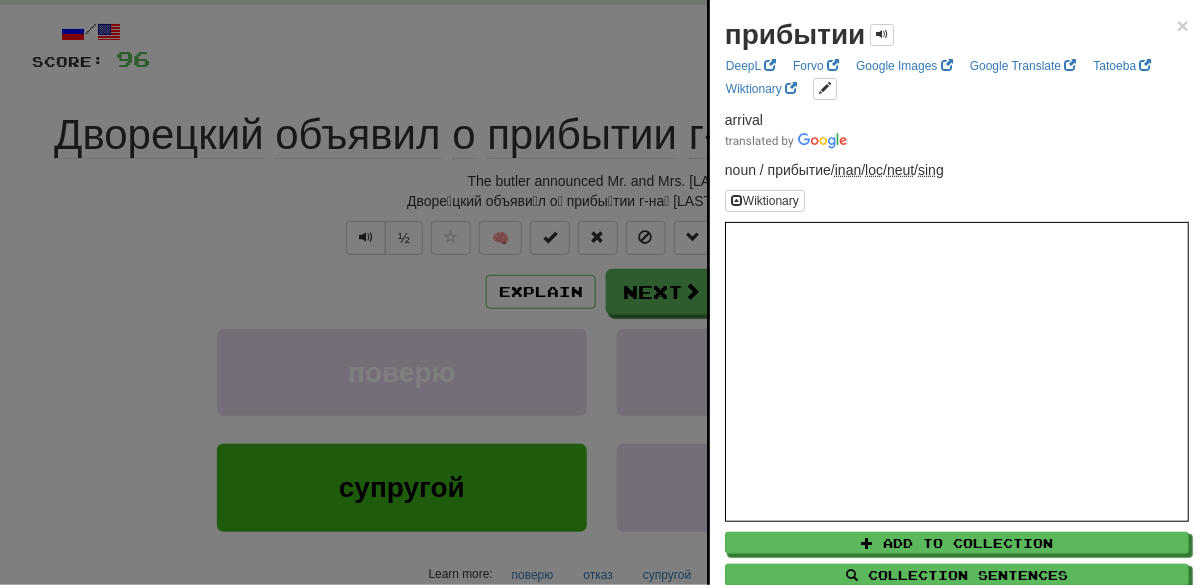 click at bounding box center (602, 292) 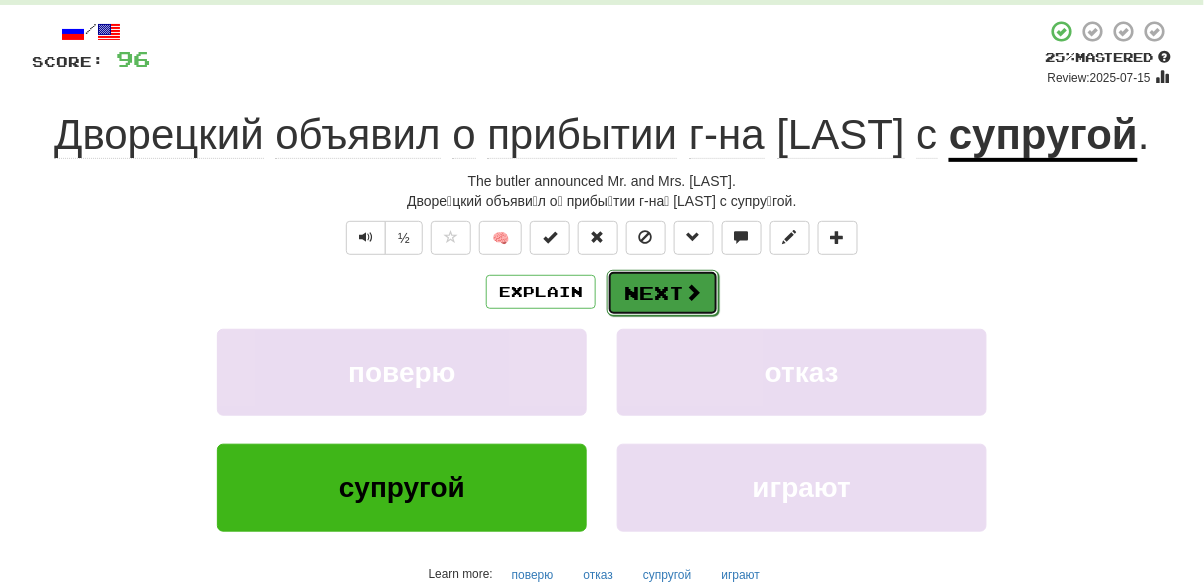 click on "Next" at bounding box center (663, 293) 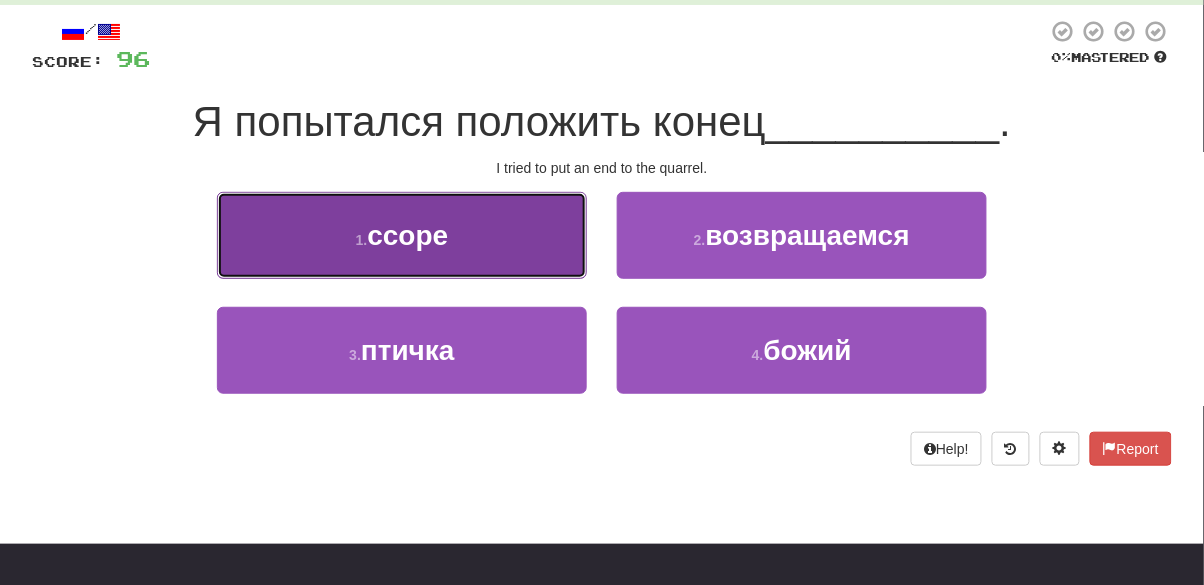 click on "[NUMBER] . ссоре" at bounding box center (402, 235) 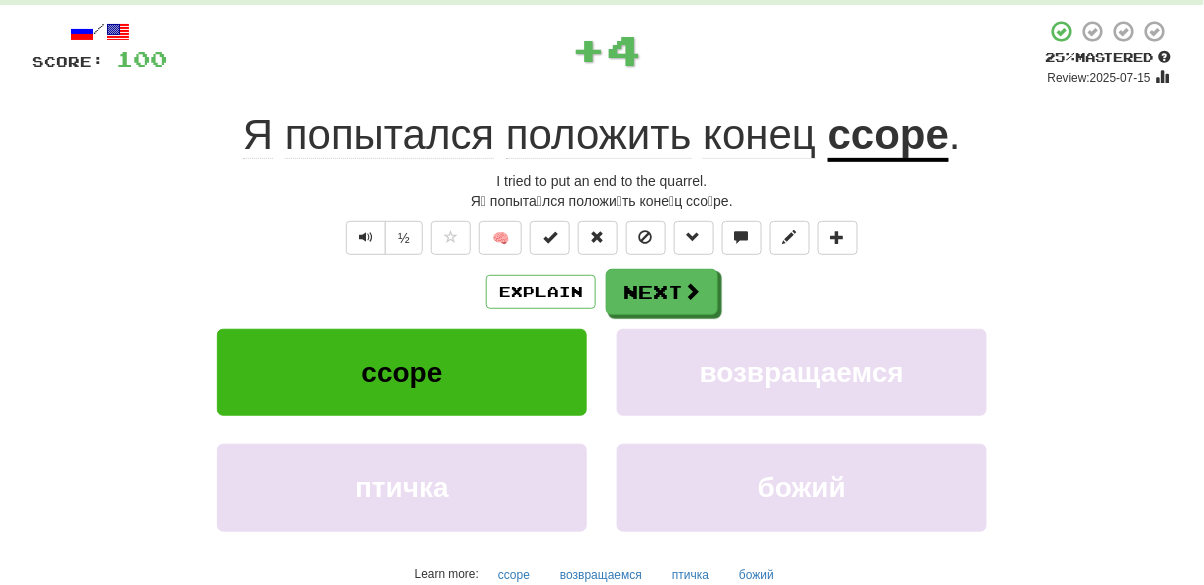 click on "ссоре" at bounding box center (888, 136) 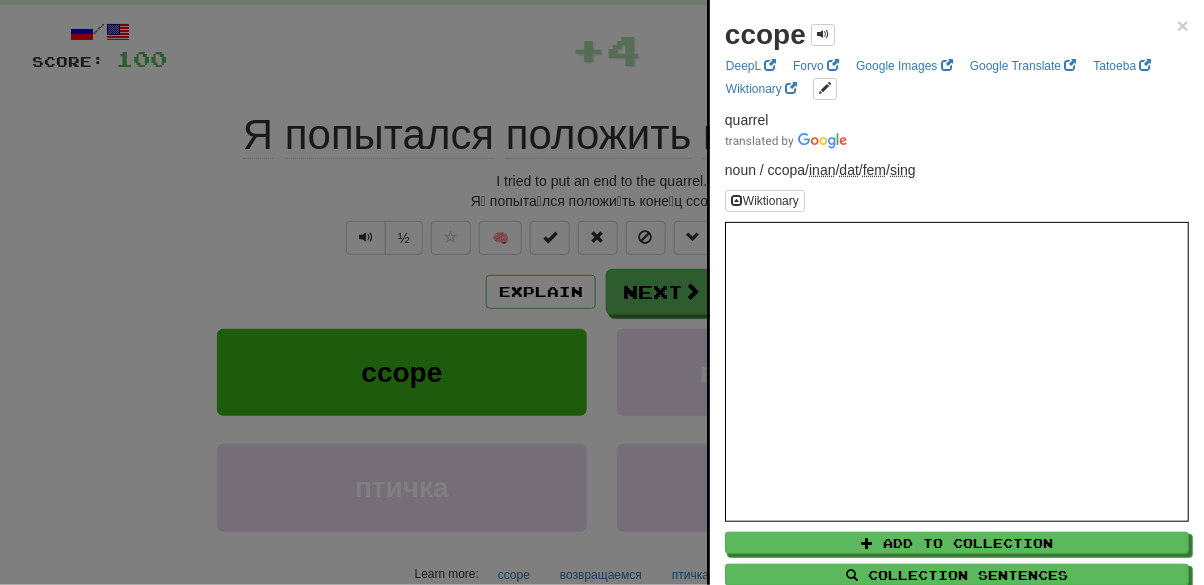 click at bounding box center (602, 292) 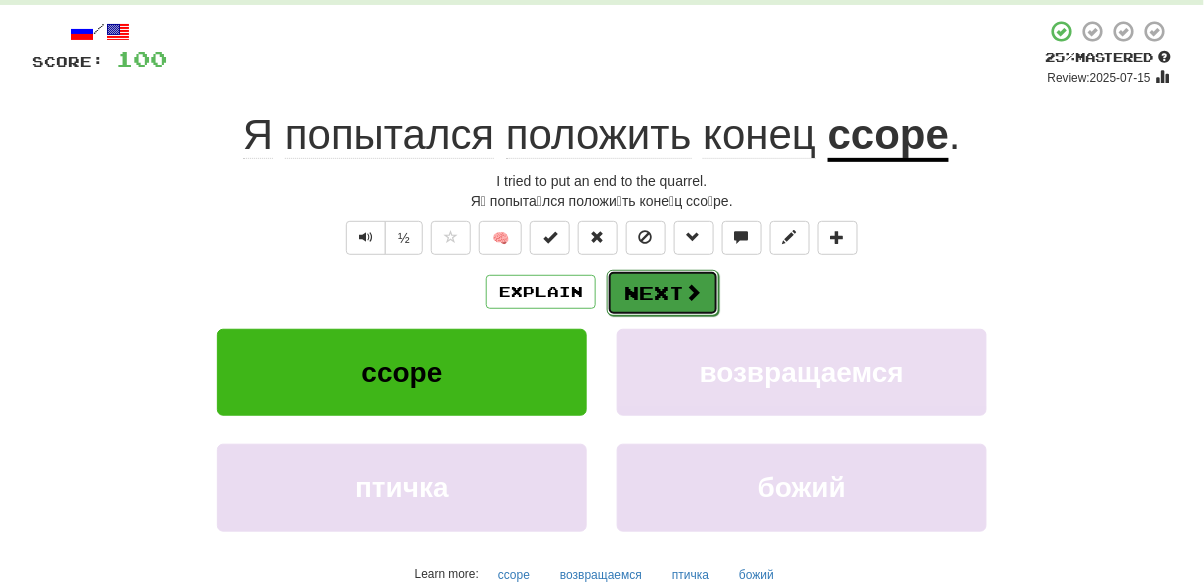click on "Next" at bounding box center (663, 293) 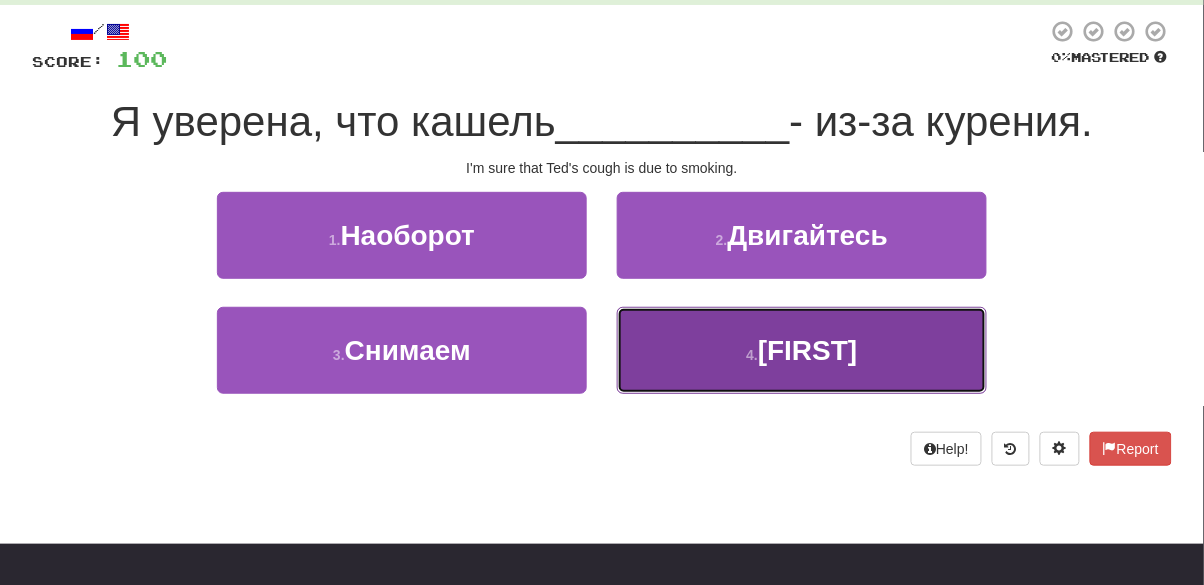 click on "[NUMBER] . Теда" at bounding box center (802, 350) 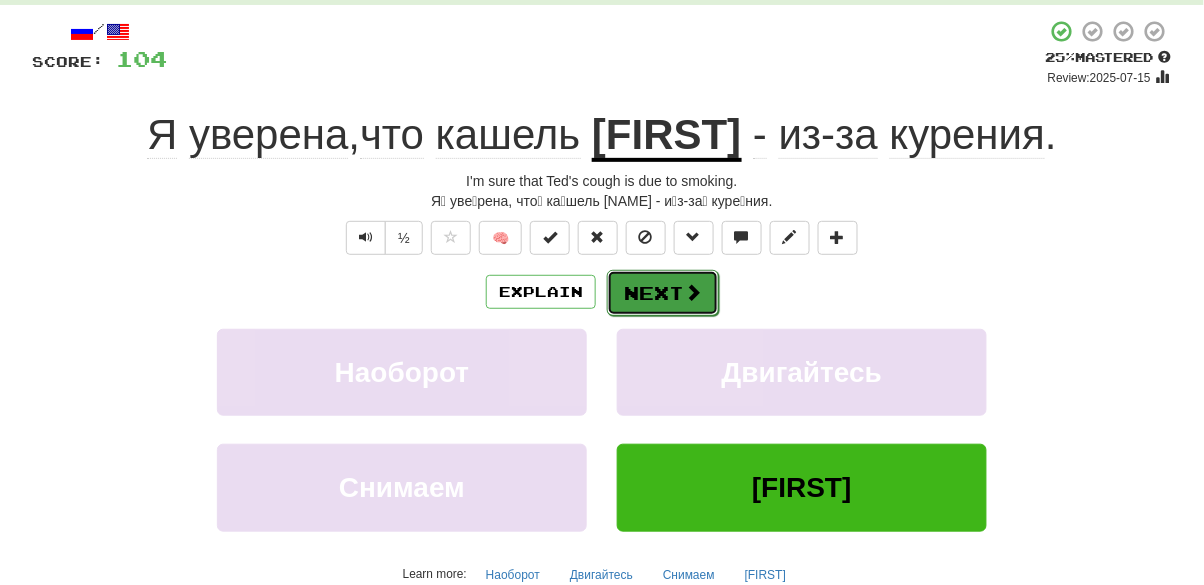 click at bounding box center [693, 292] 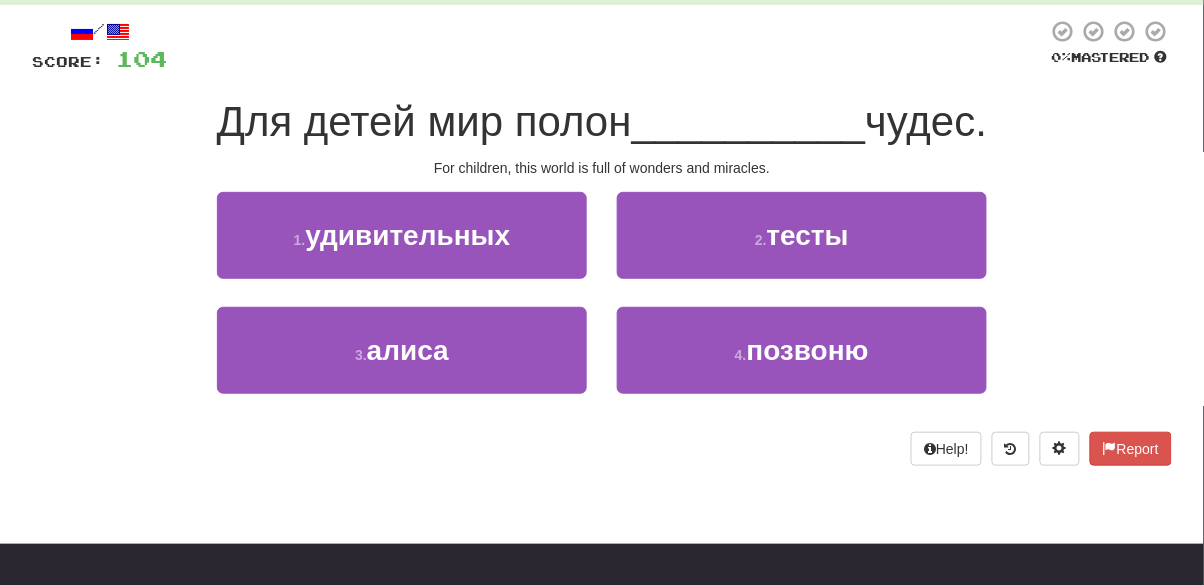 click on "[NUMBER] . удивительных" at bounding box center (402, 249) 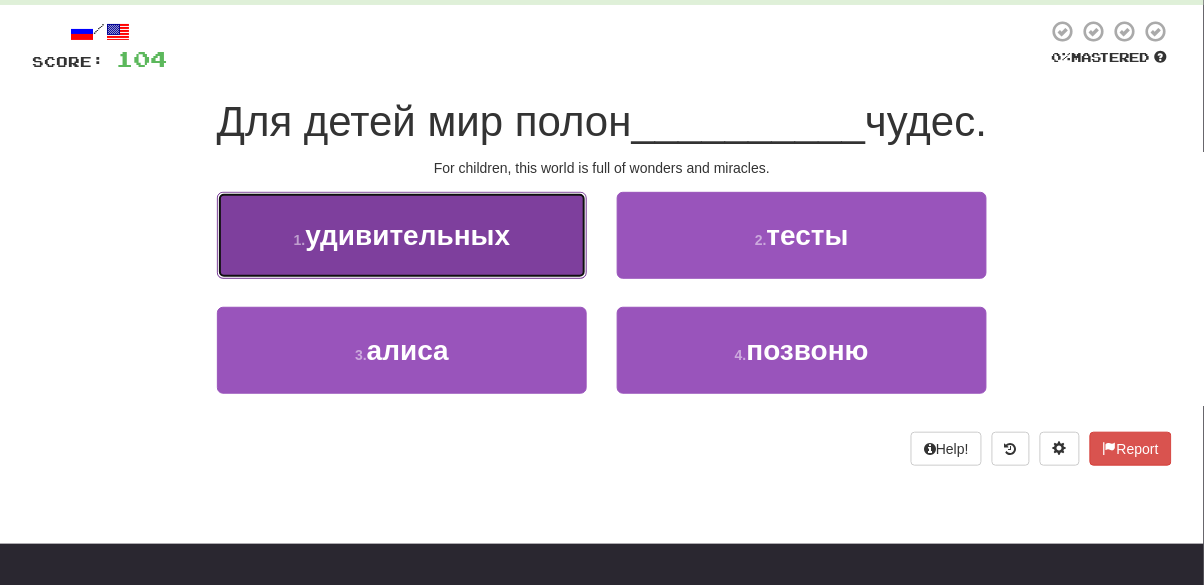 click on "[NUMBER] . удивительных" at bounding box center (402, 235) 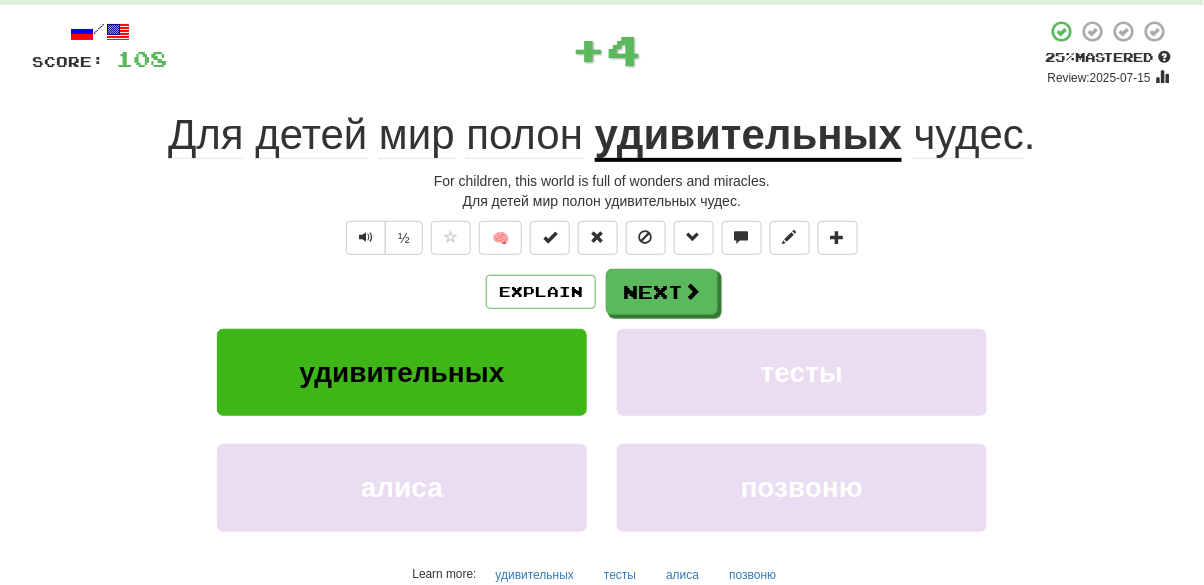 click on "удивительных" at bounding box center (748, 136) 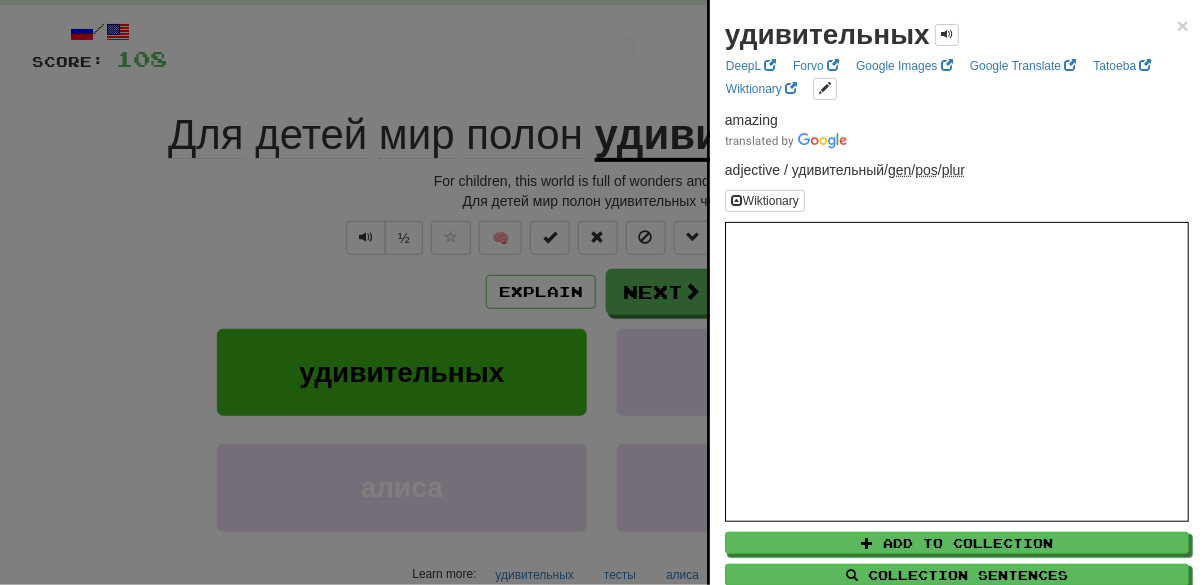 click at bounding box center (602, 292) 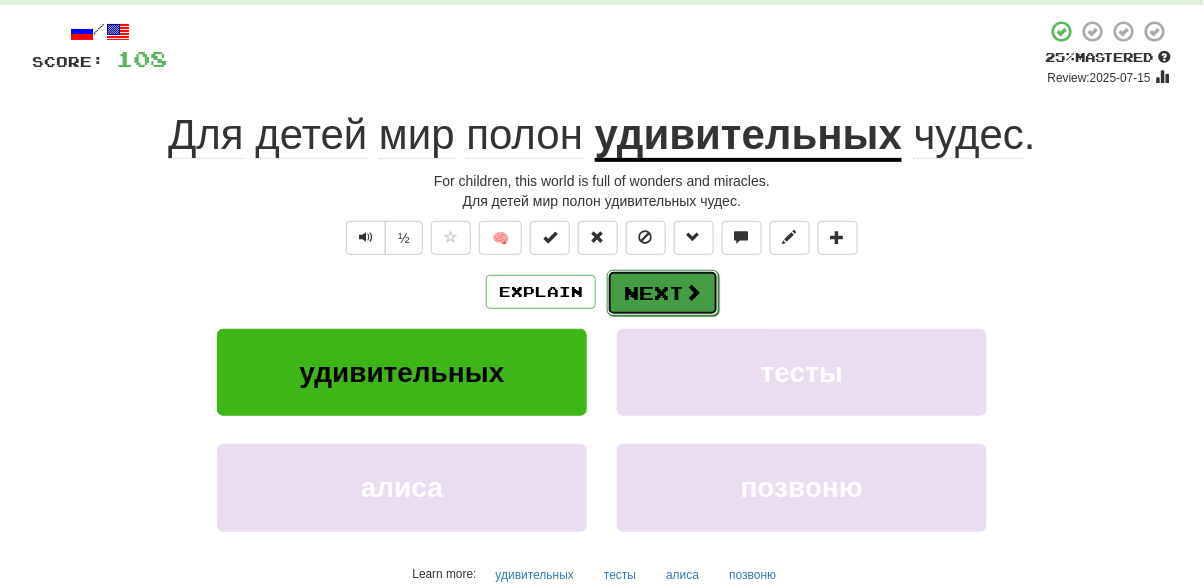 click at bounding box center [693, 292] 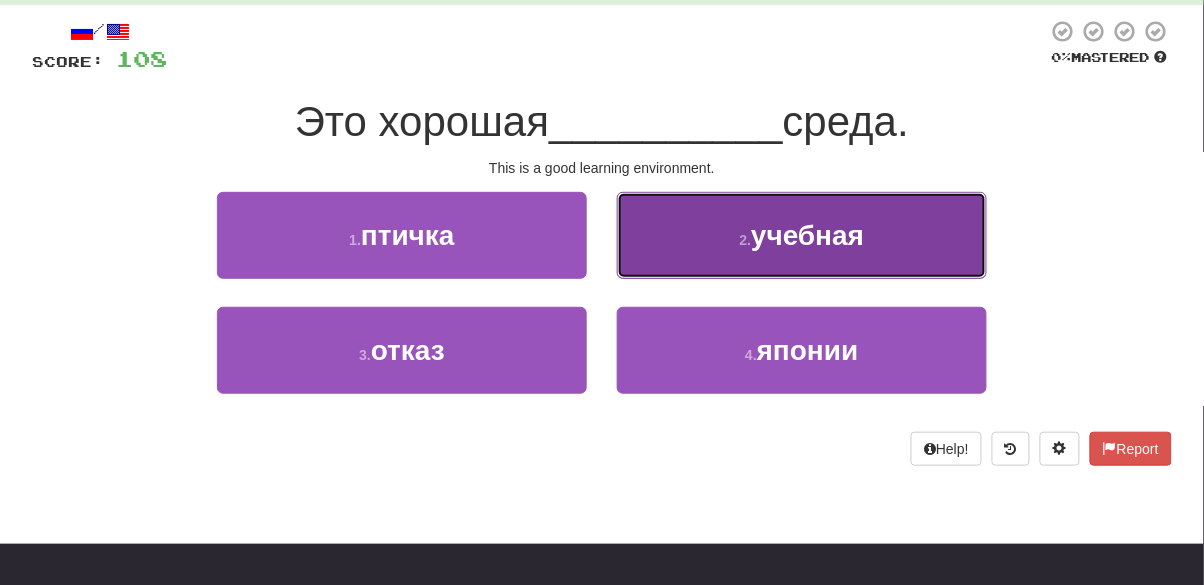 click on "2 .  учебная" at bounding box center [802, 235] 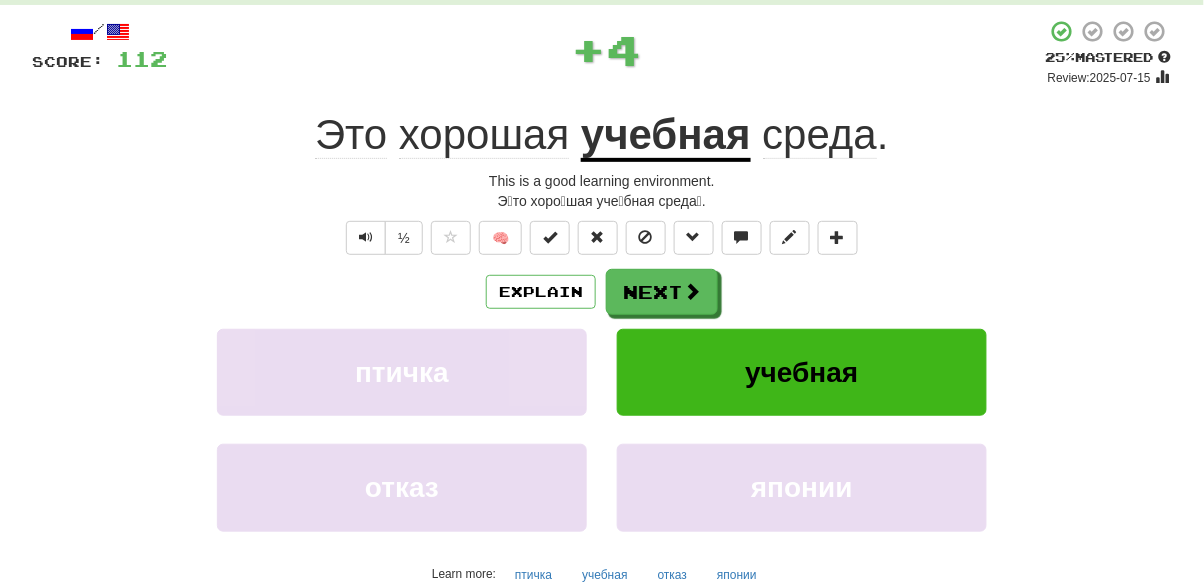 click on "учебная" at bounding box center (666, 136) 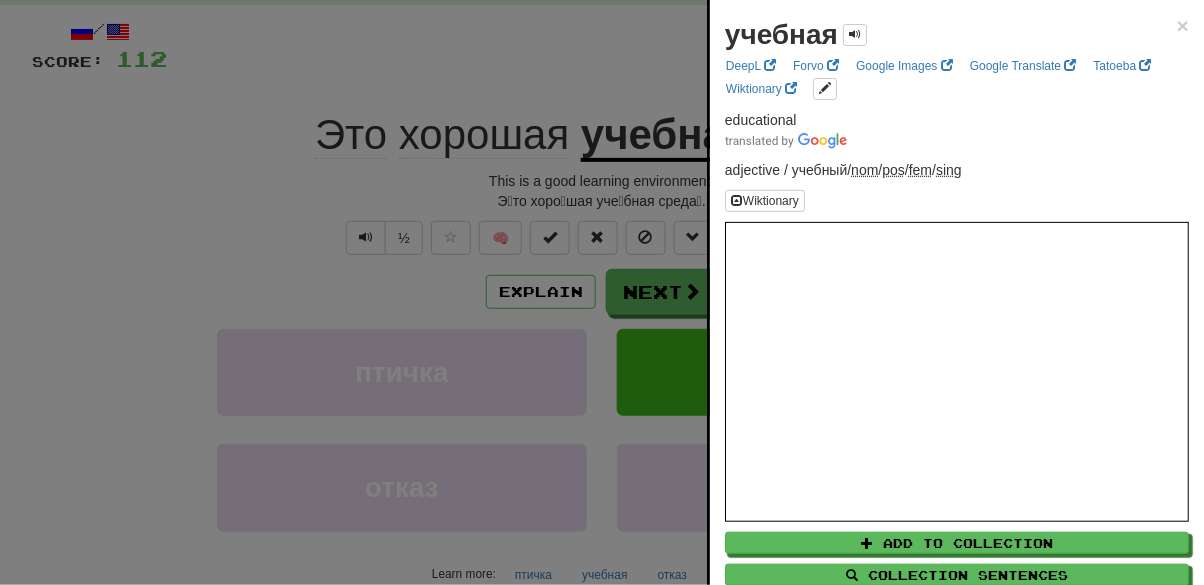 click at bounding box center (602, 292) 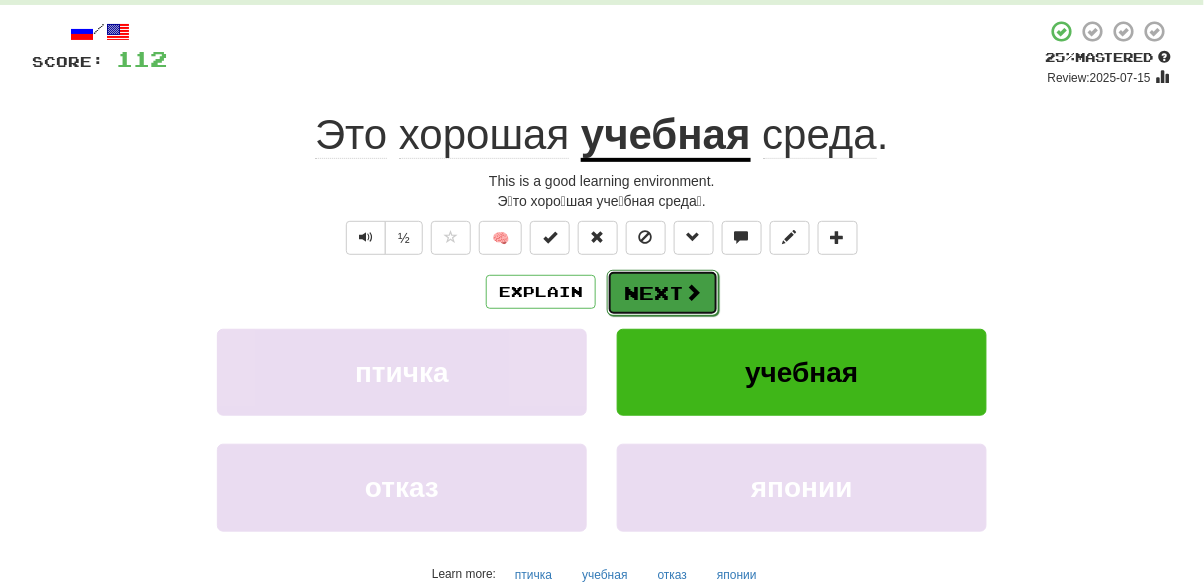 click on "Next" at bounding box center [663, 293] 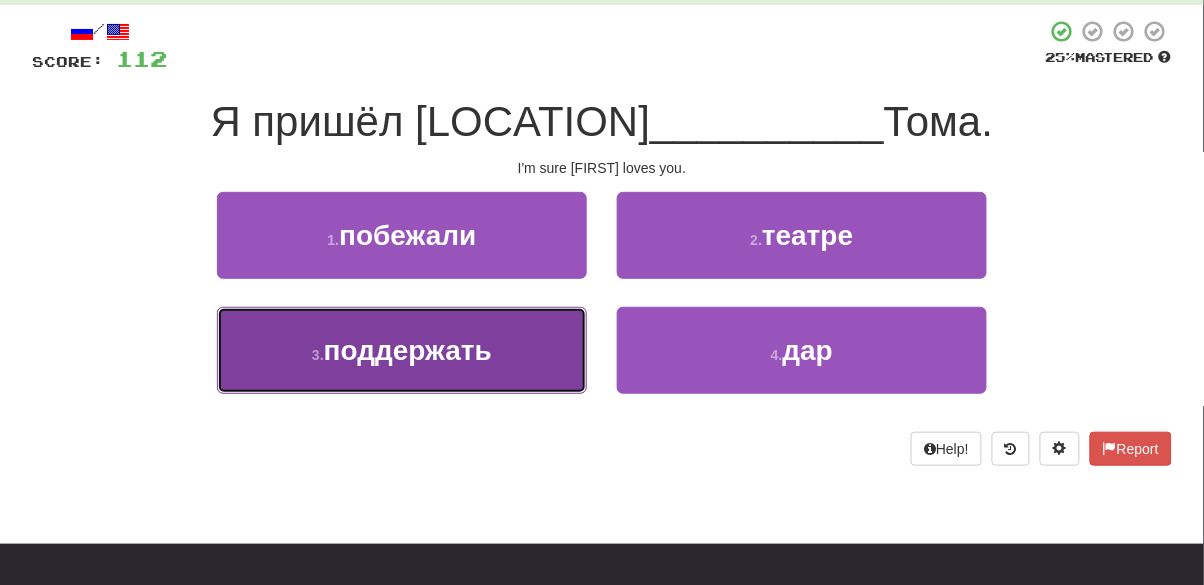 click on "[NUMBER] . поддержать" at bounding box center (402, 350) 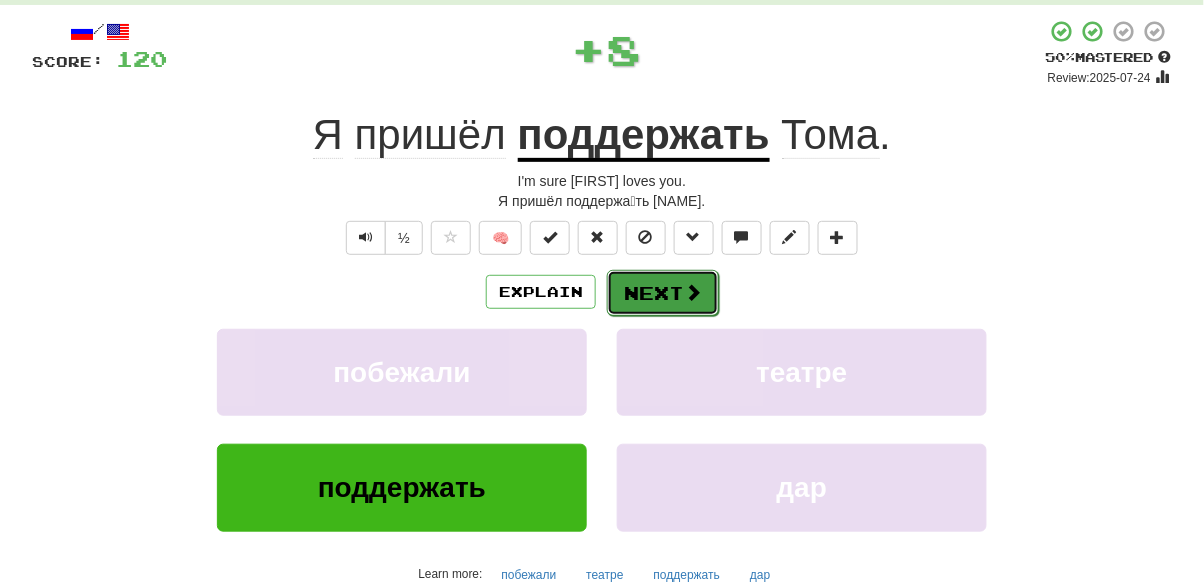 click at bounding box center [693, 292] 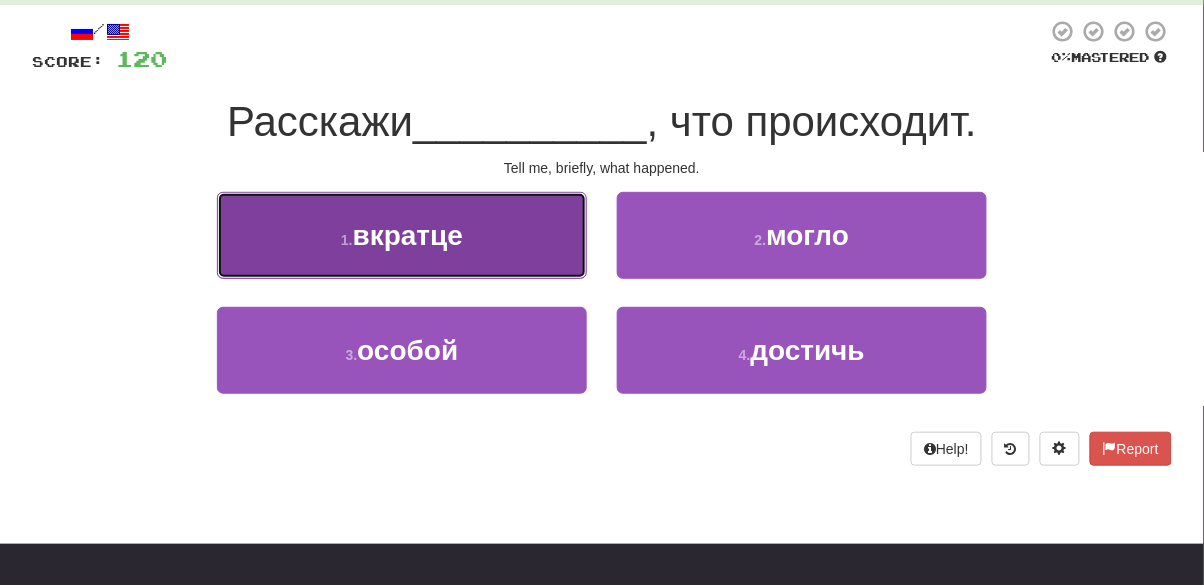 click on "[NUMBER] . вкратце" at bounding box center [402, 235] 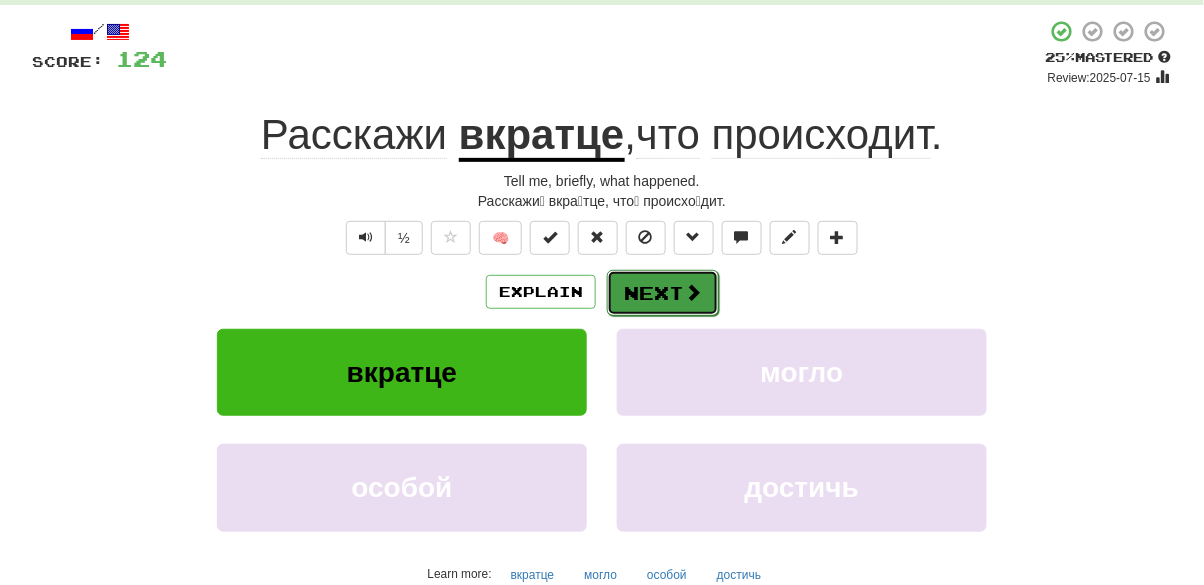 click on "Next" at bounding box center [663, 293] 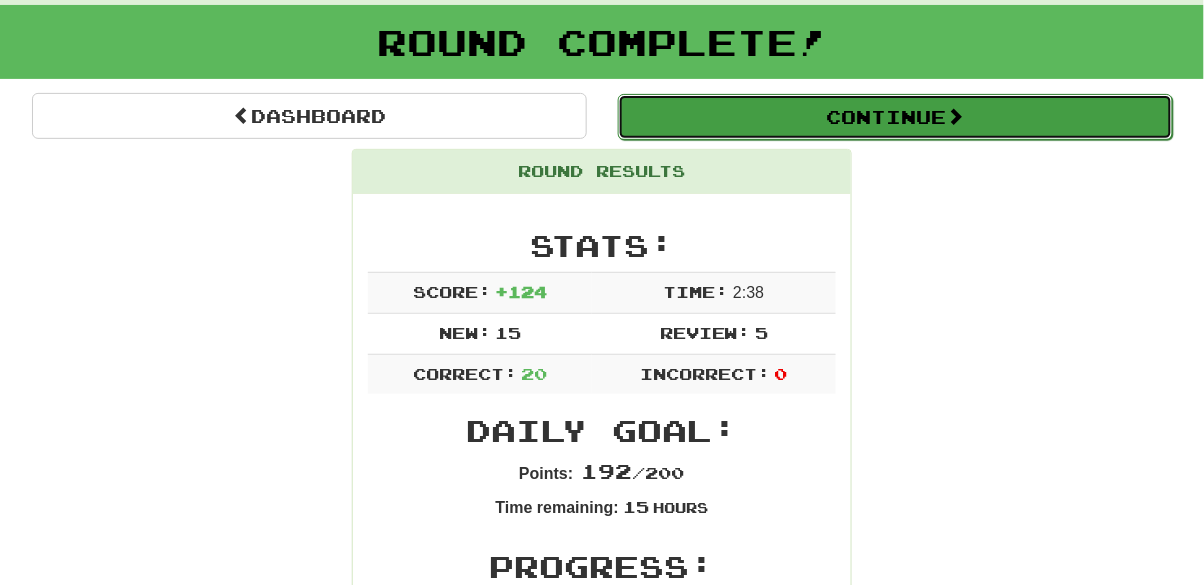 click on "Continue" at bounding box center (895, 117) 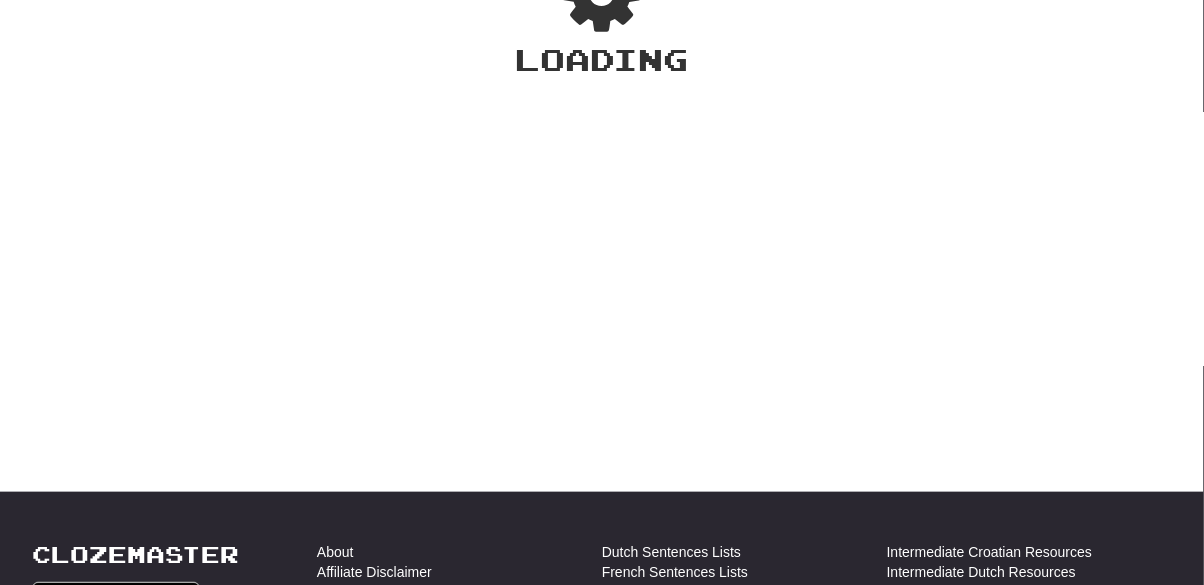 scroll, scrollTop: 103, scrollLeft: 0, axis: vertical 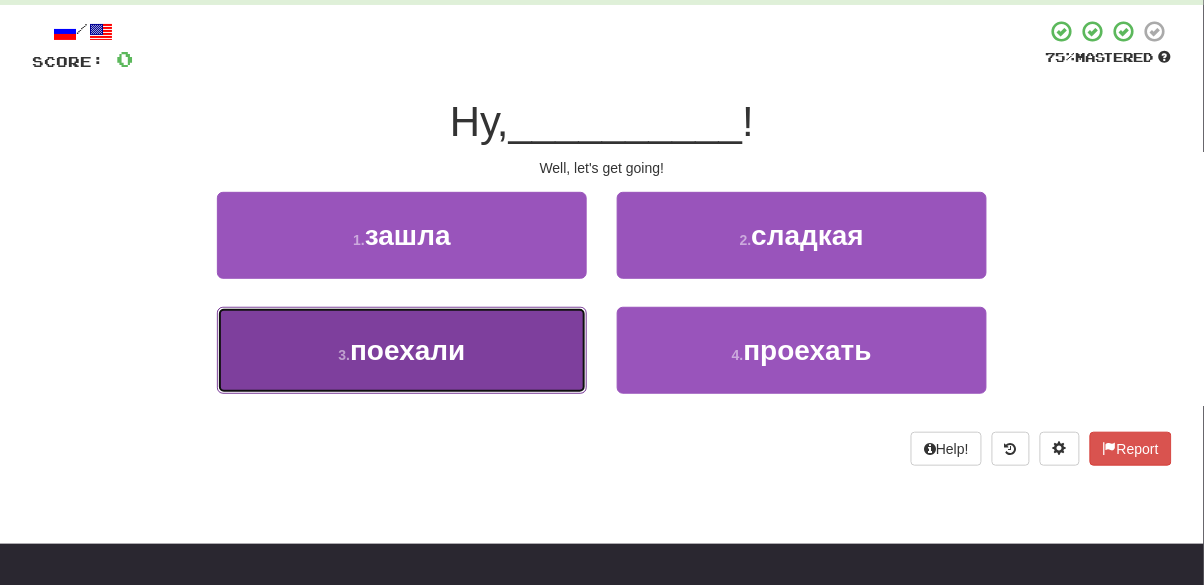 click on "[NUMBER] . поехали" at bounding box center [402, 350] 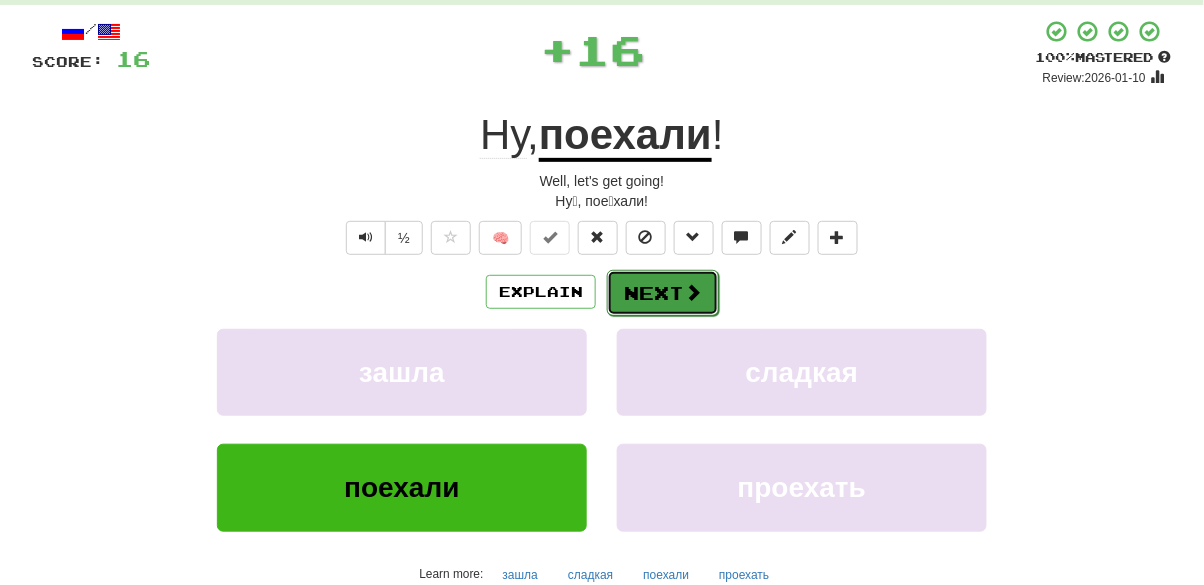 click on "Next" at bounding box center (663, 293) 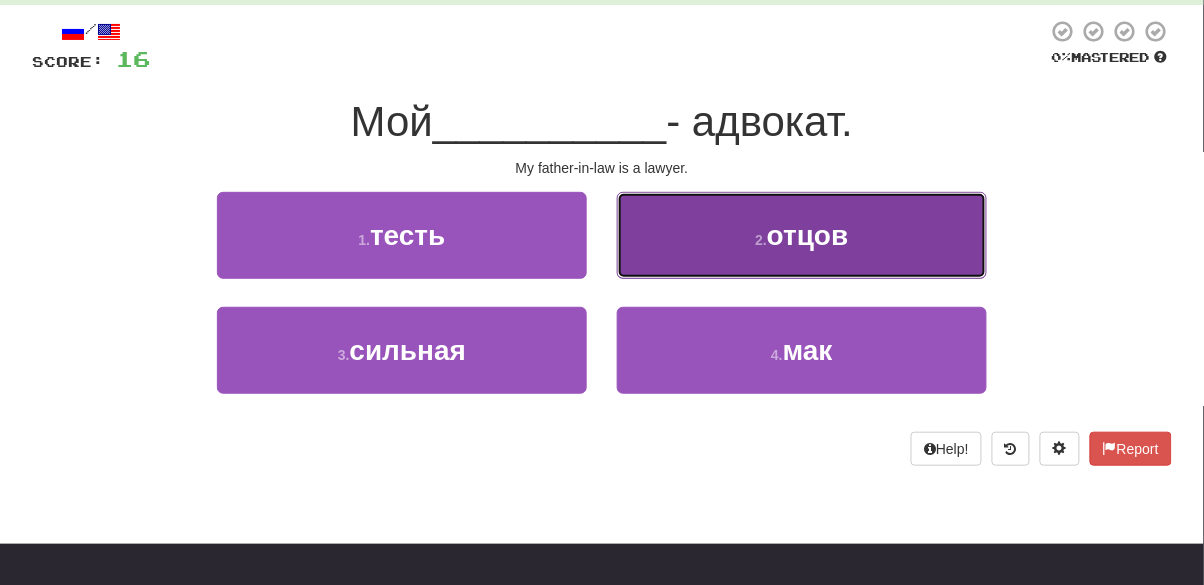 click on "[NUMBER] . отцов" at bounding box center (802, 235) 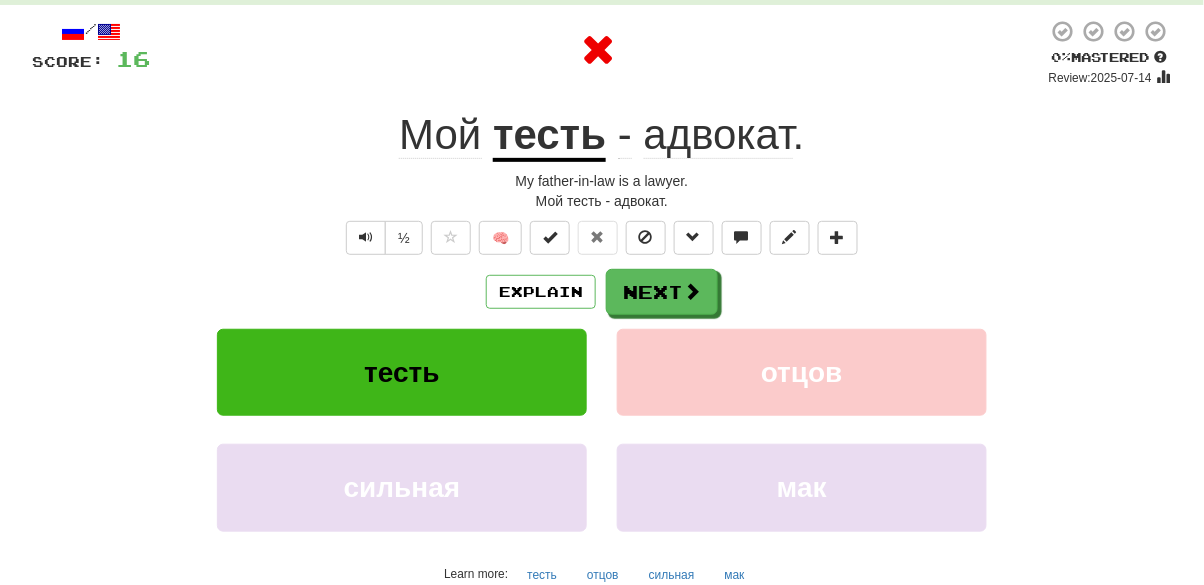 click on "тесть" at bounding box center [549, 136] 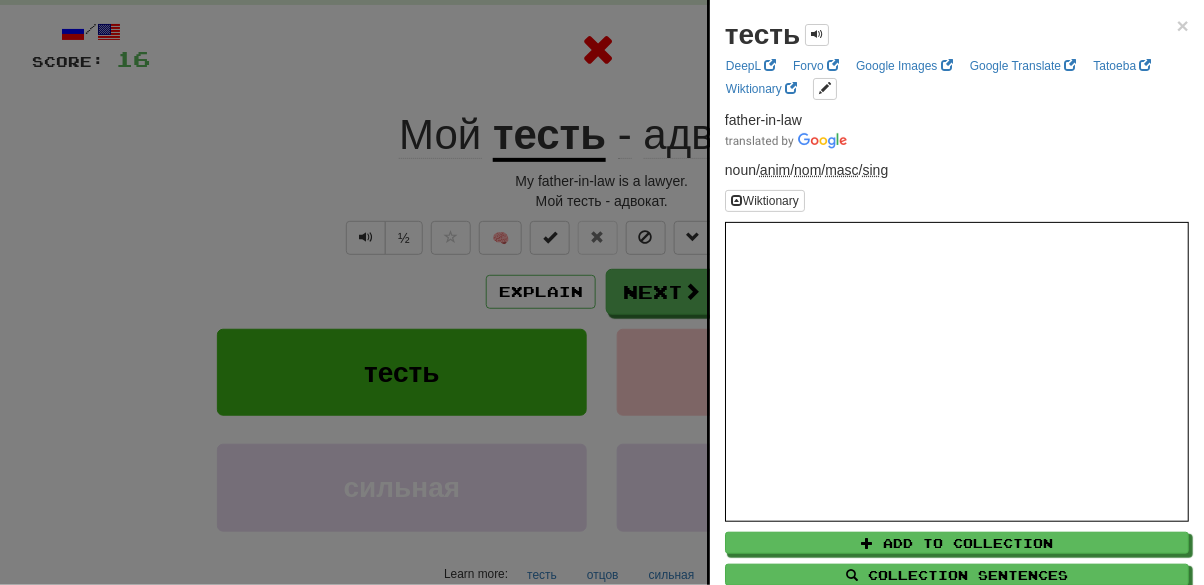 click at bounding box center (602, 292) 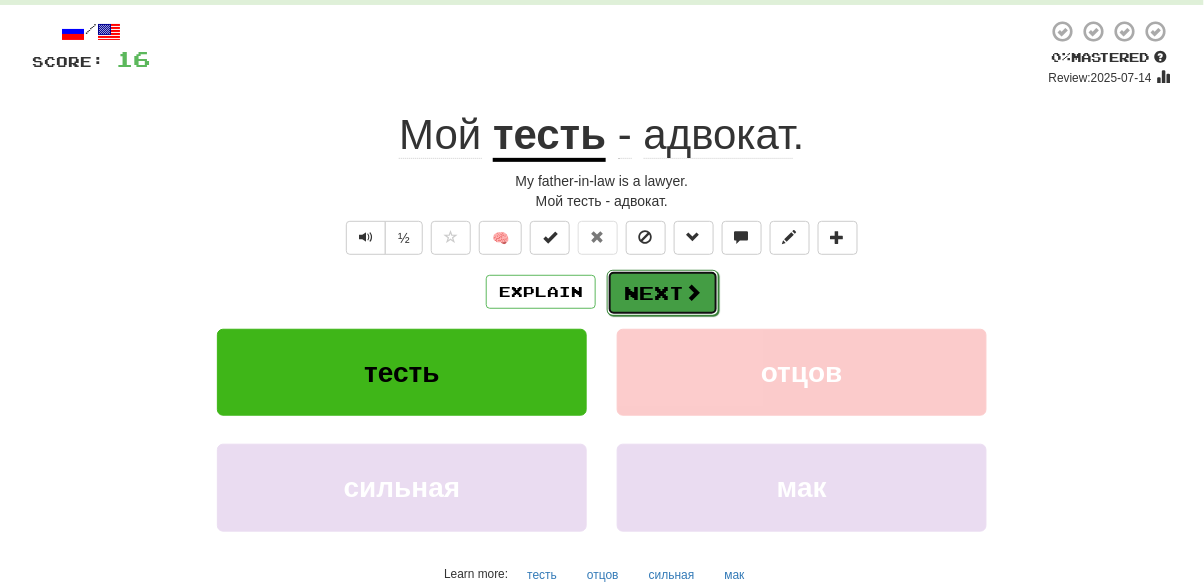 click on "Next" at bounding box center (663, 293) 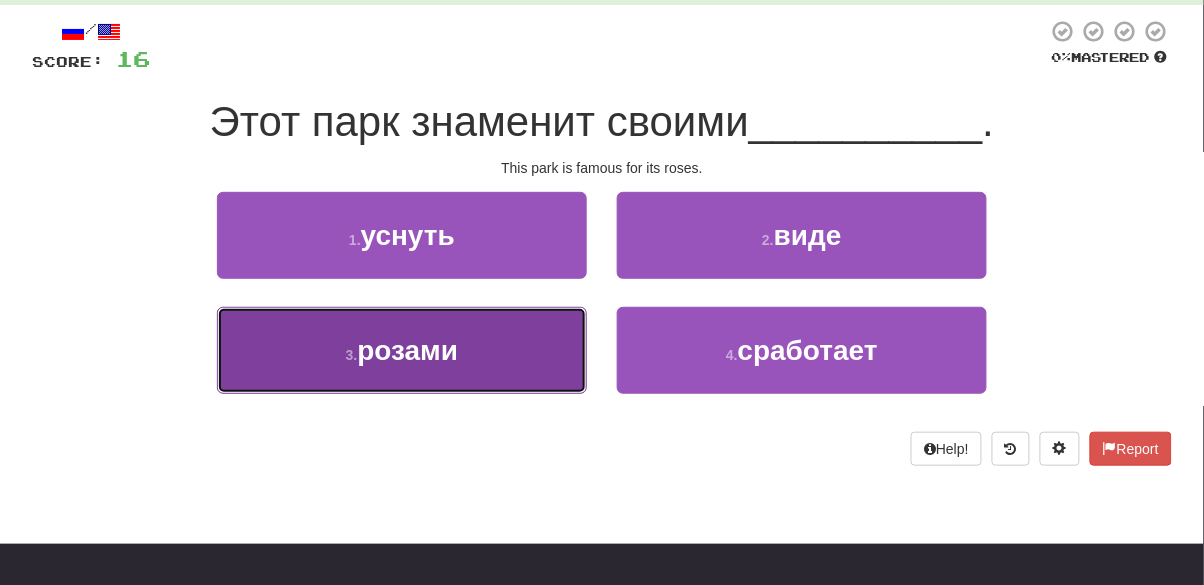 click on "[NUMBER] . розами" at bounding box center [402, 350] 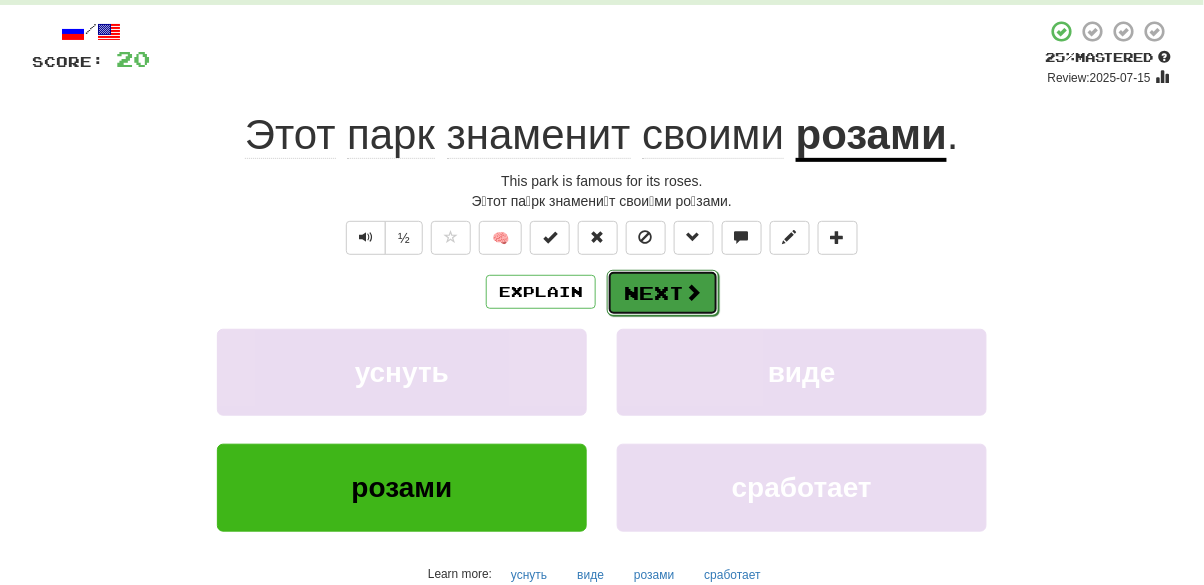 click on "Next" at bounding box center [663, 293] 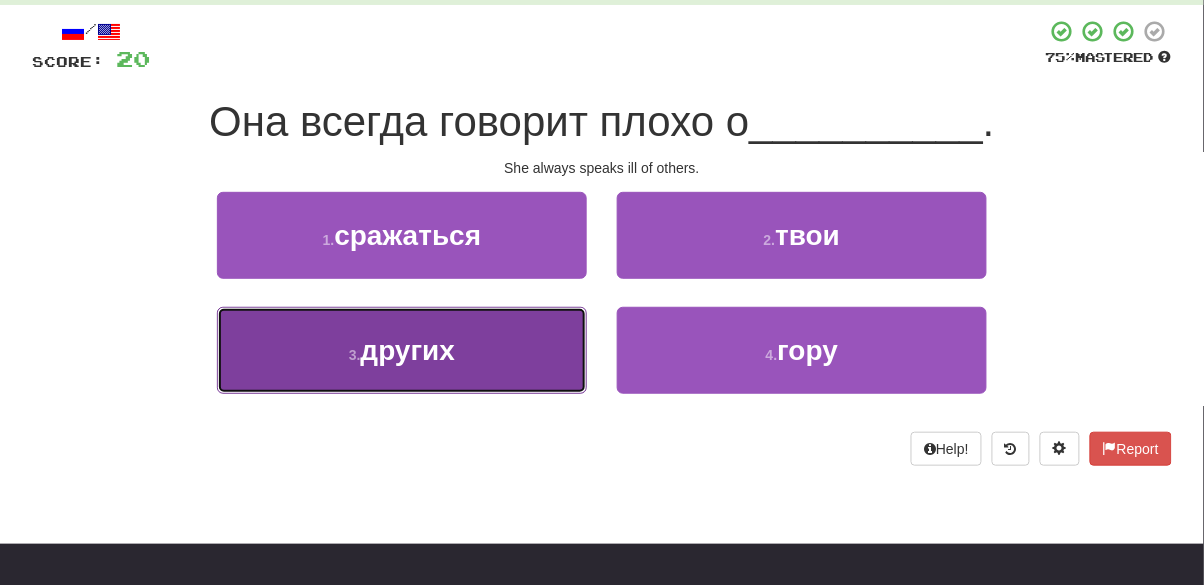 click on "[NUMBER] . других" at bounding box center [402, 350] 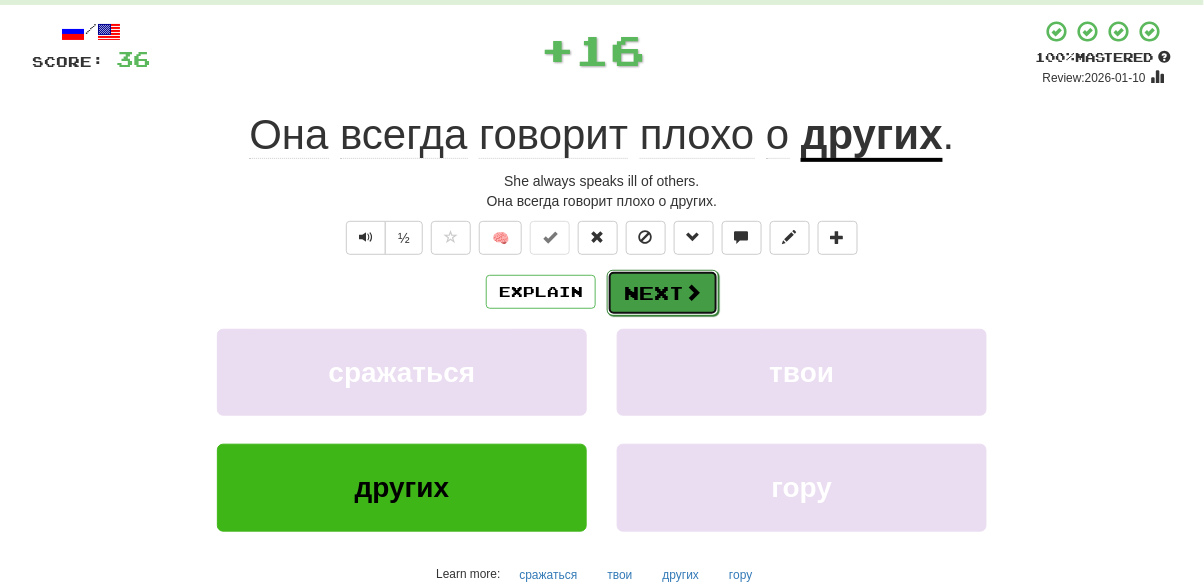 click on "Next" at bounding box center [663, 293] 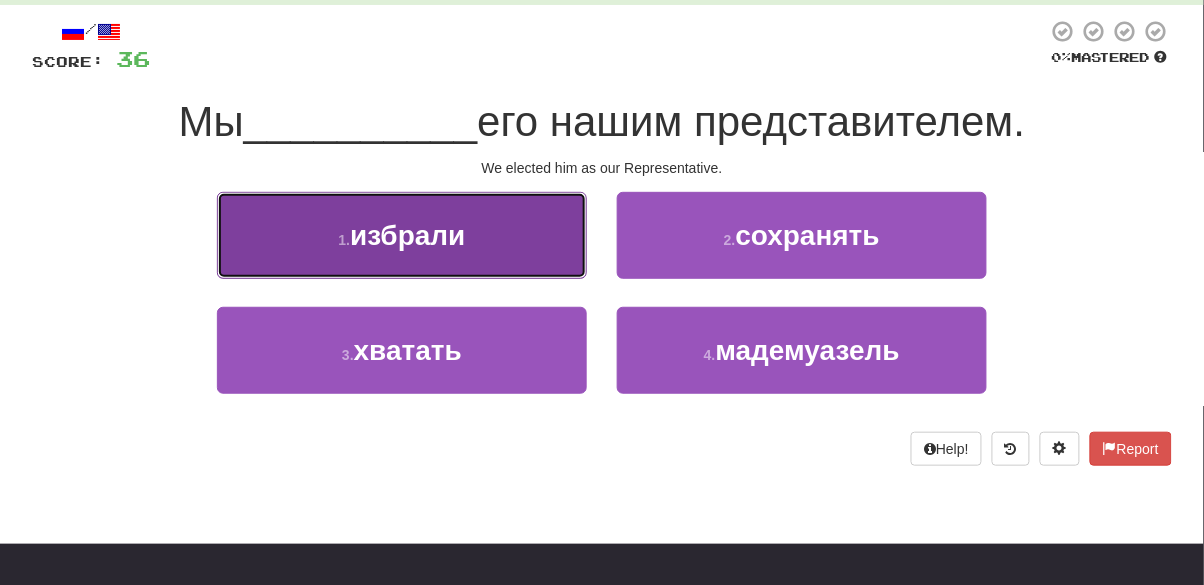 click on "[NUMBER] . избрали" at bounding box center [402, 235] 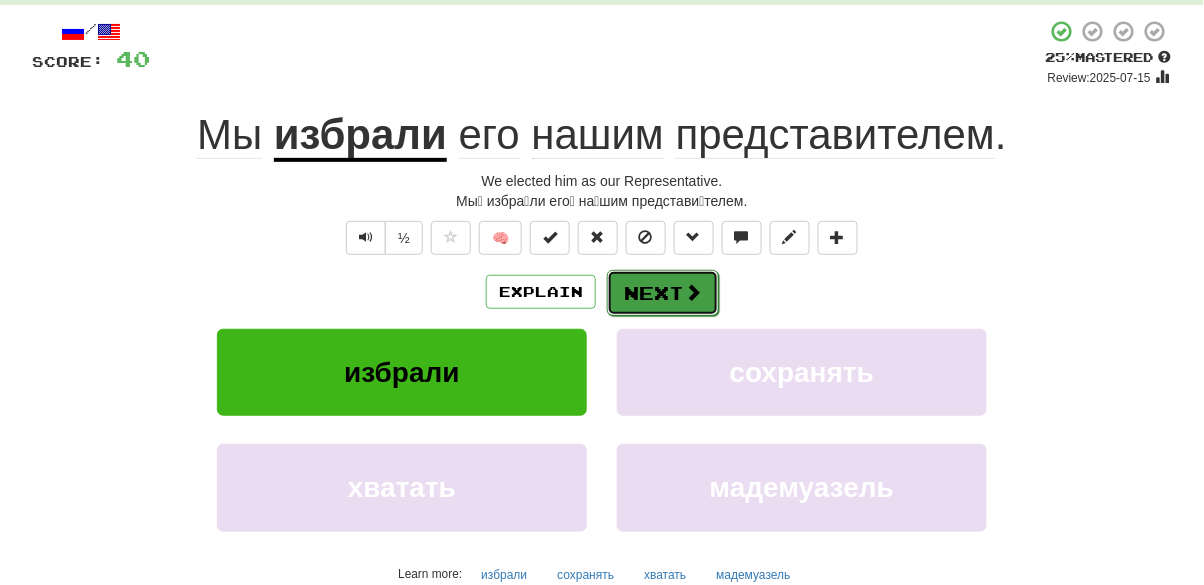 click on "Next" at bounding box center (663, 293) 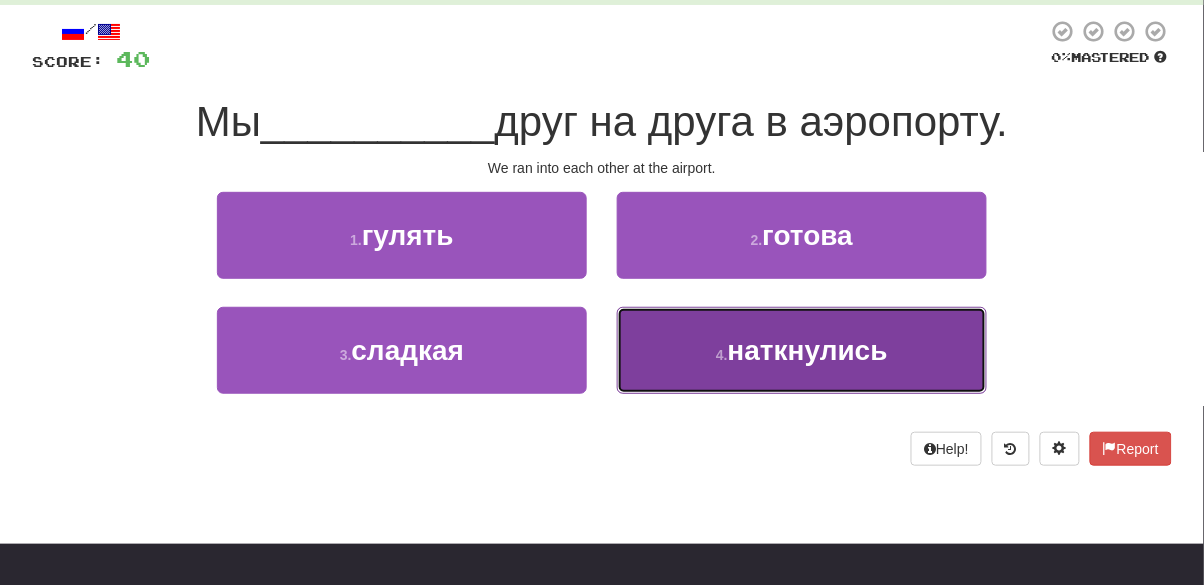click on "[NUMBER] . наткнулись" at bounding box center (802, 350) 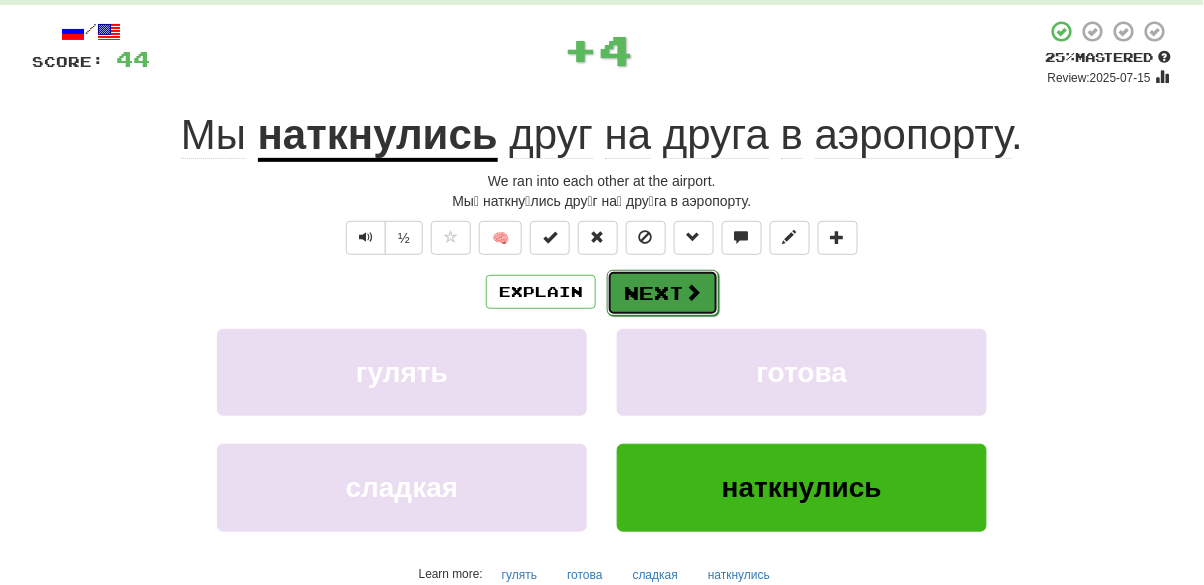 click on "Next" at bounding box center [663, 293] 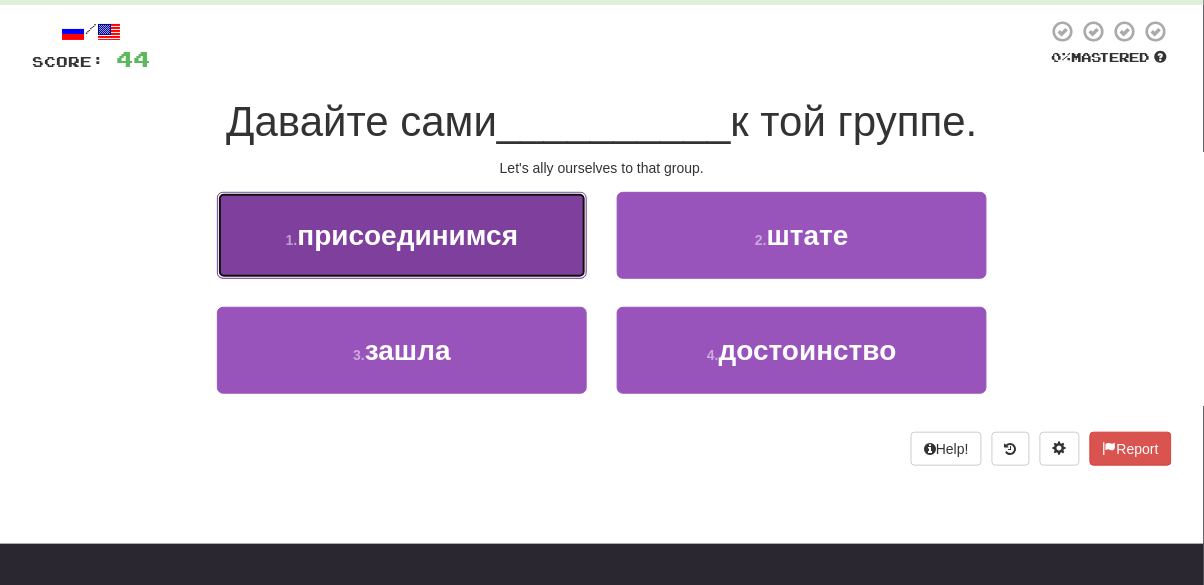 click on "[NUMBER] . присоединимся" at bounding box center [402, 235] 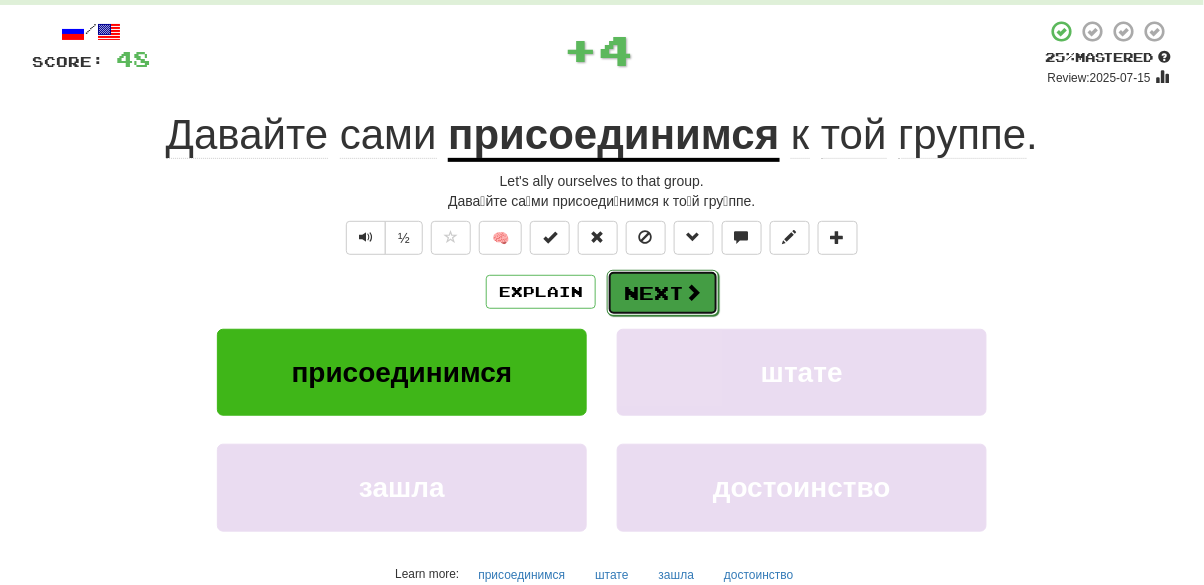 click at bounding box center (693, 292) 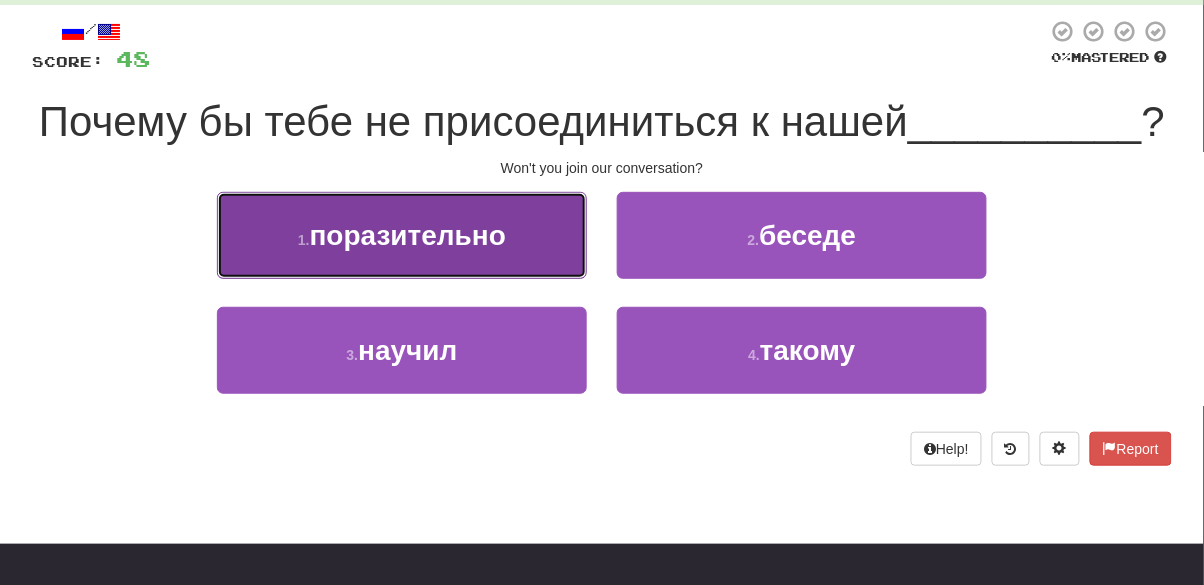 click on "[NUMBER] . поразительно" at bounding box center (402, 235) 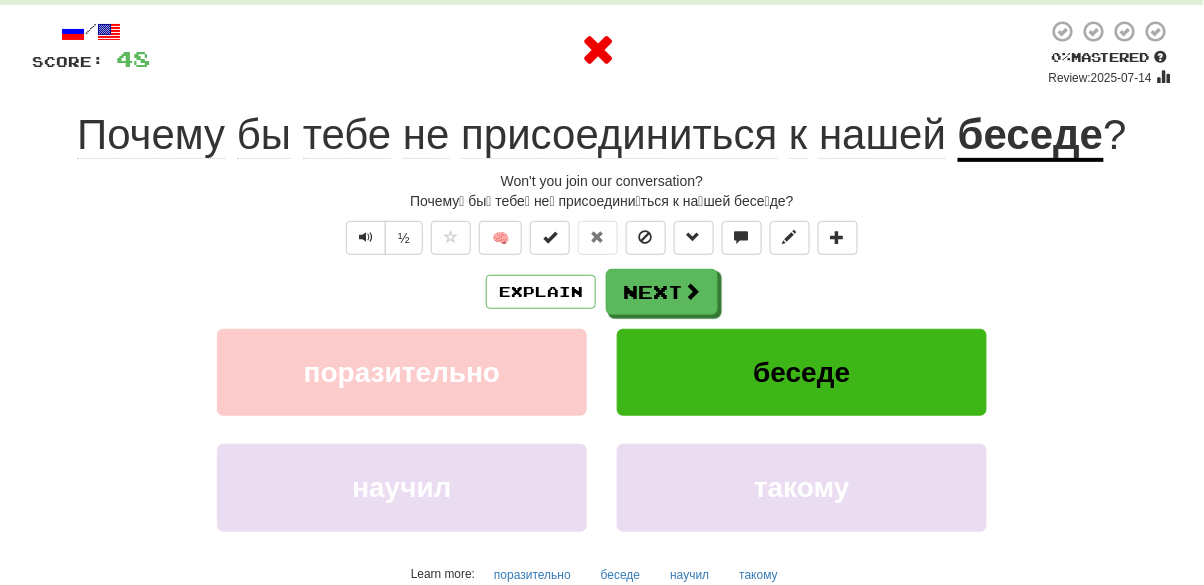 click on "беседе" at bounding box center (1030, 136) 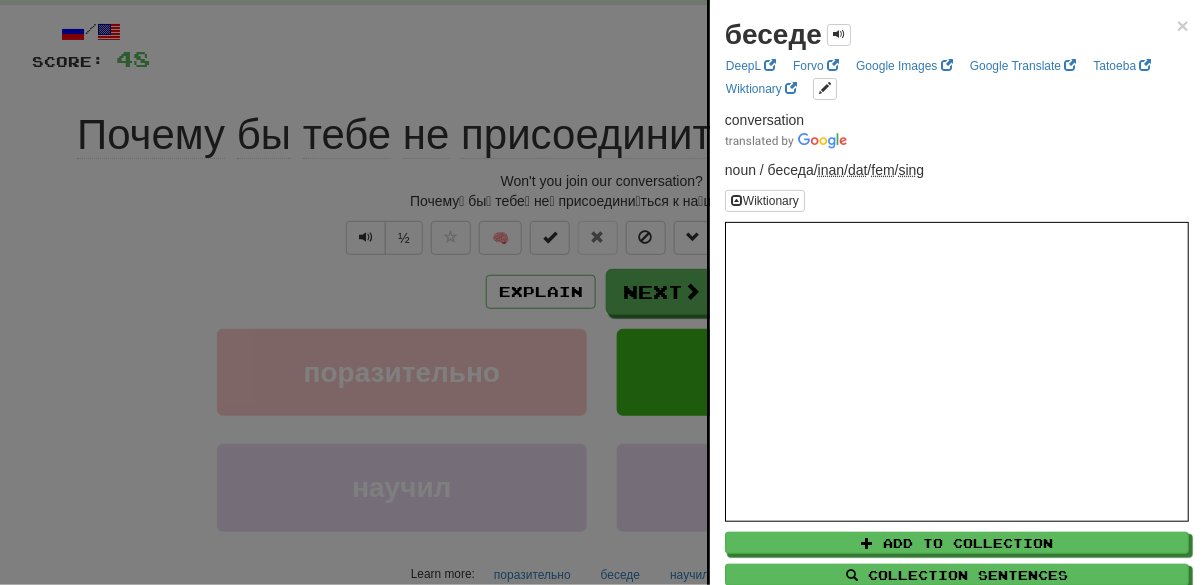 click at bounding box center [602, 292] 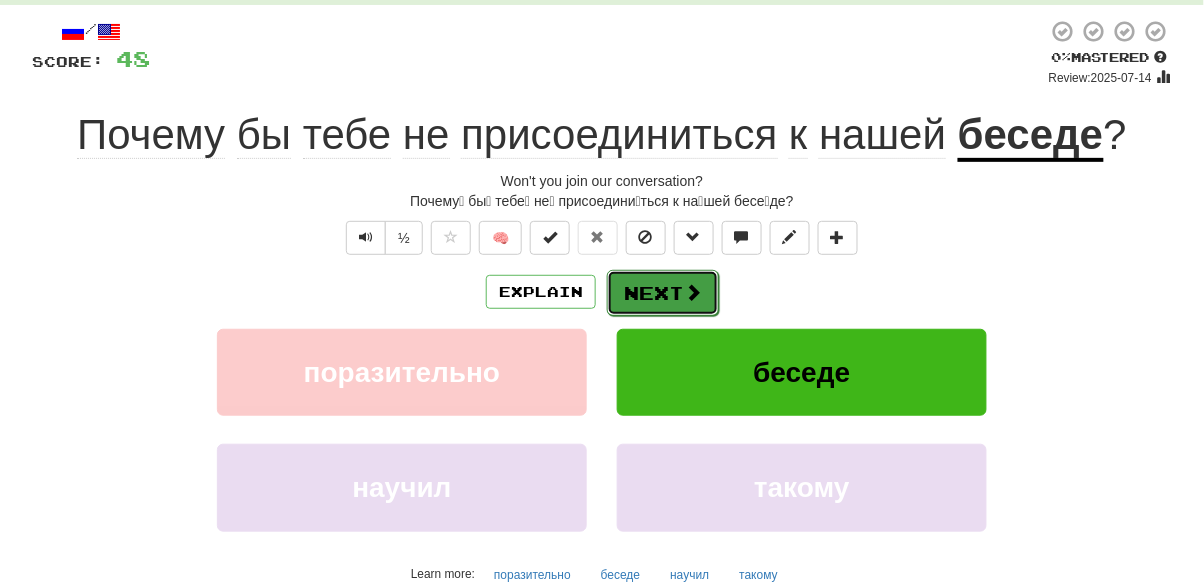 click on "Next" at bounding box center [663, 293] 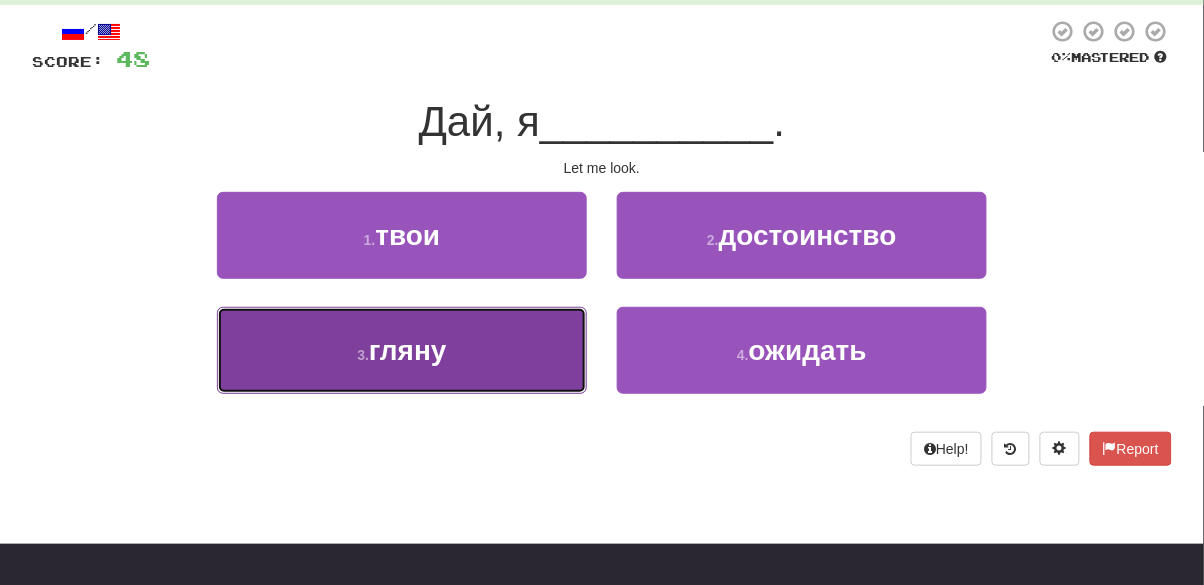 click on "гляну" at bounding box center [402, 350] 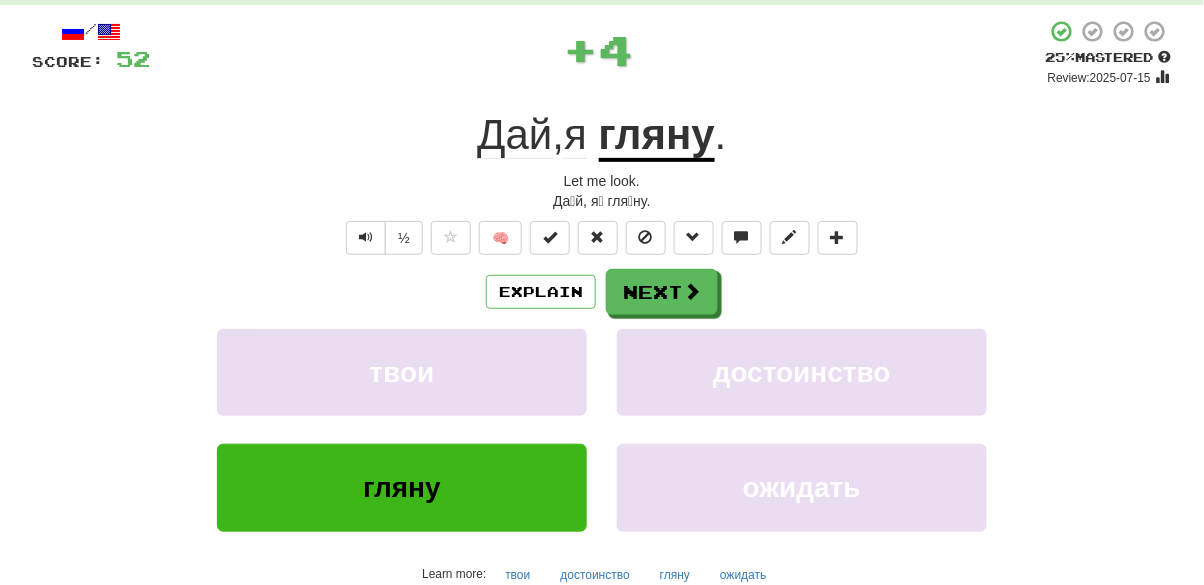 click on "гляну" at bounding box center [657, 136] 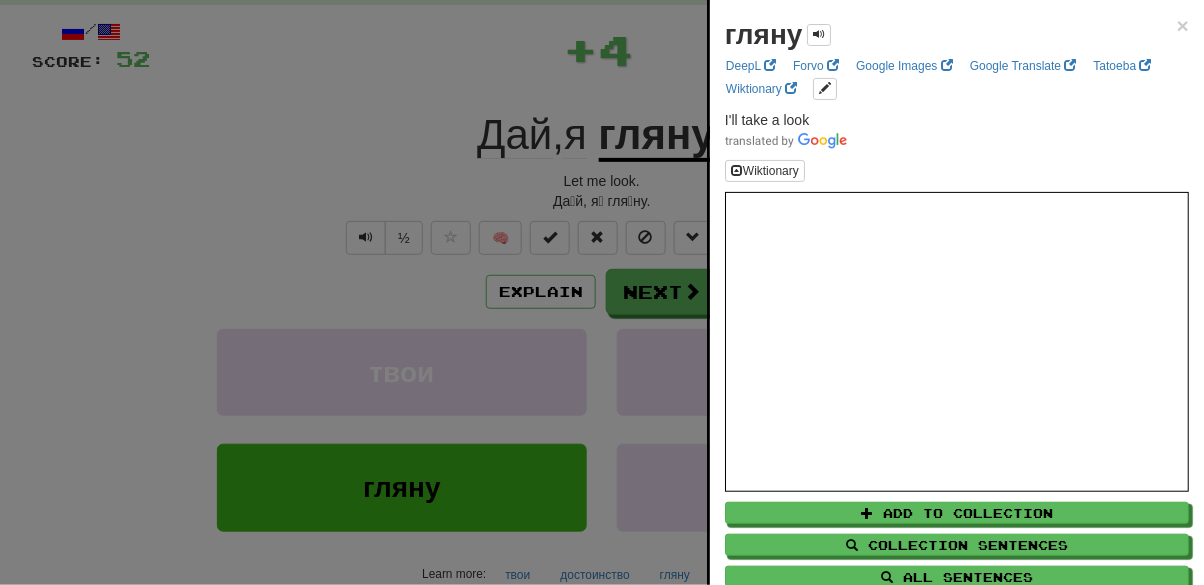 click at bounding box center (602, 292) 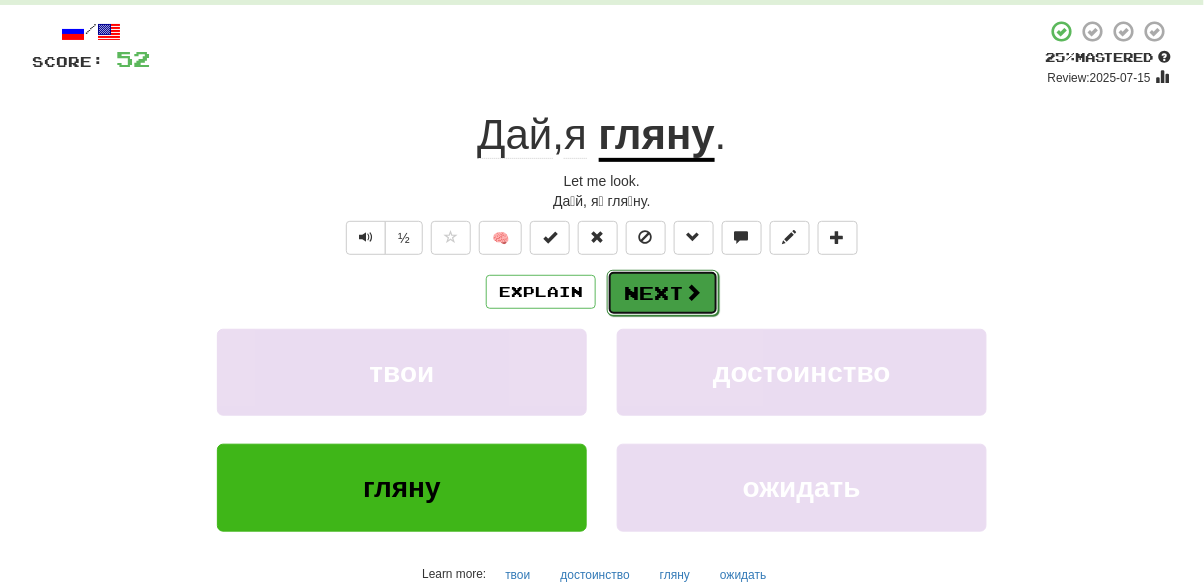 click at bounding box center [693, 292] 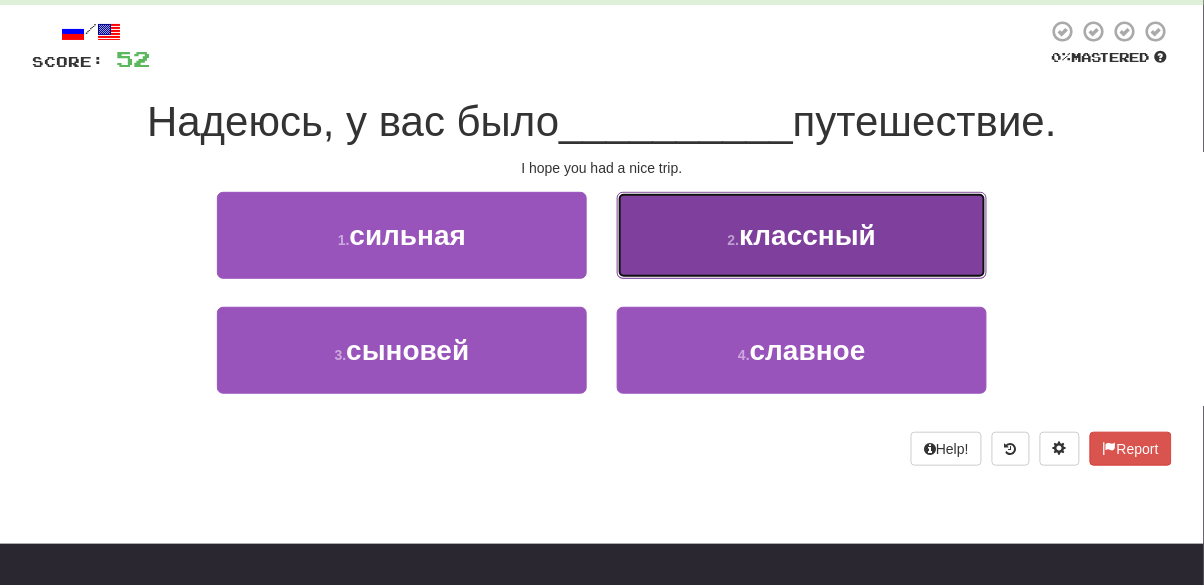 click on "[NUMBER] . классный" at bounding box center [802, 235] 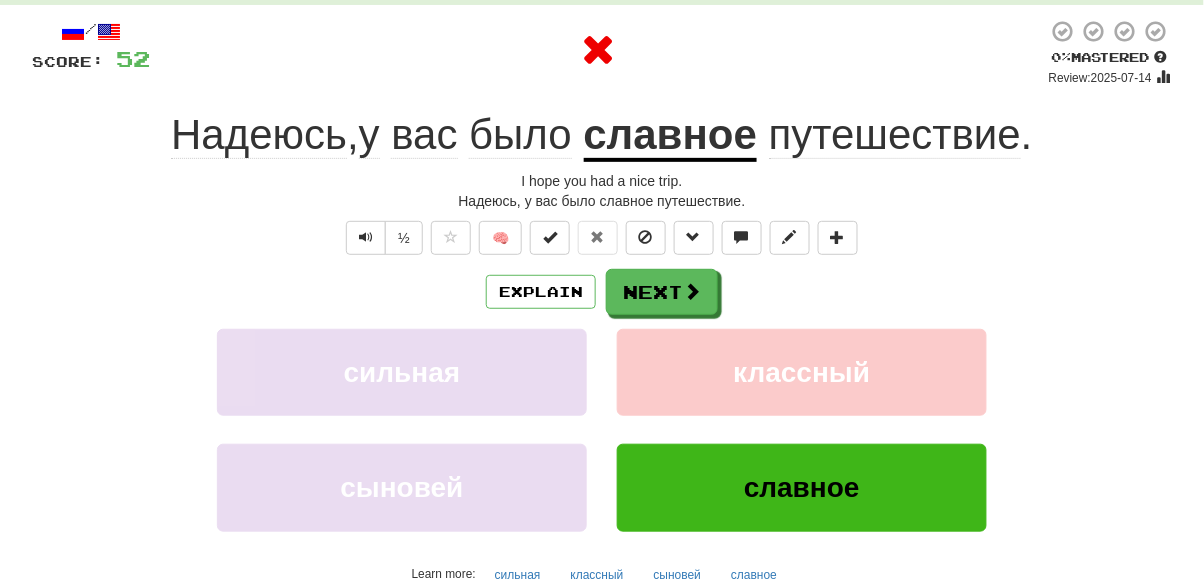 click on "славное" at bounding box center [671, 136] 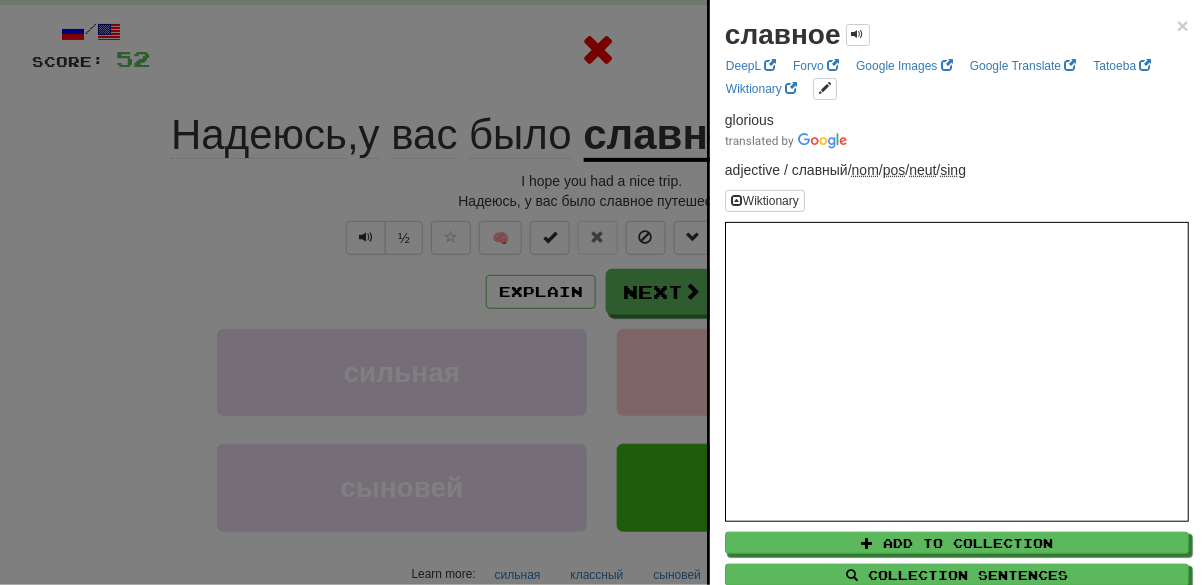 click at bounding box center [602, 292] 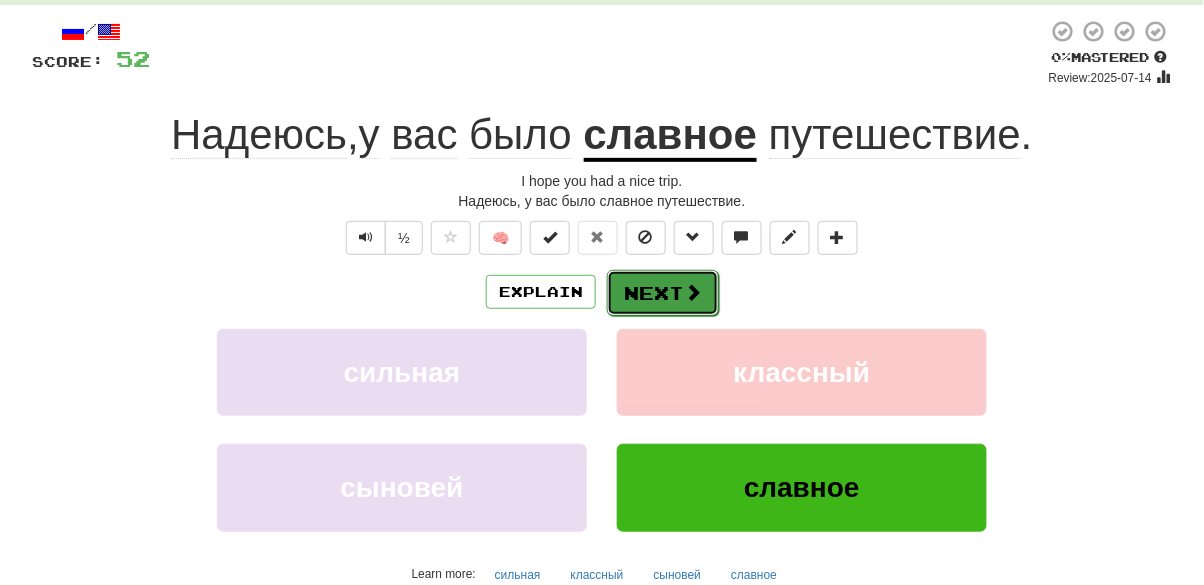 click on "Next" at bounding box center (663, 293) 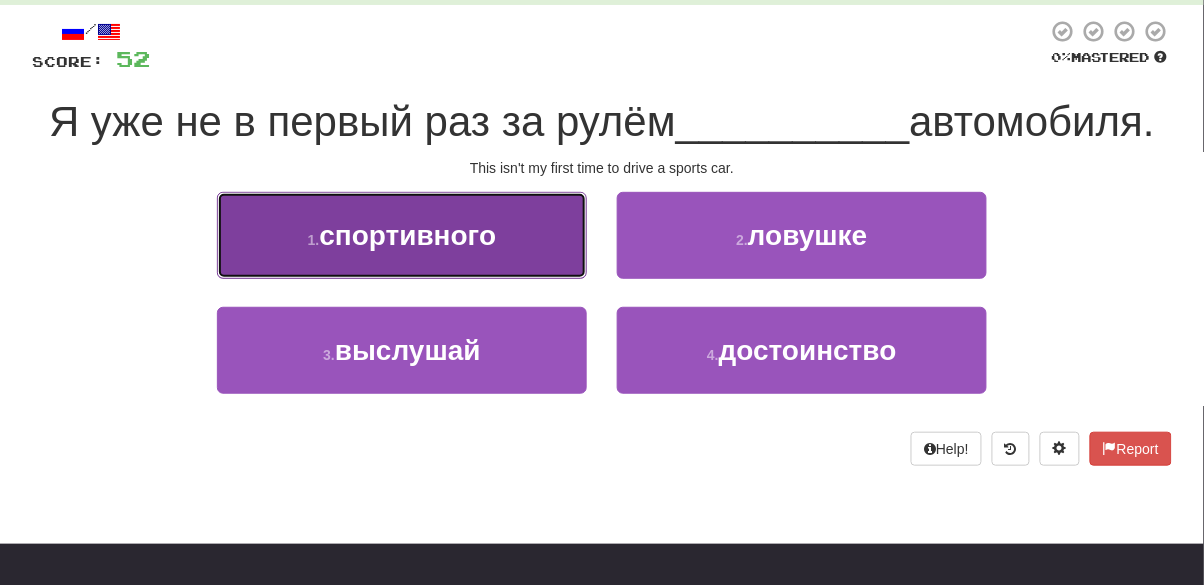 click on "[NUMBER] . спортивного" at bounding box center [402, 235] 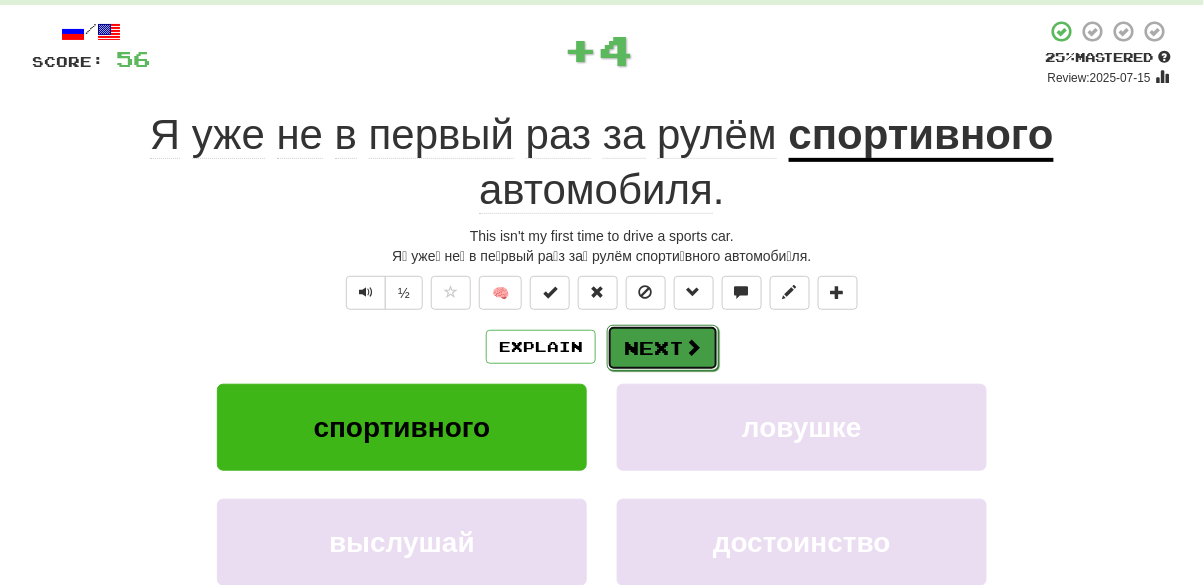 click on "Next" at bounding box center (663, 348) 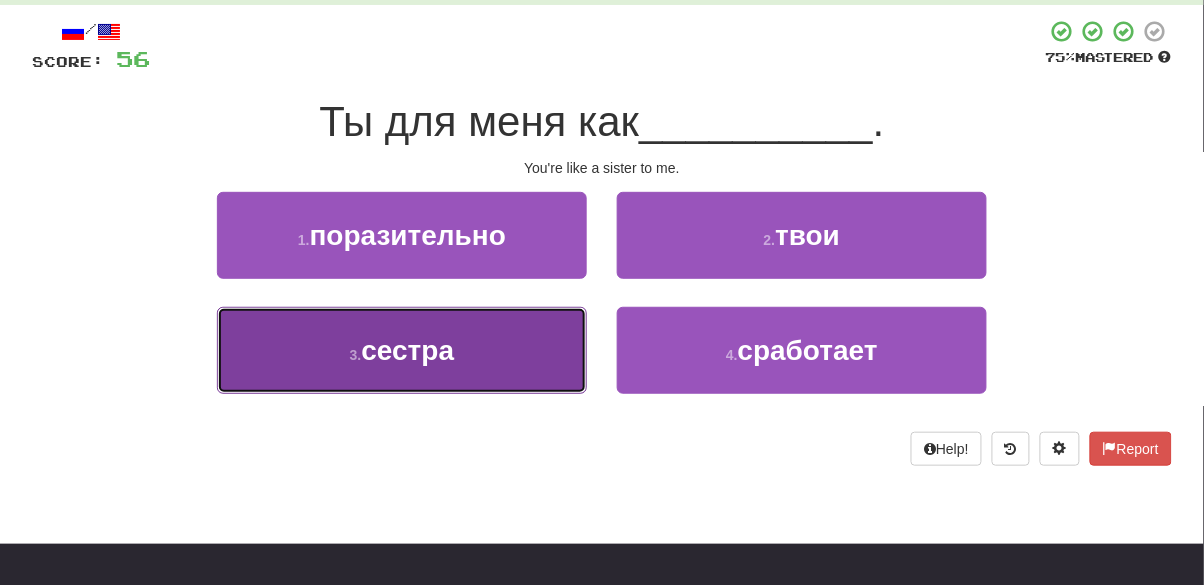 click on "3 .  сестра" at bounding box center (402, 350) 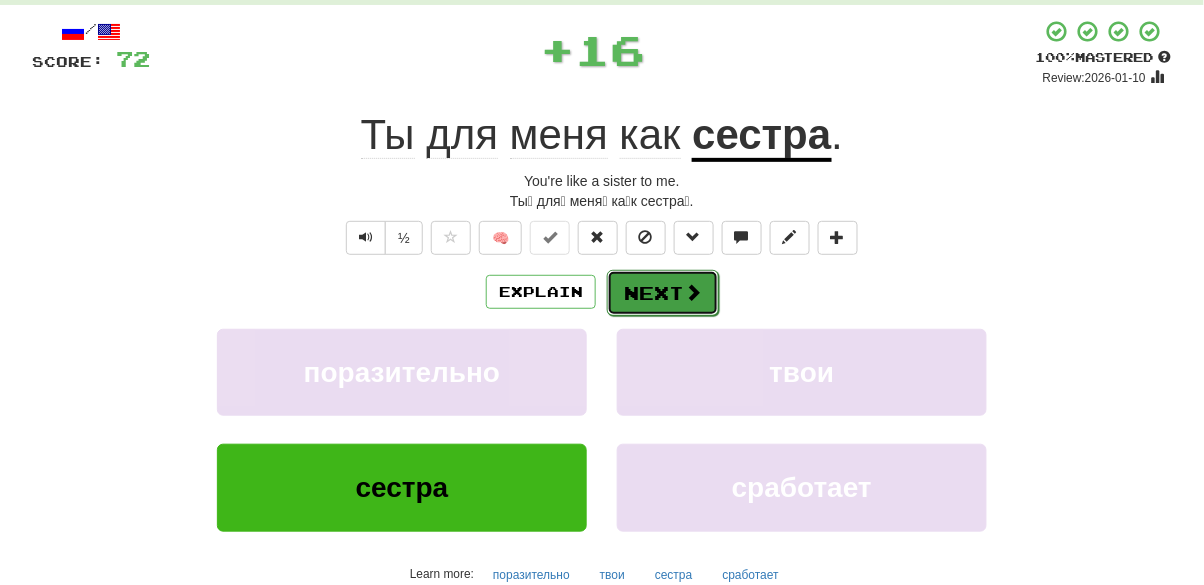 click on "Next" at bounding box center (663, 293) 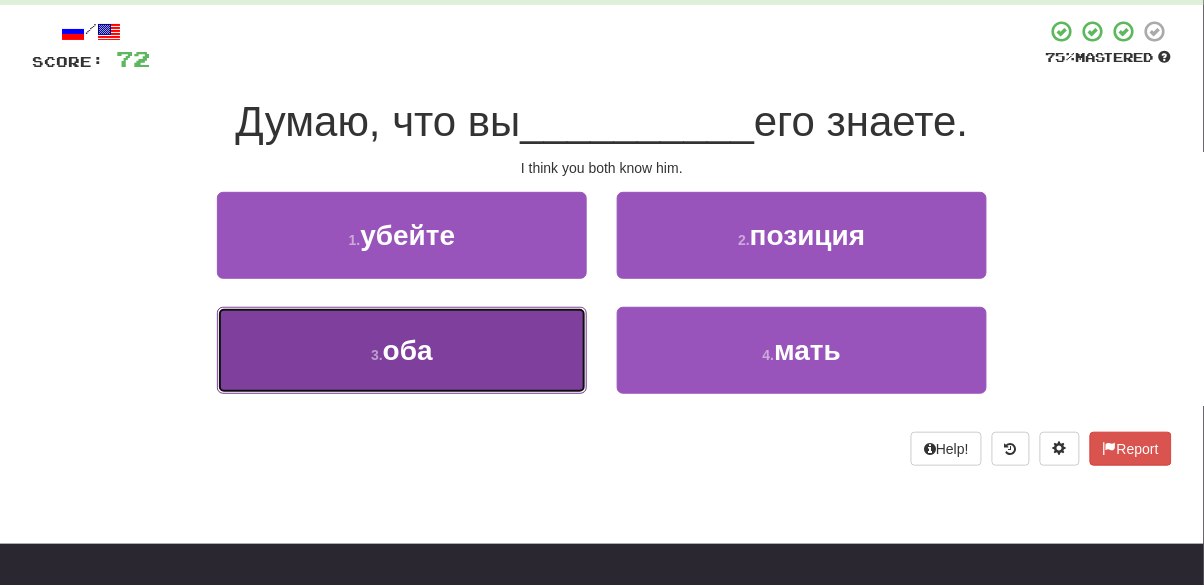 click on "3 .  оба" at bounding box center (402, 350) 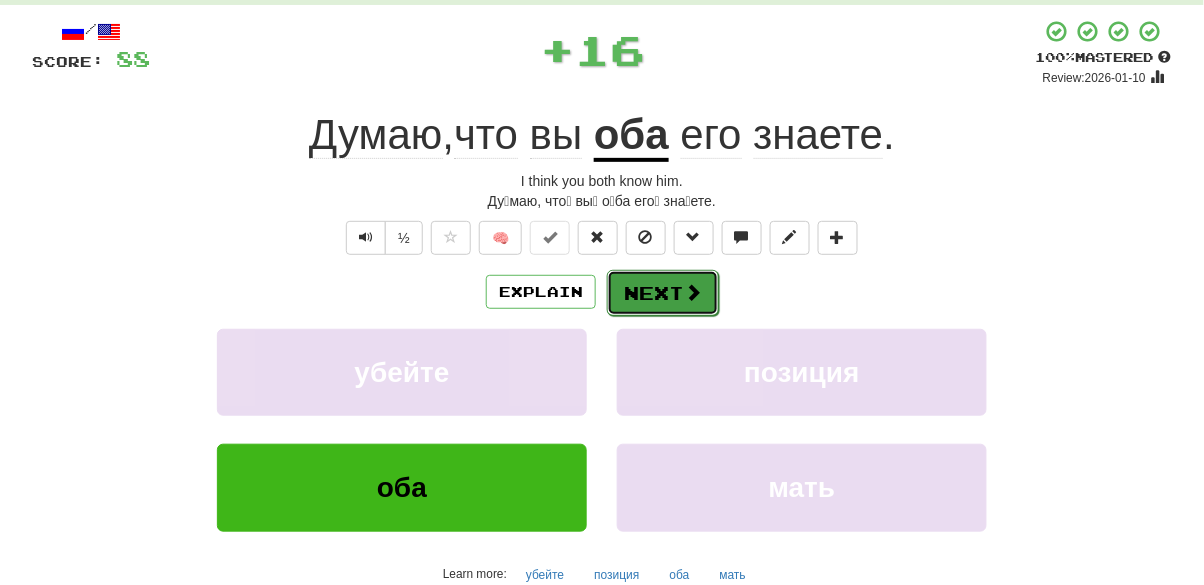 click on "Next" at bounding box center (663, 293) 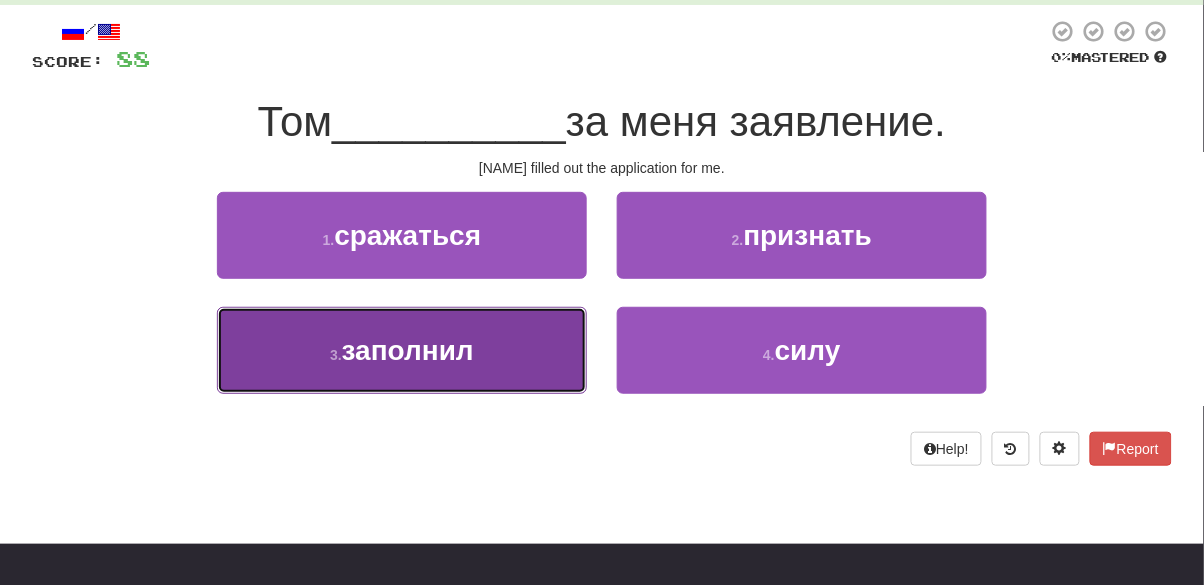 click on "[NUMBER] . заполнил" at bounding box center [402, 350] 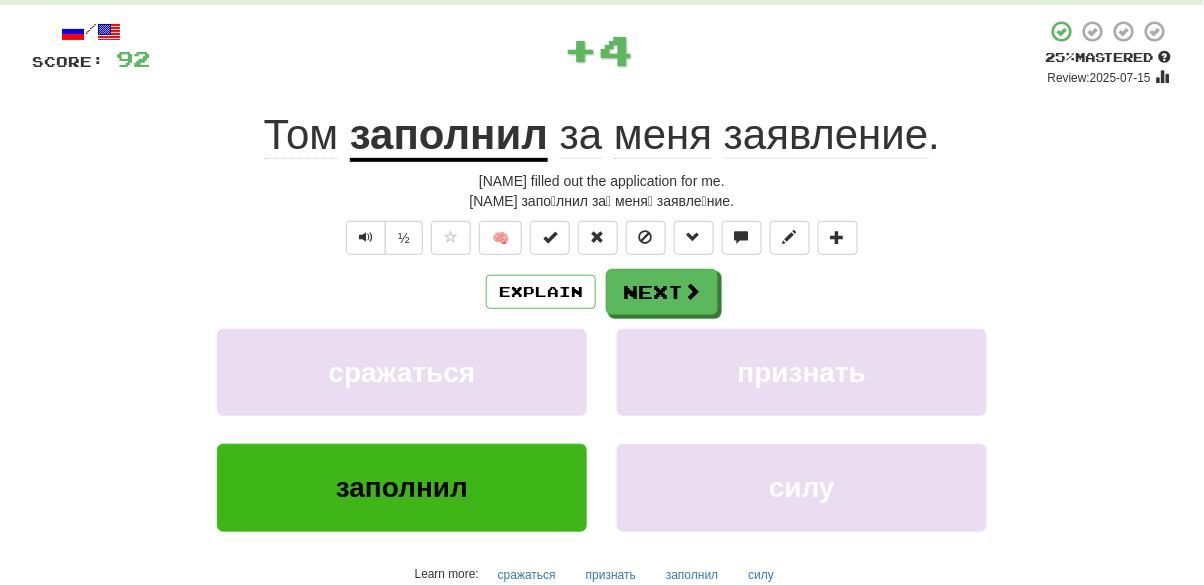 click on "заявление" at bounding box center [826, 135] 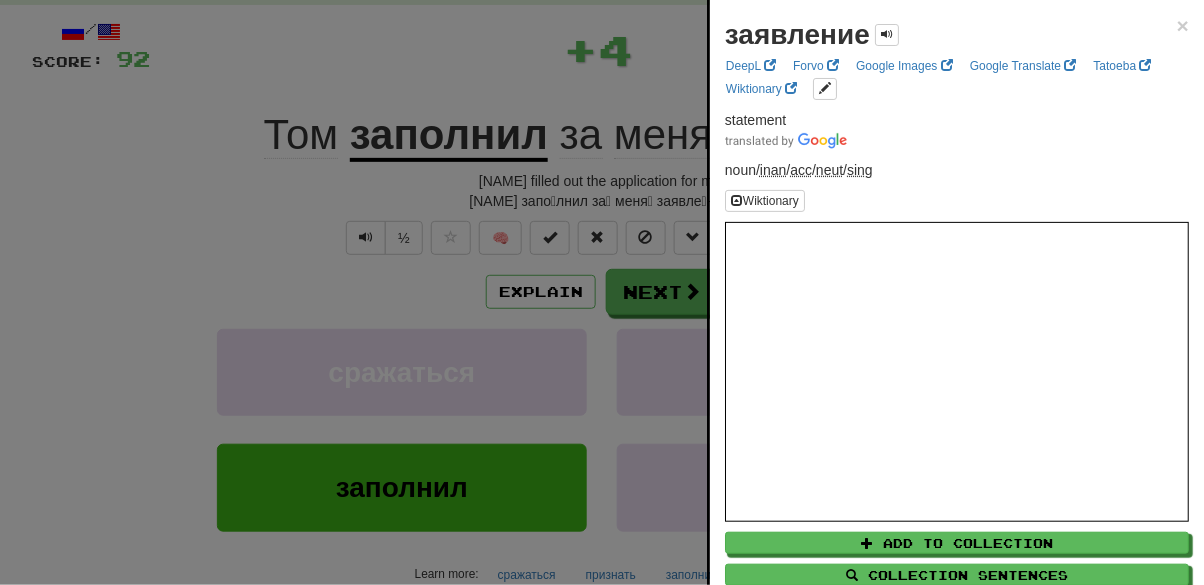click at bounding box center [602, 292] 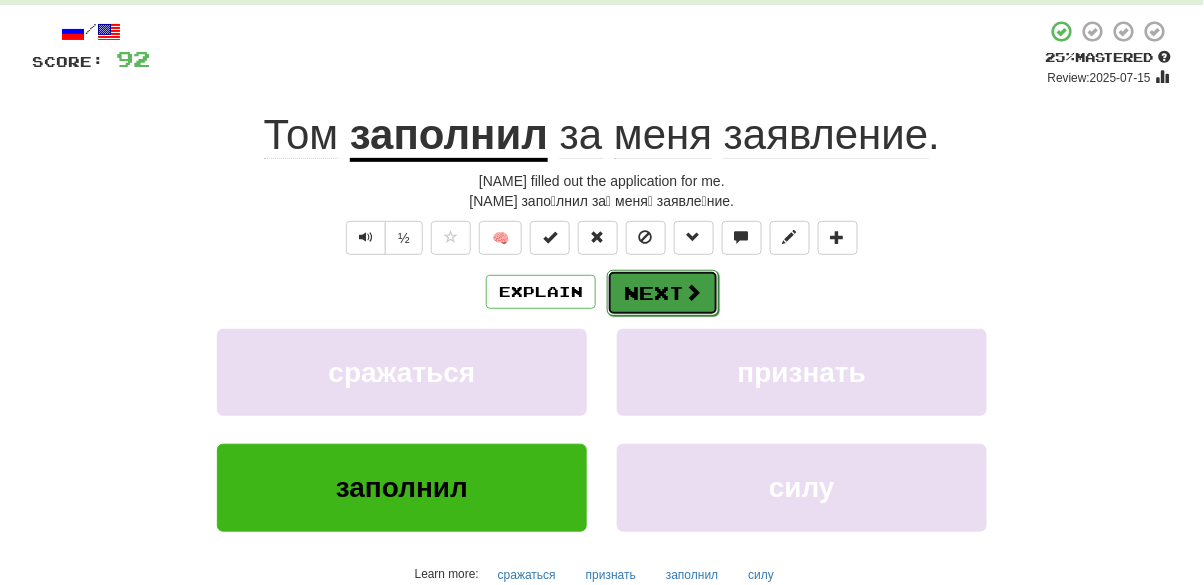 click on "Next" at bounding box center [663, 293] 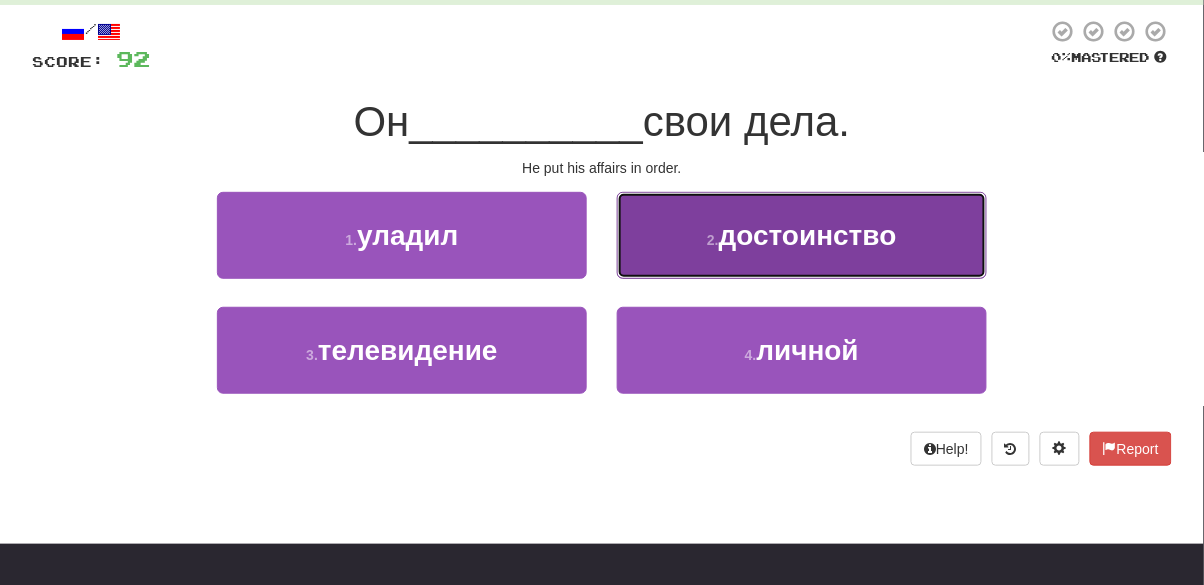 click on "[NUMBER] . достоинство" at bounding box center [802, 235] 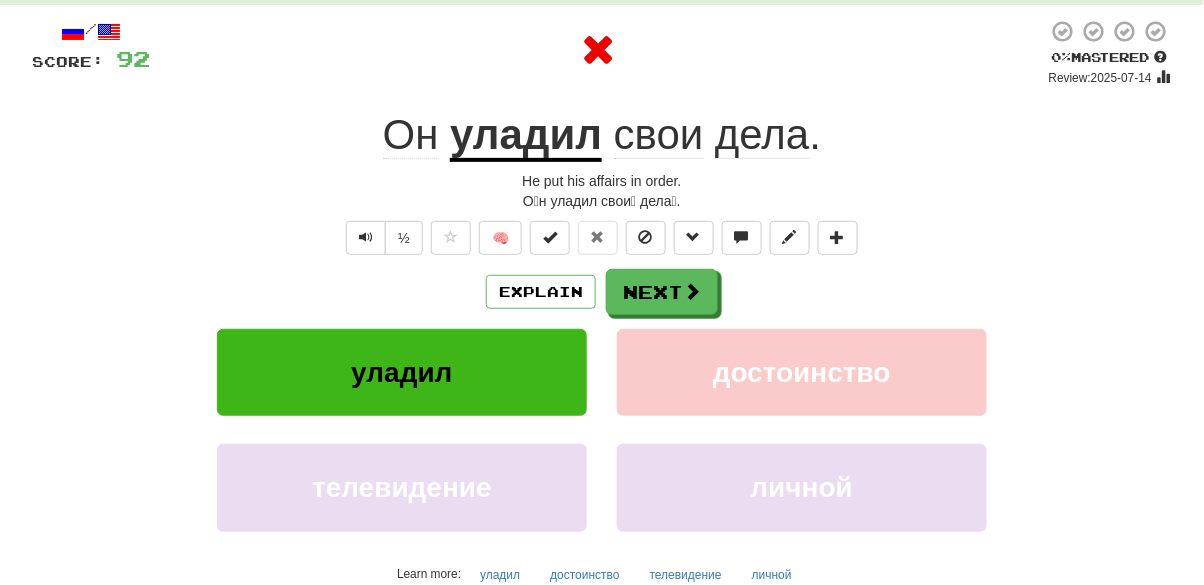 click on "уладил" at bounding box center [526, 136] 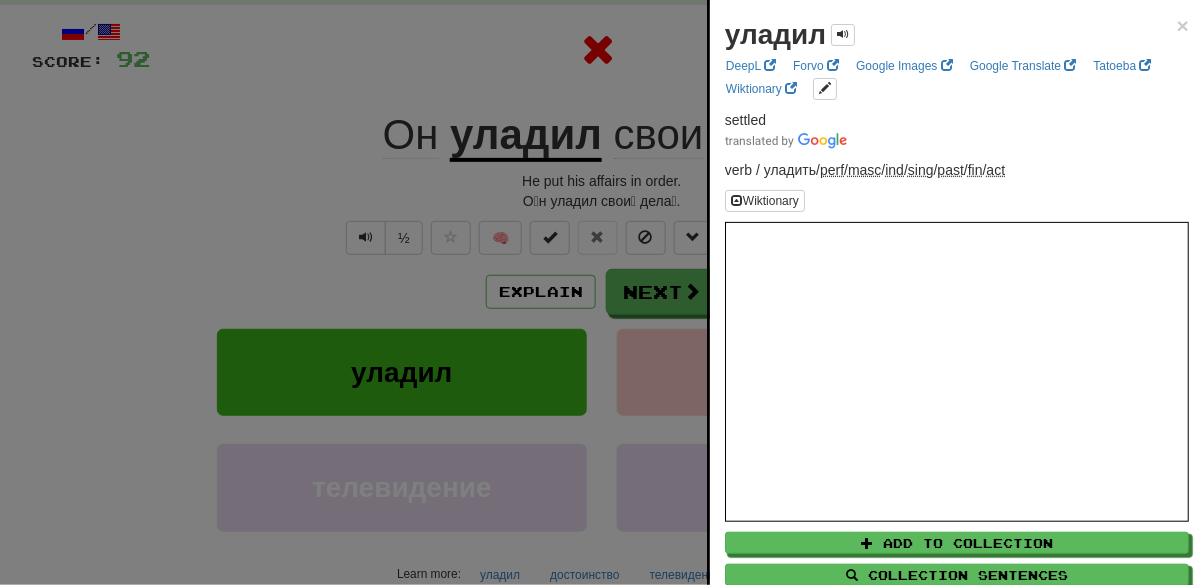 drag, startPoint x: 226, startPoint y: 211, endPoint x: 239, endPoint y: 205, distance: 14.3178215 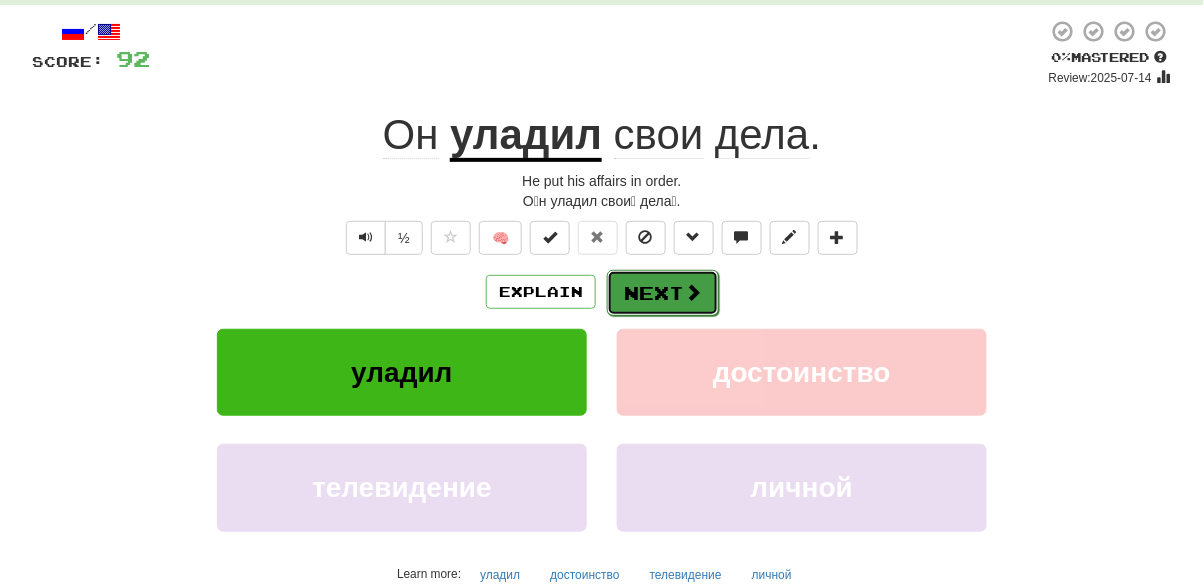 click on "Next" at bounding box center (663, 293) 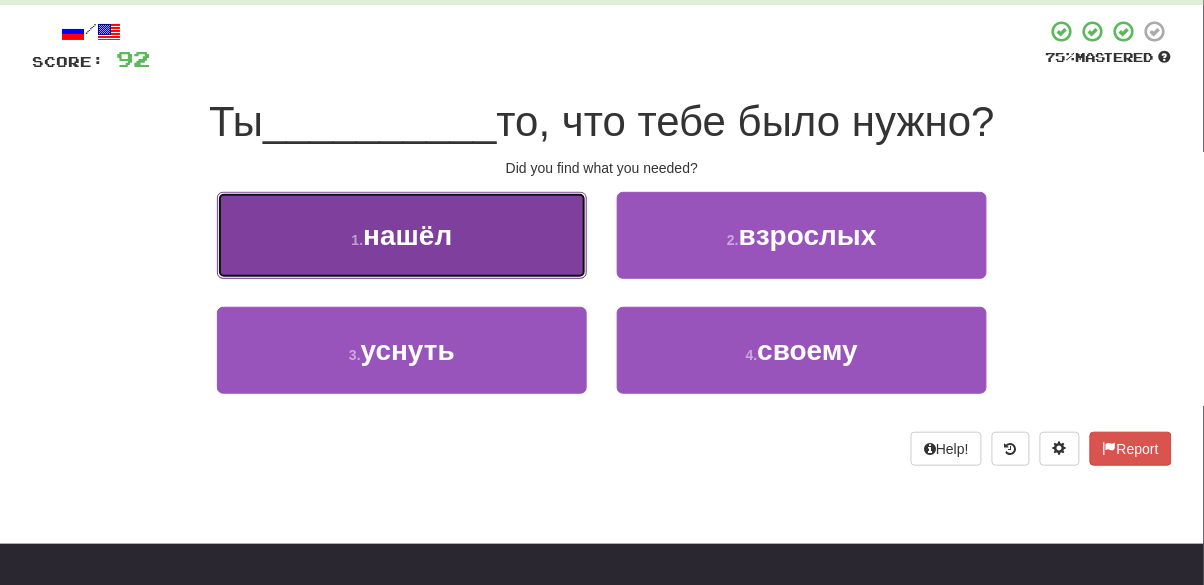 click on "[NUMBER] . нашёл" at bounding box center (402, 235) 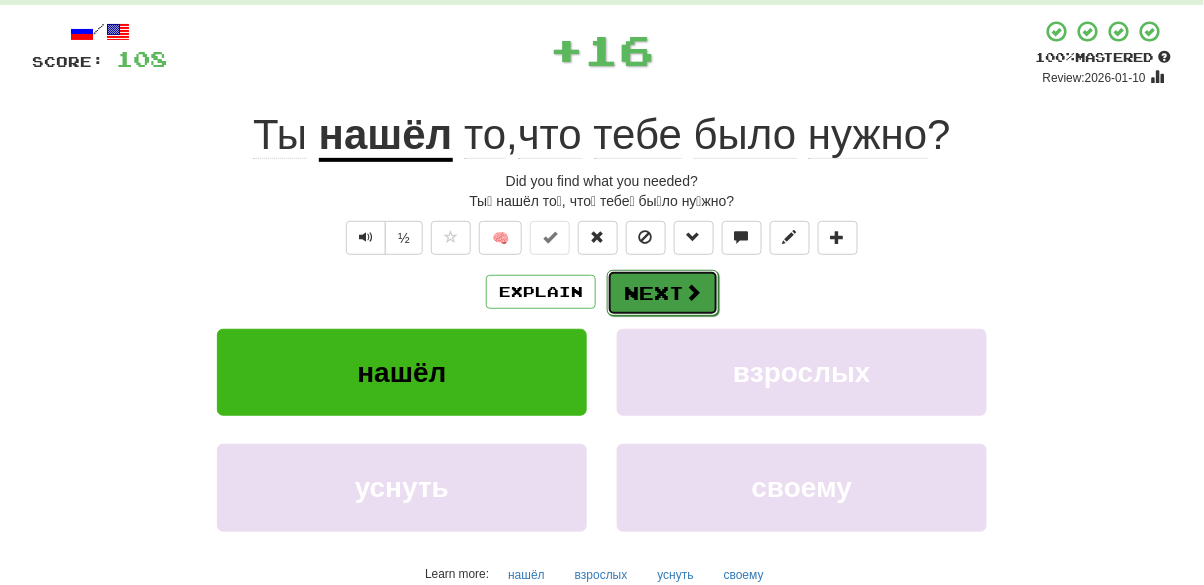 click on "Next" at bounding box center (663, 293) 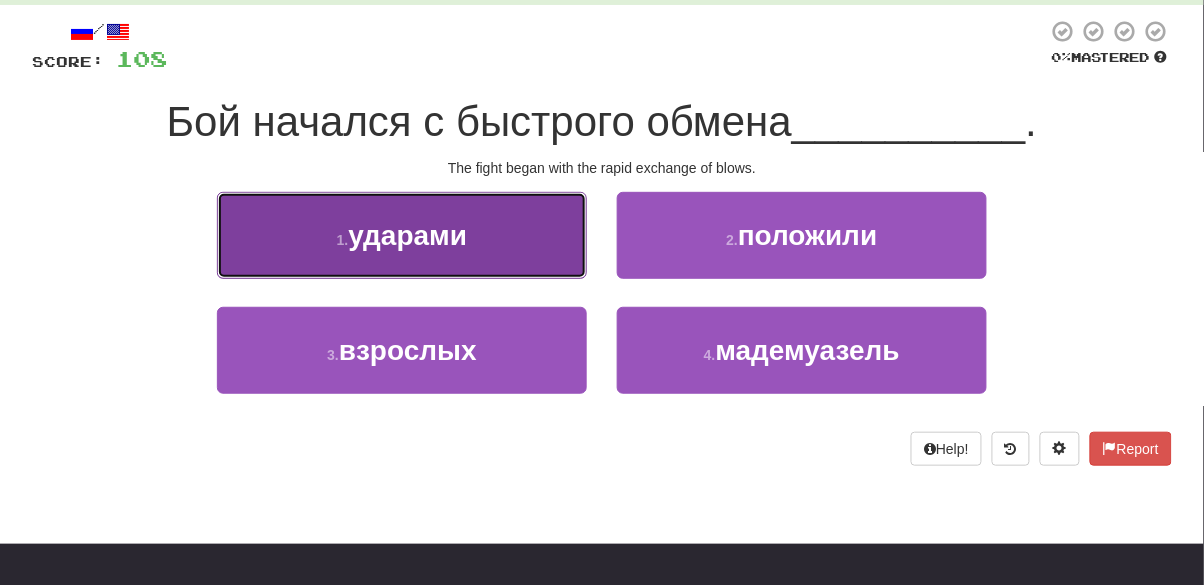click on "1 .  ударами" at bounding box center [402, 235] 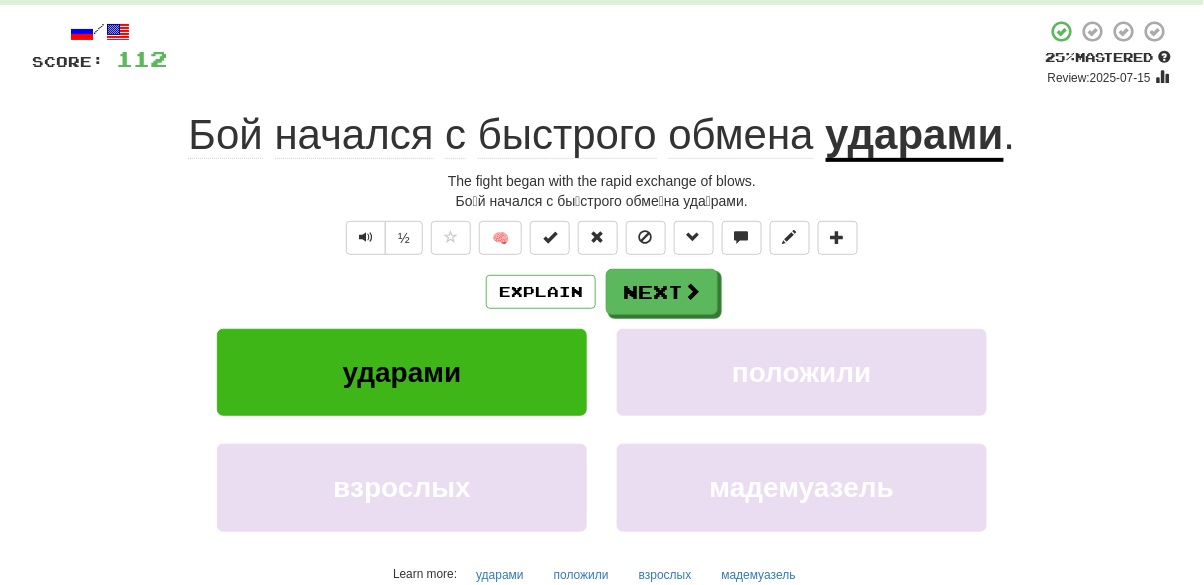 click on "обмена" 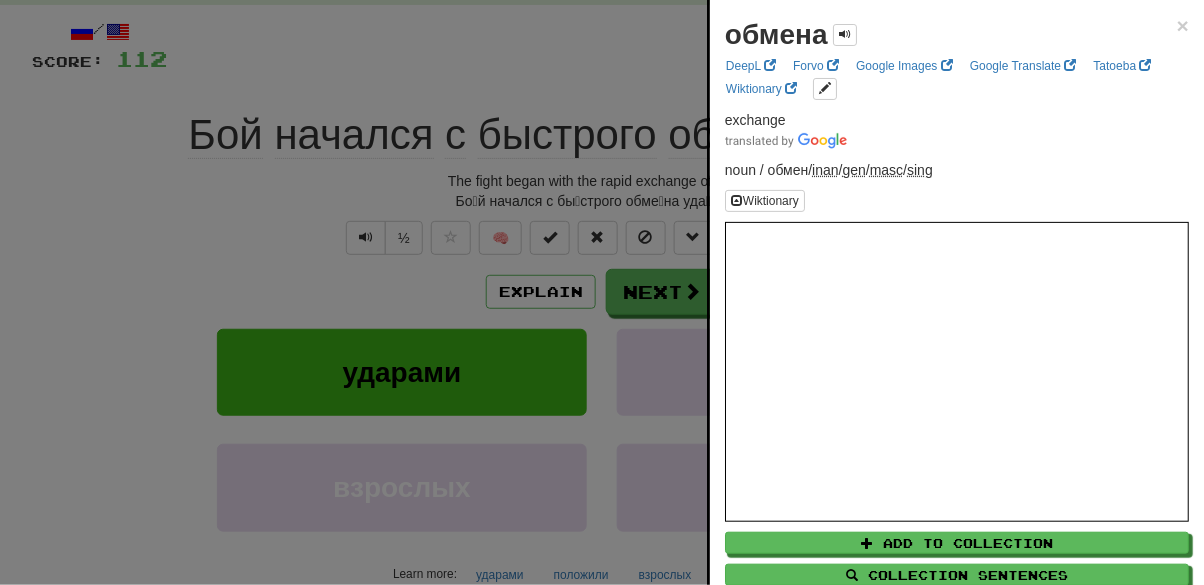 click at bounding box center (602, 292) 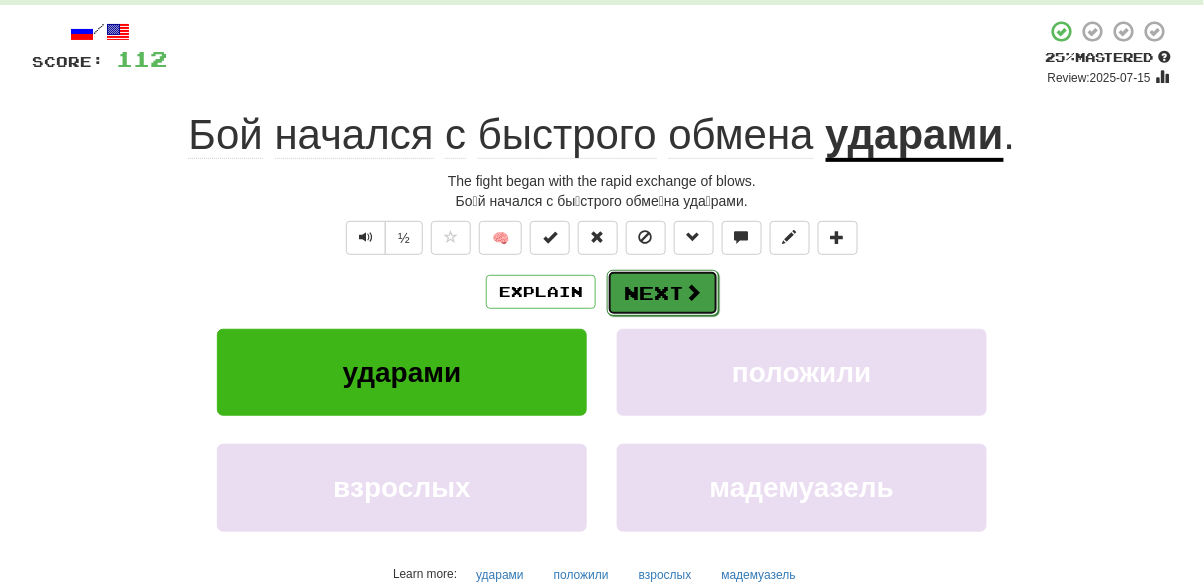 click on "Next" at bounding box center (663, 293) 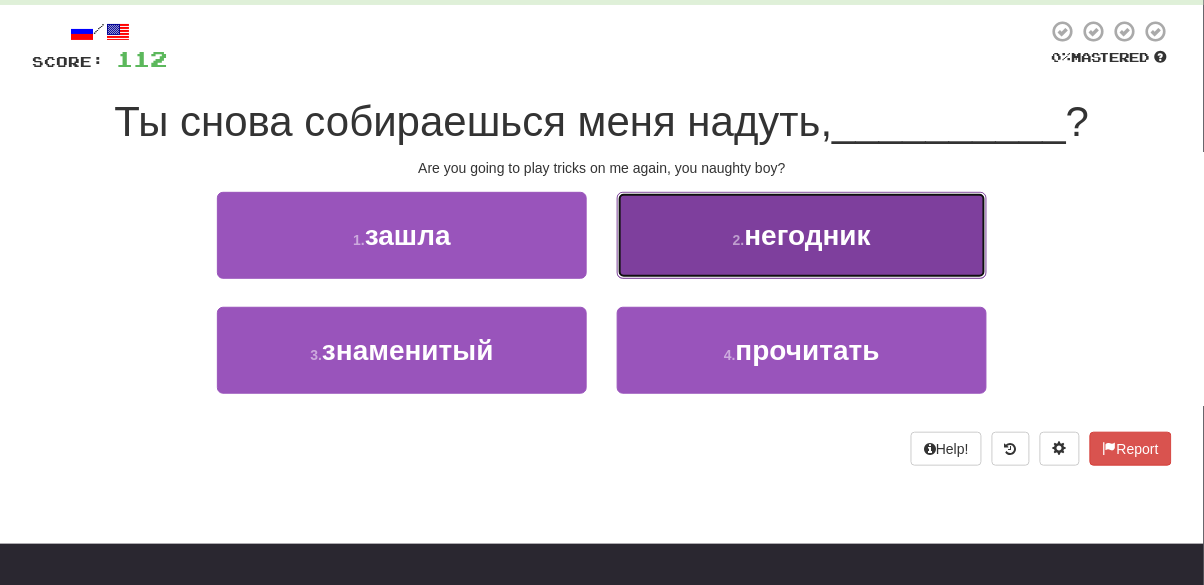click on "2 .  негодник" at bounding box center (802, 235) 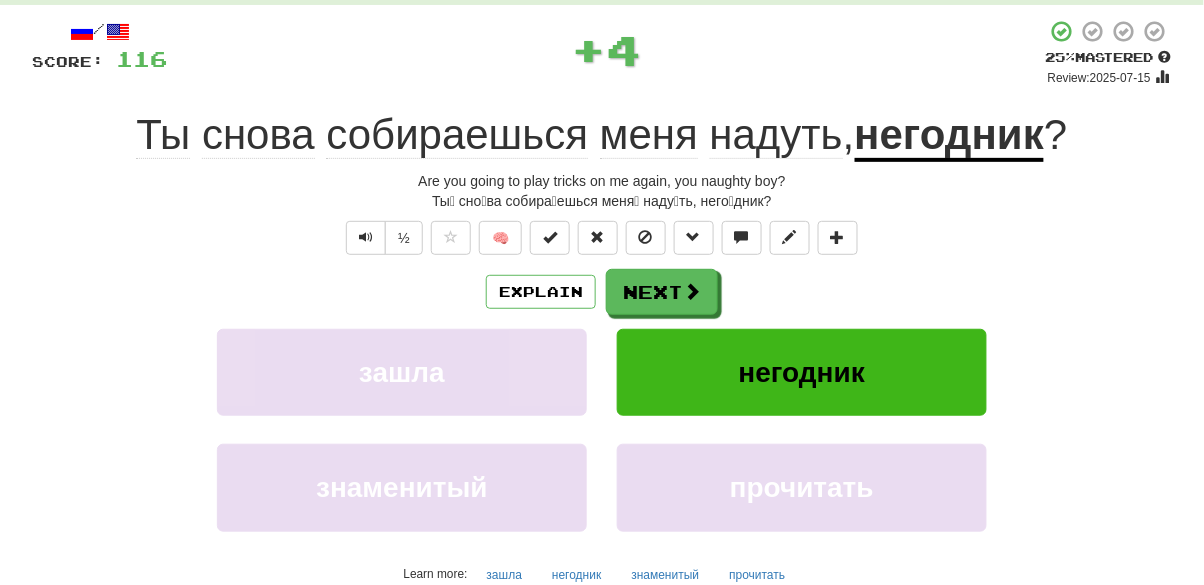 click on "надуть" 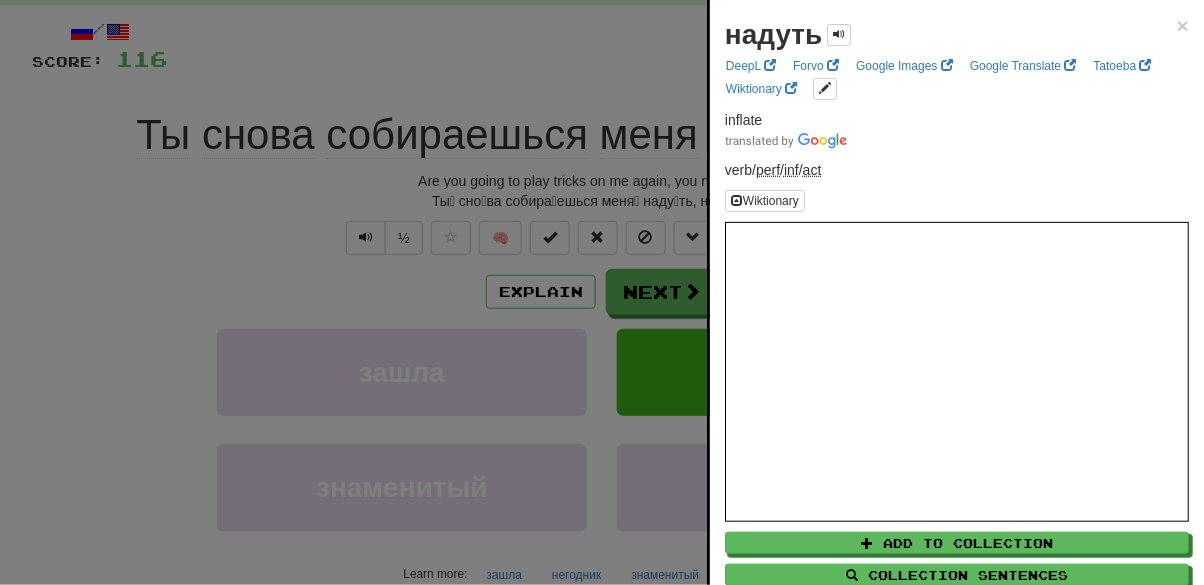 click at bounding box center [602, 292] 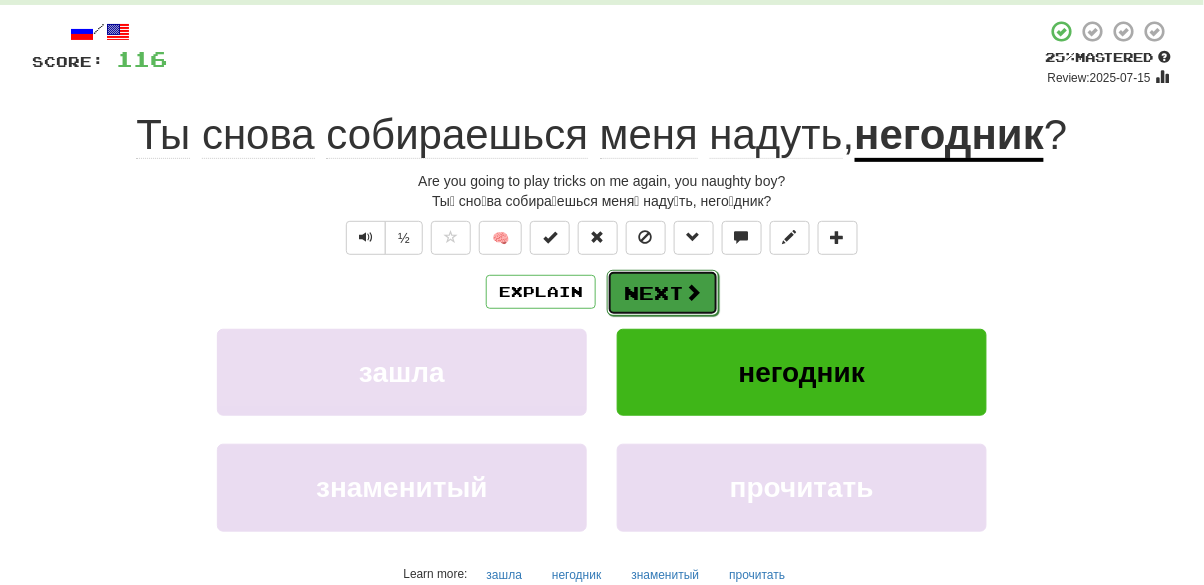 click on "Next" at bounding box center [663, 293] 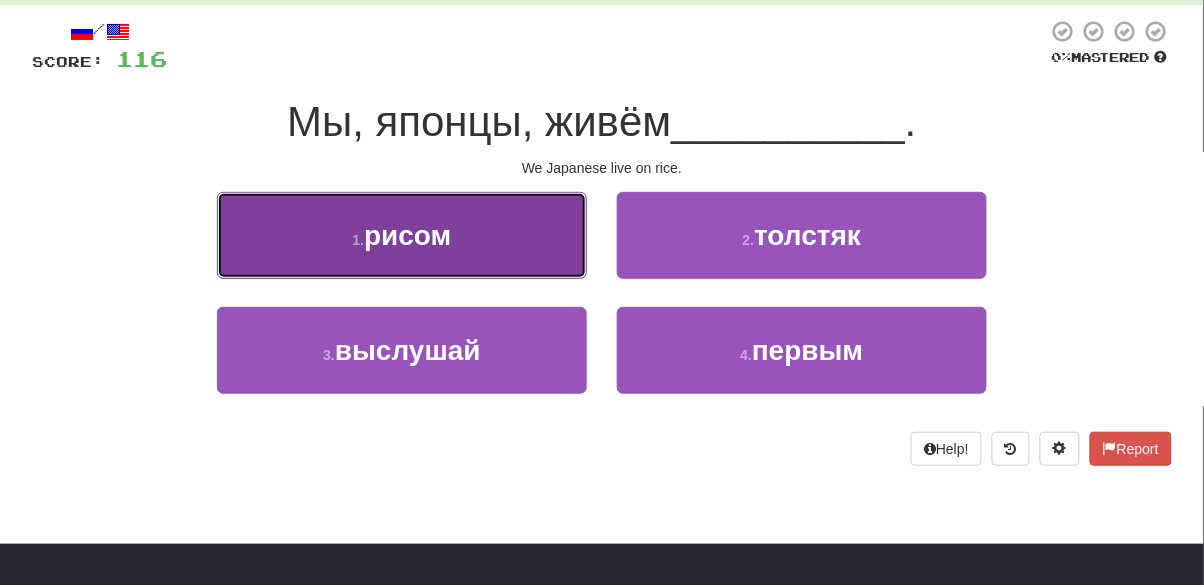 click on "1 .  рисом" at bounding box center [402, 235] 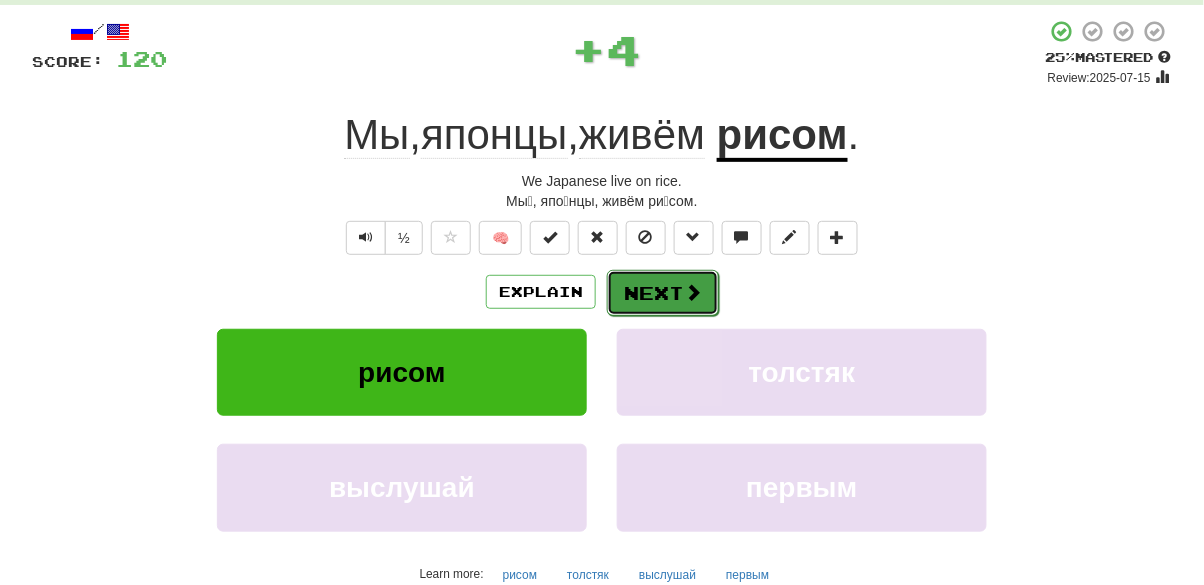 click on "Next" at bounding box center (663, 293) 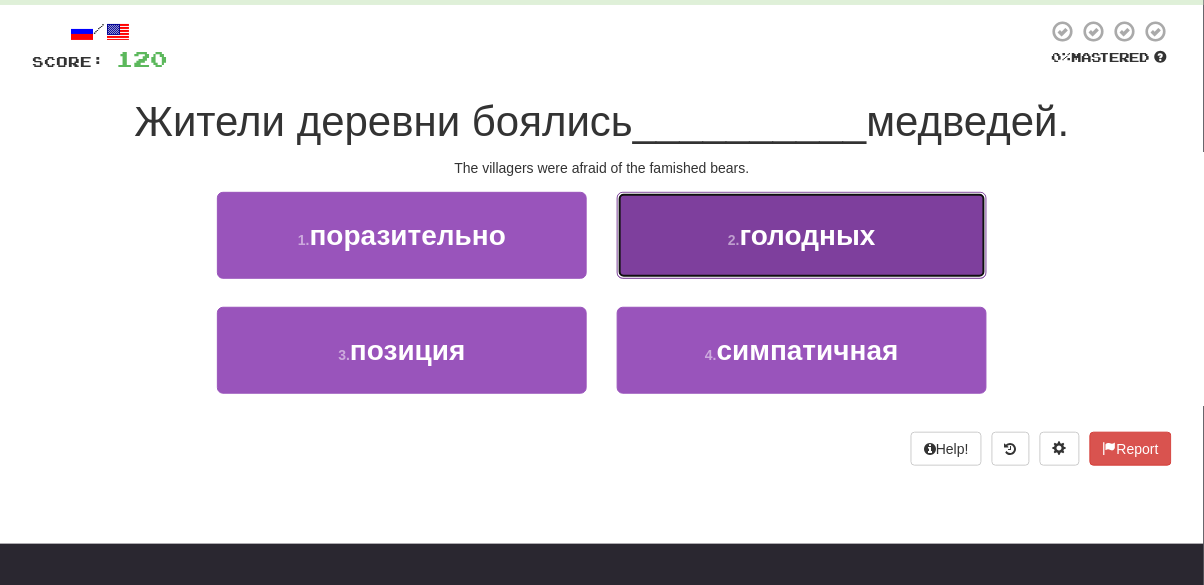 click on "2 .  голодных" at bounding box center [802, 235] 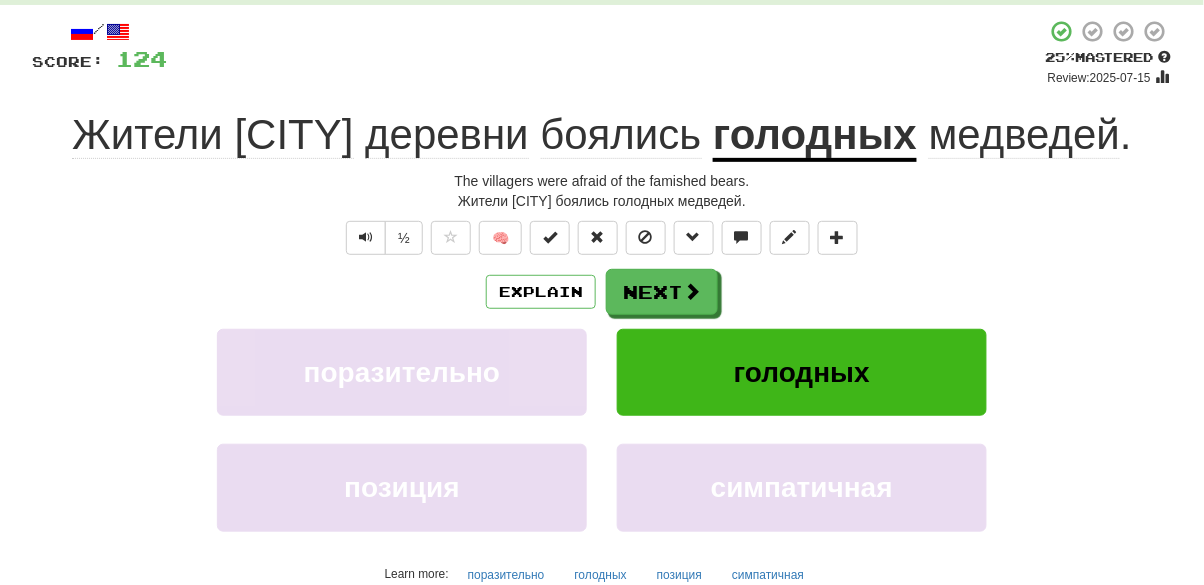 click on "медведей" at bounding box center (1024, 135) 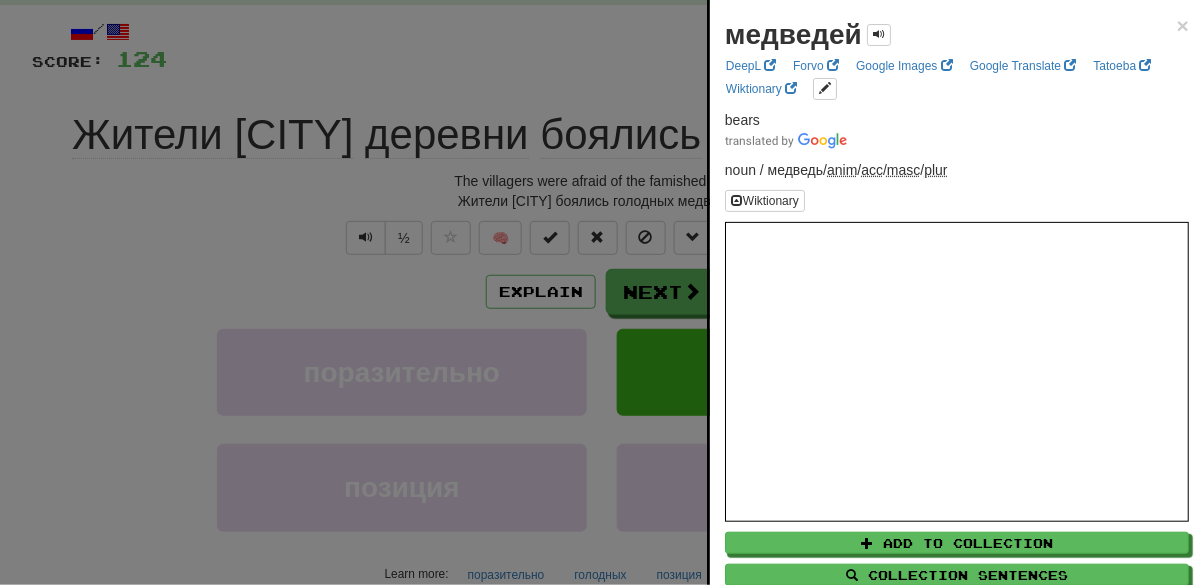 click at bounding box center (602, 292) 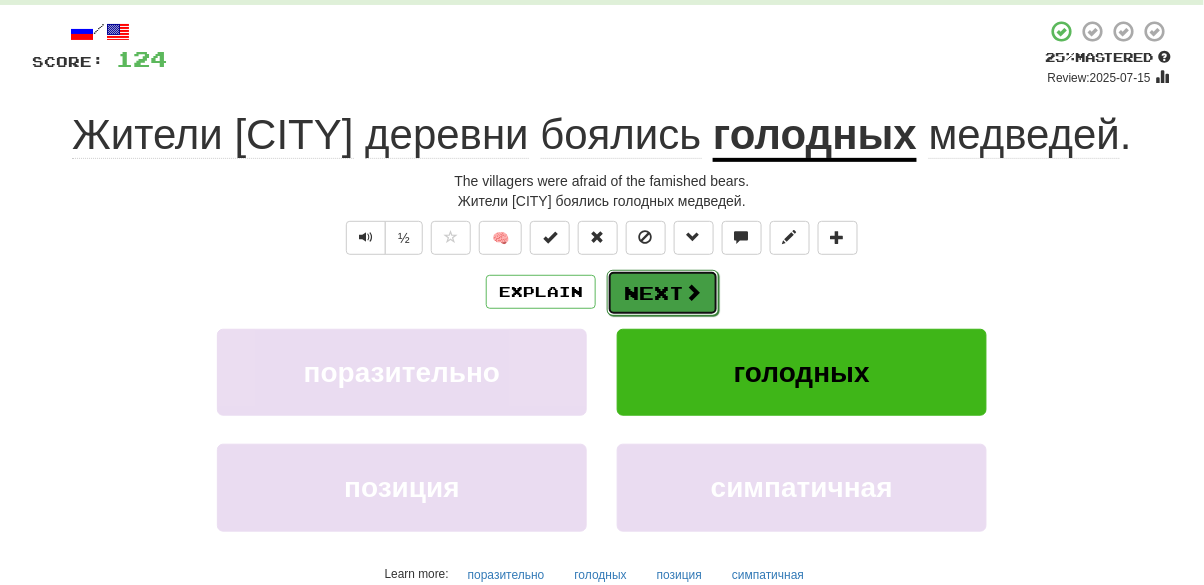 click on "Next" at bounding box center [663, 293] 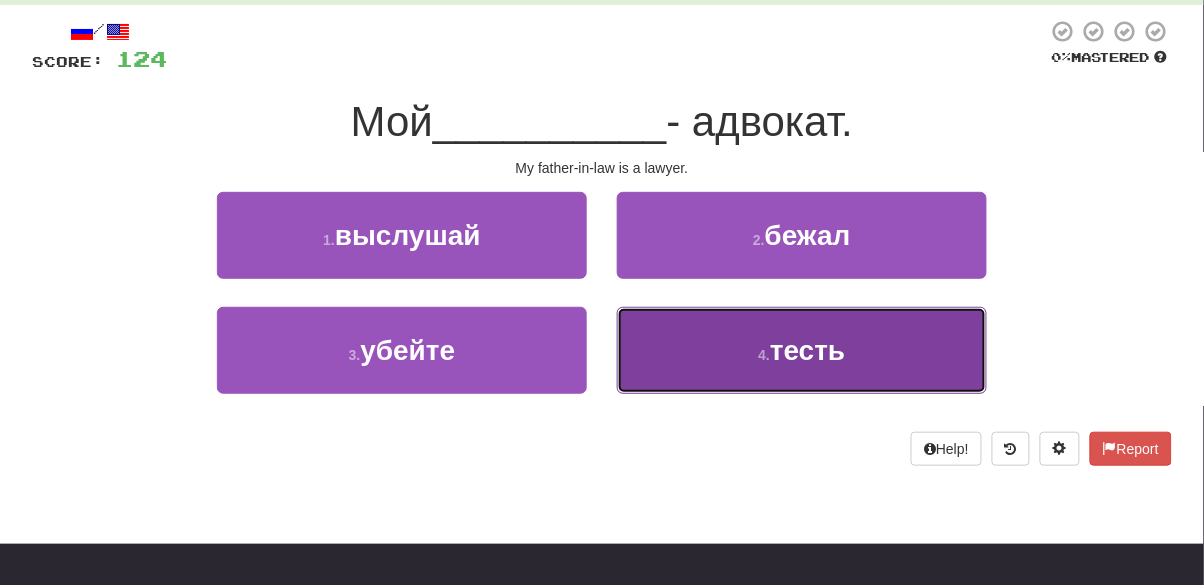 click on "[NUMBER] . тесть" at bounding box center [802, 350] 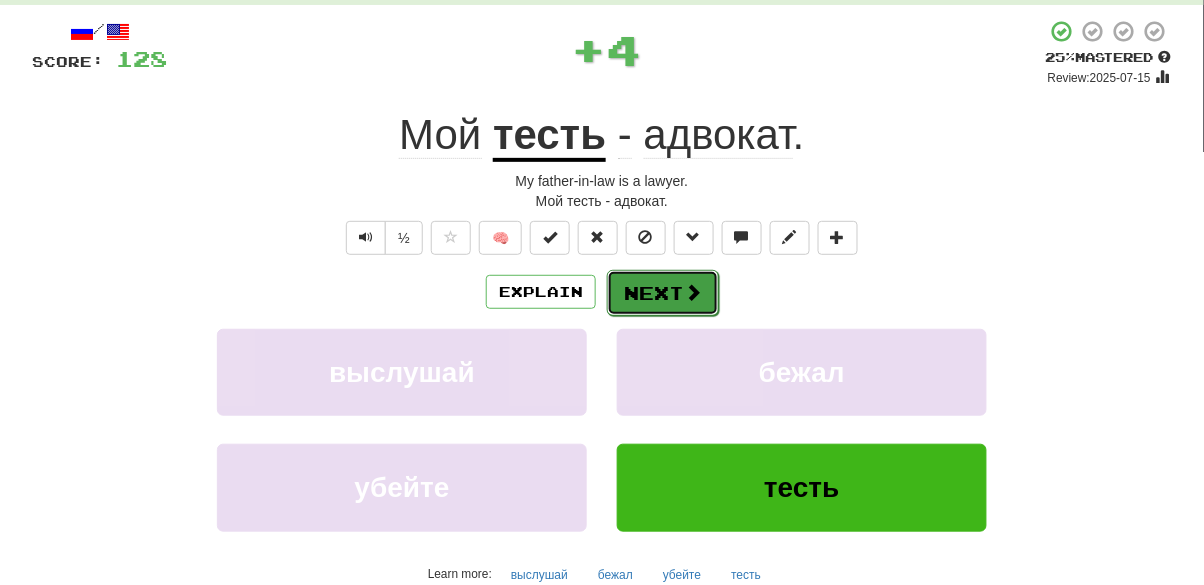 click on "Next" at bounding box center [663, 293] 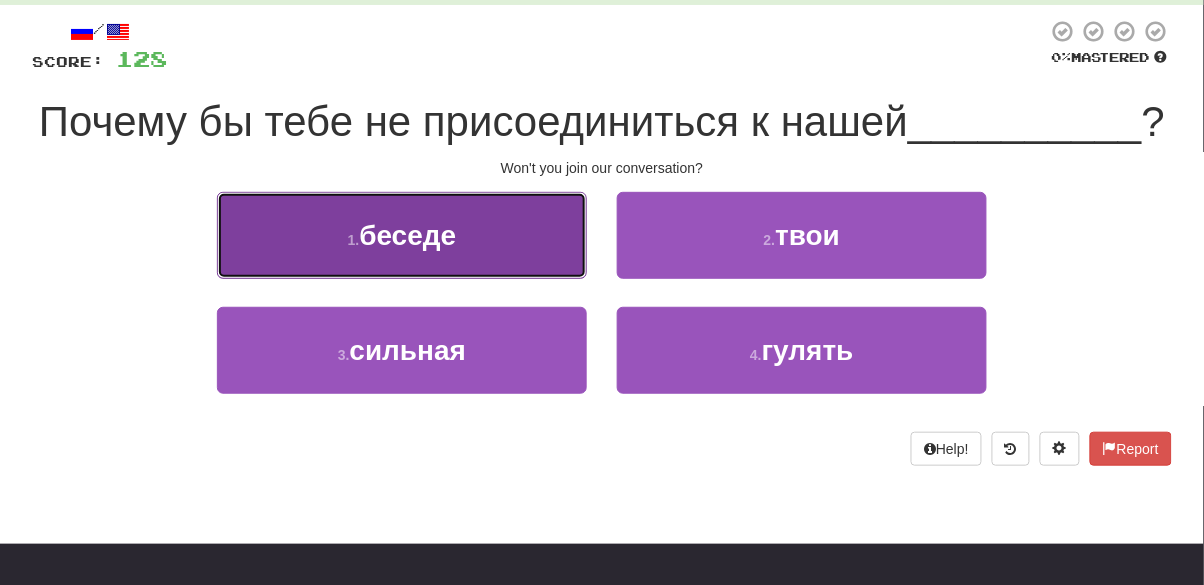 click on "1 .  беседе" at bounding box center [402, 235] 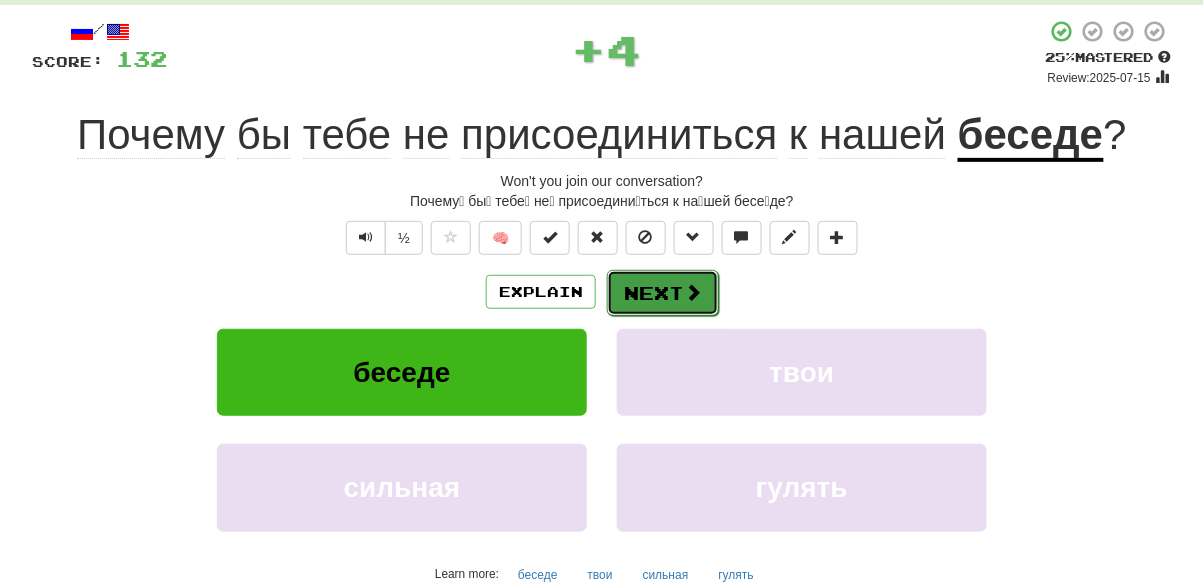 click on "Next" at bounding box center [663, 293] 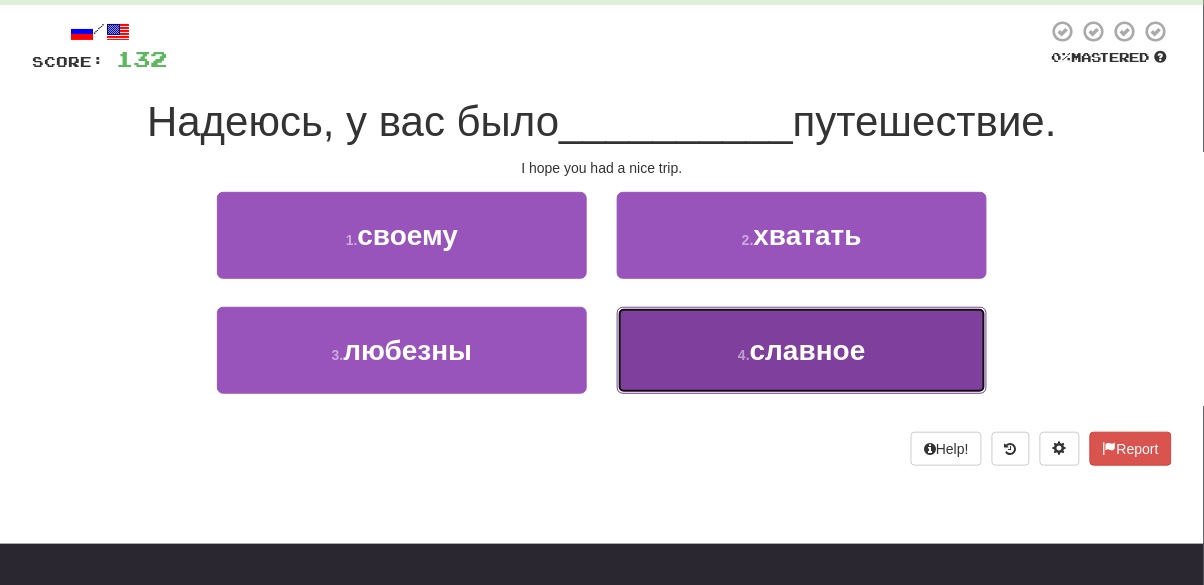 click on "[NUMBER] . славное" at bounding box center (802, 350) 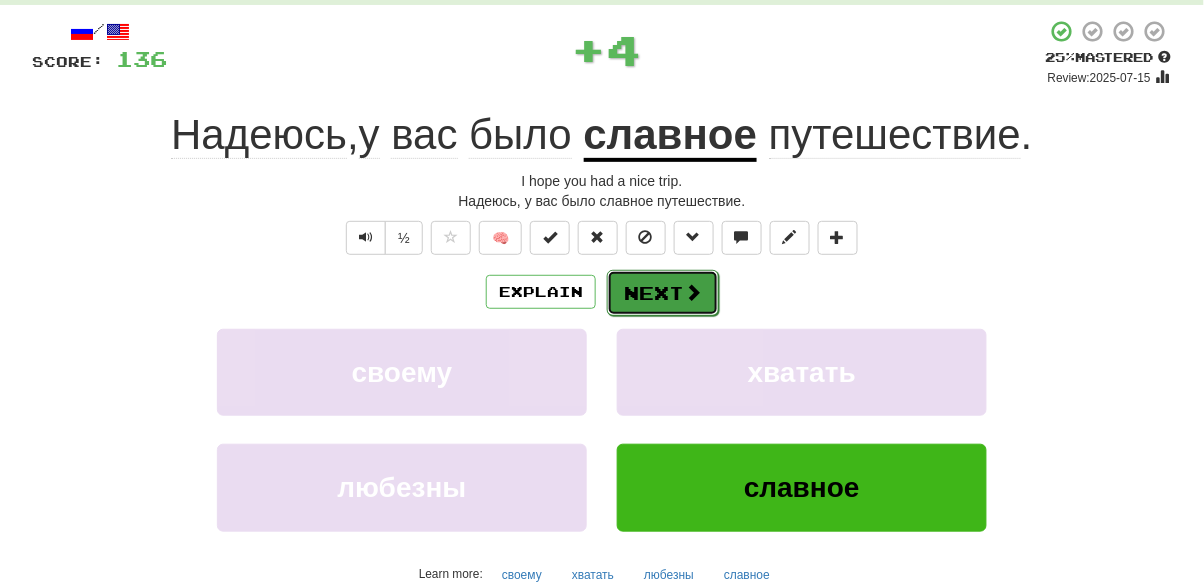 click at bounding box center (693, 292) 